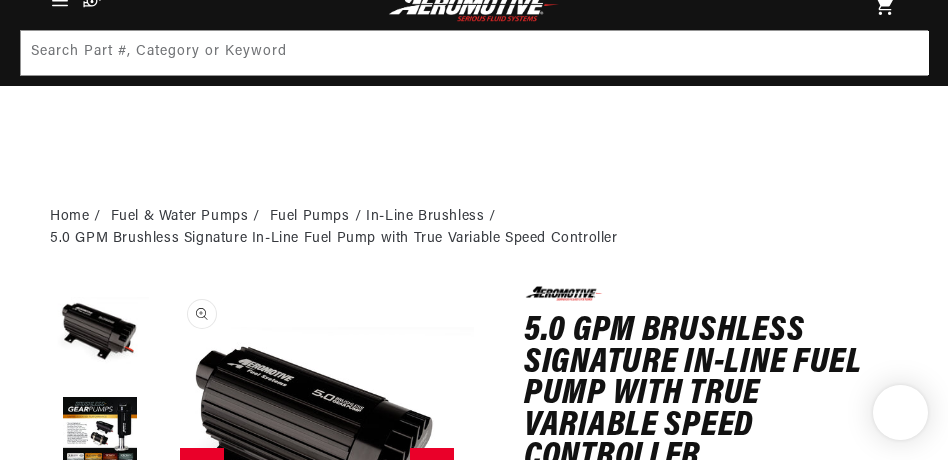 scroll, scrollTop: 242, scrollLeft: 0, axis: vertical 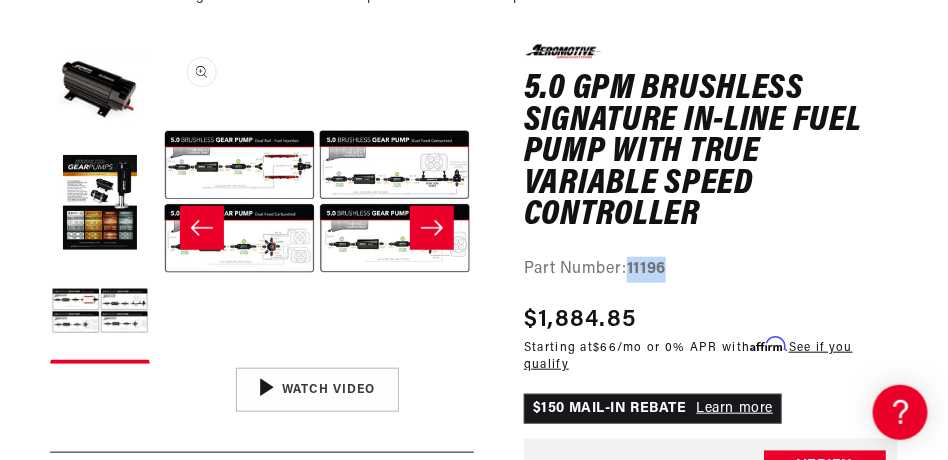 click on "Open media 3 in modal" at bounding box center (160, 358) 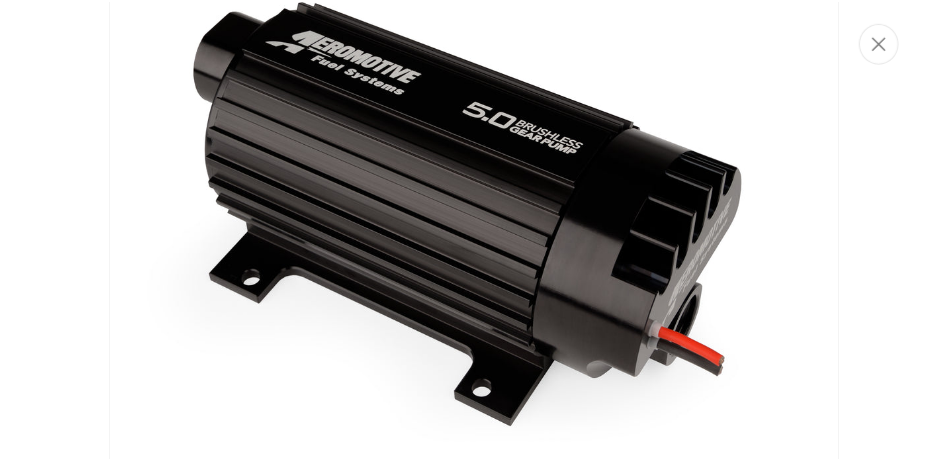 scroll, scrollTop: 0, scrollLeft: 0, axis: both 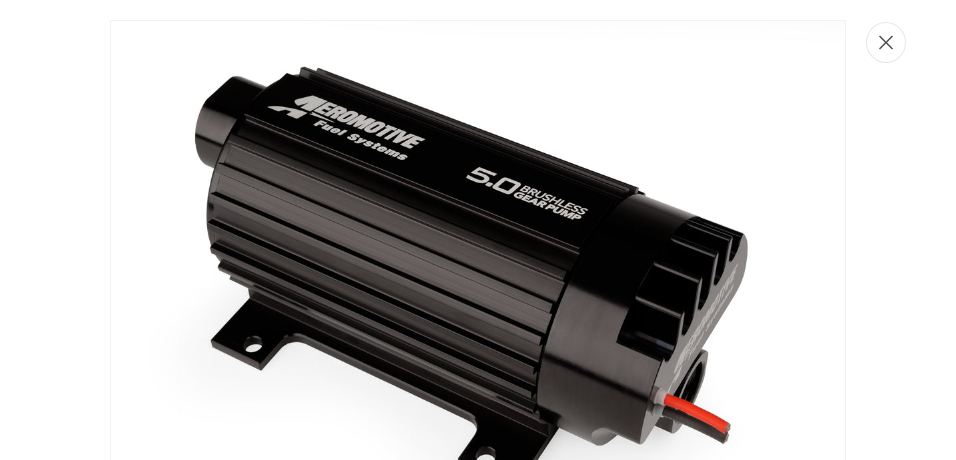 click 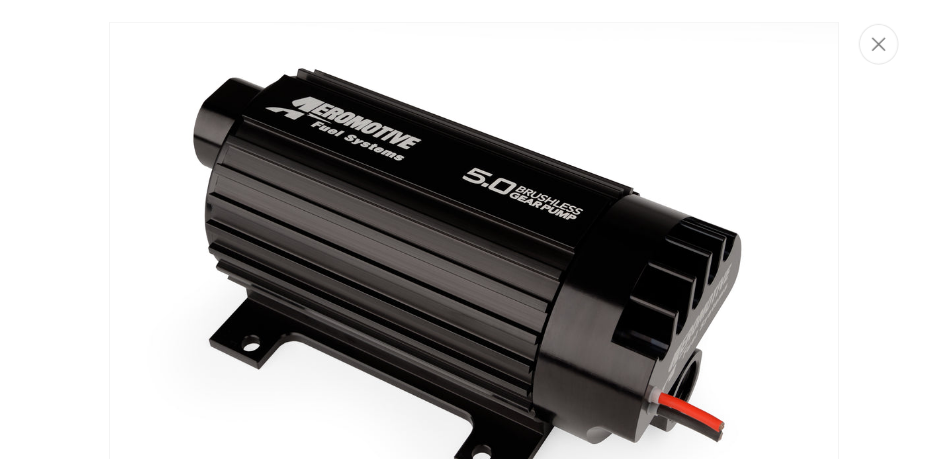 scroll, scrollTop: 1, scrollLeft: 628, axis: both 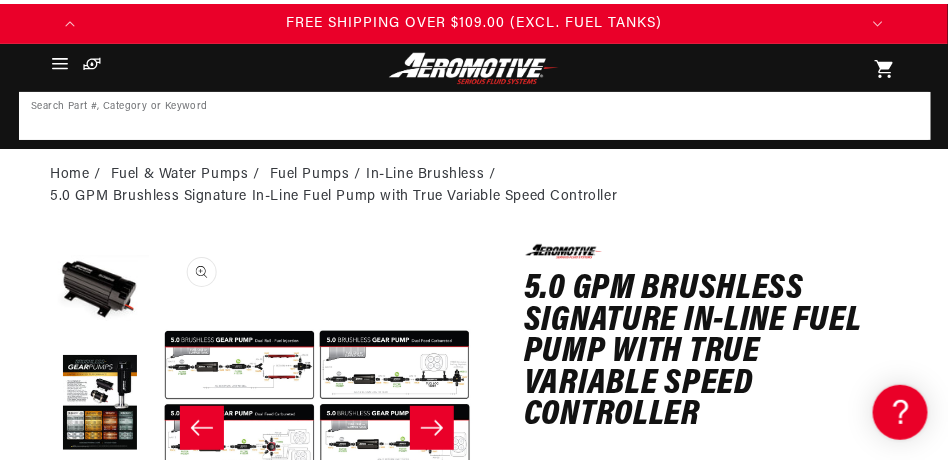 click at bounding box center [475, 116] 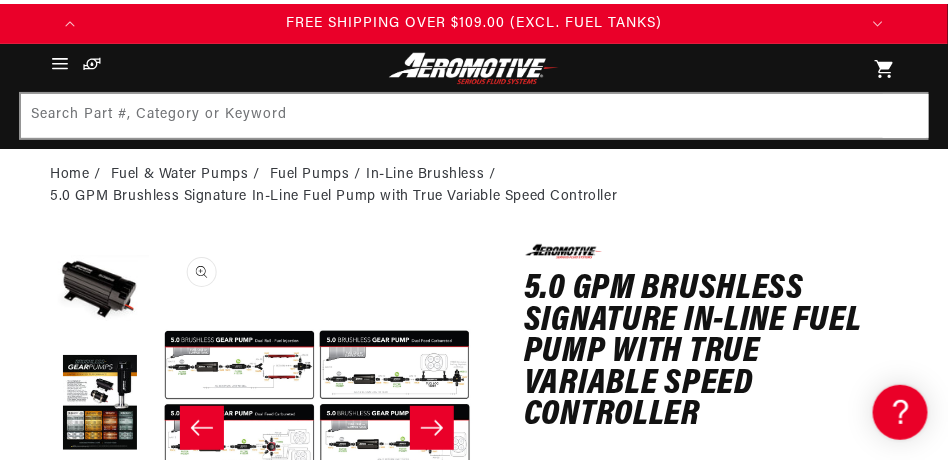 scroll, scrollTop: 0, scrollLeft: 776, axis: horizontal 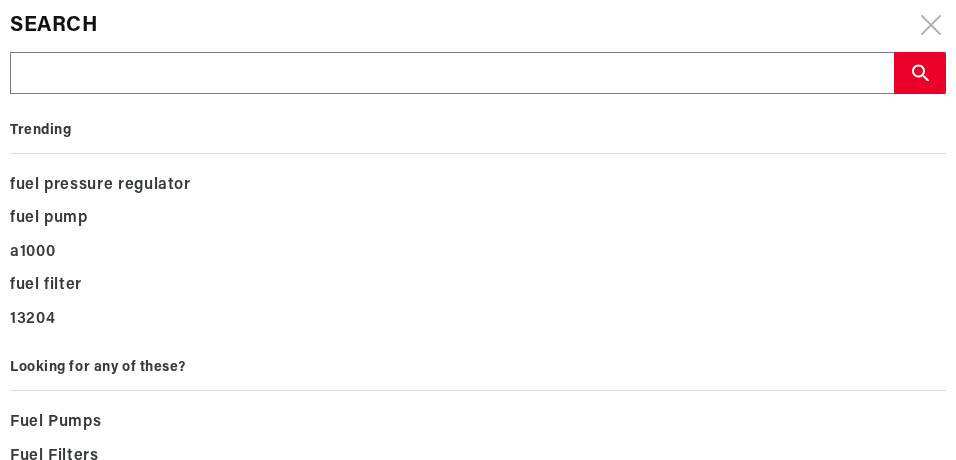 drag, startPoint x: 106, startPoint y: 119, endPoint x: 66, endPoint y: 79, distance: 56.568542 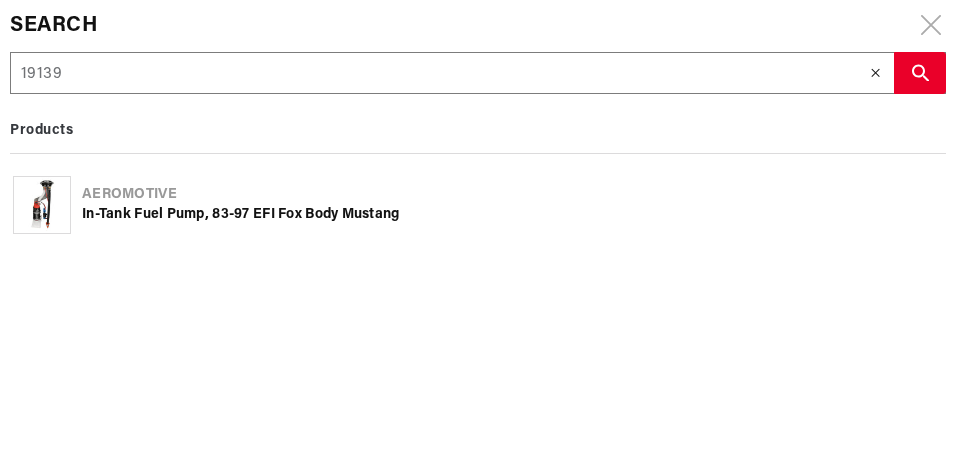 type on "19139" 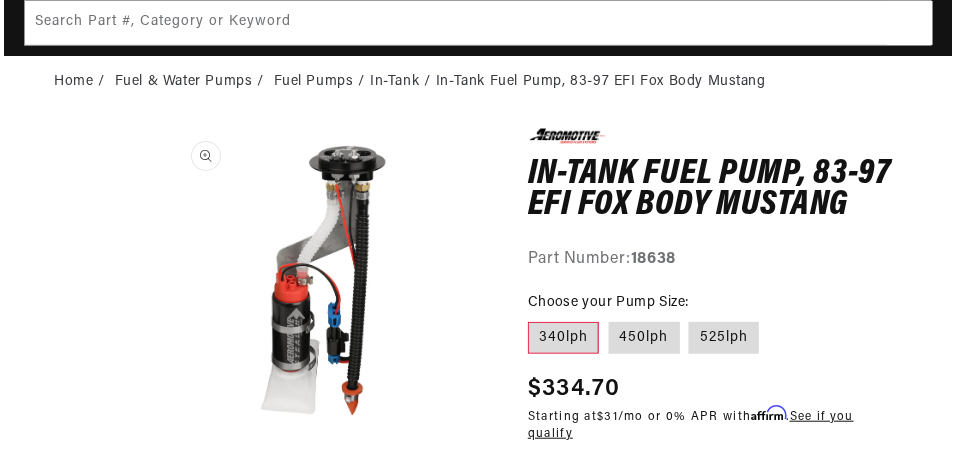 scroll, scrollTop: 150, scrollLeft: 0, axis: vertical 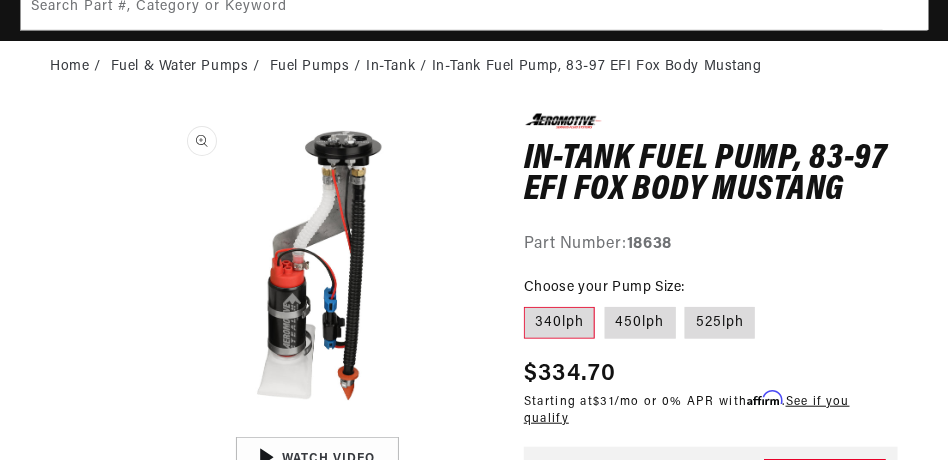 click on "Open media 1 in modal" at bounding box center (160, 427) 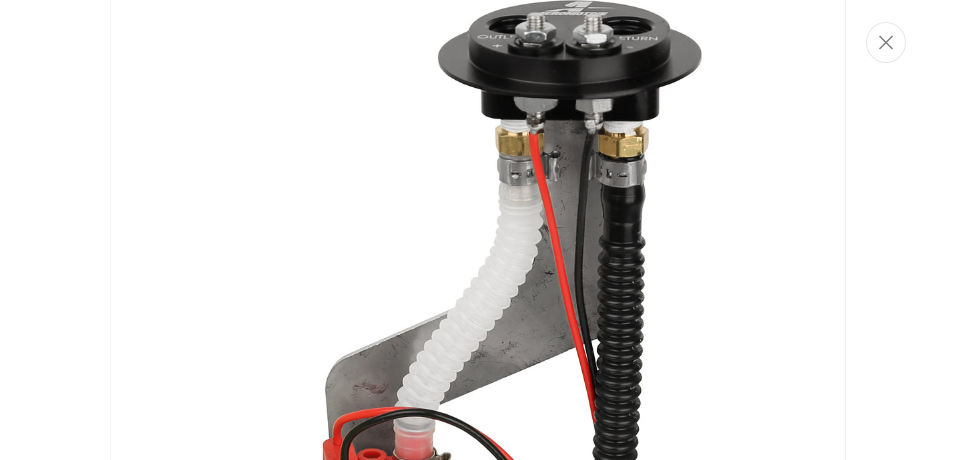 scroll, scrollTop: 251, scrollLeft: 0, axis: vertical 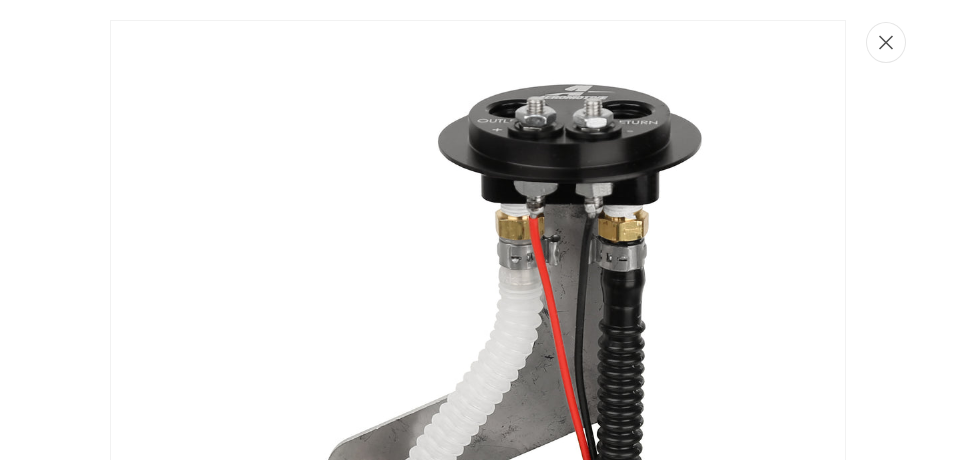 click at bounding box center (886, 42) 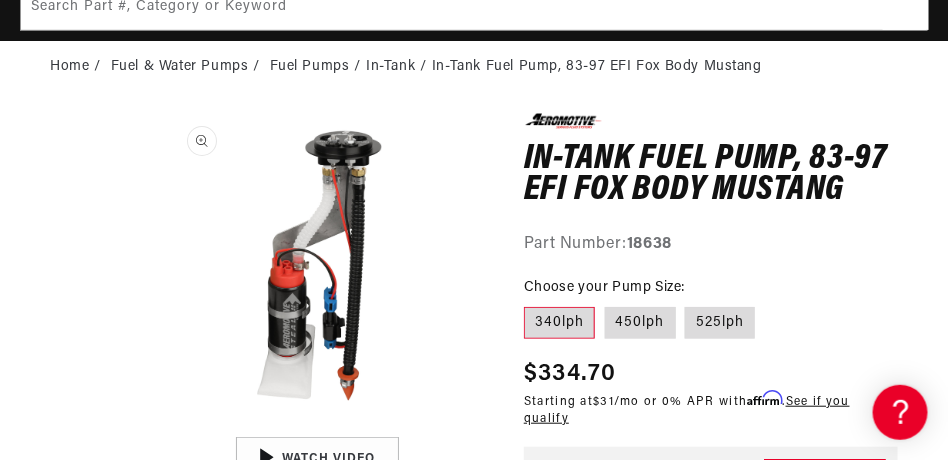 scroll, scrollTop: 0, scrollLeft: 768, axis: horizontal 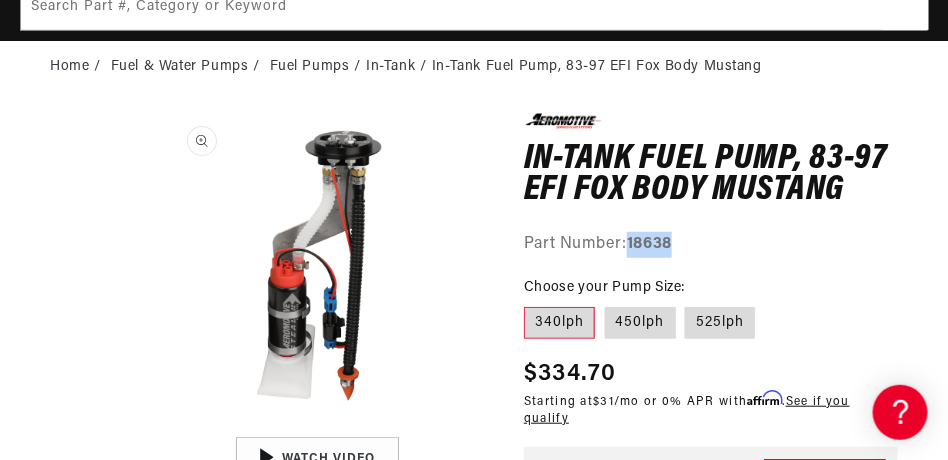 drag, startPoint x: 630, startPoint y: 242, endPoint x: 698, endPoint y: 242, distance: 68 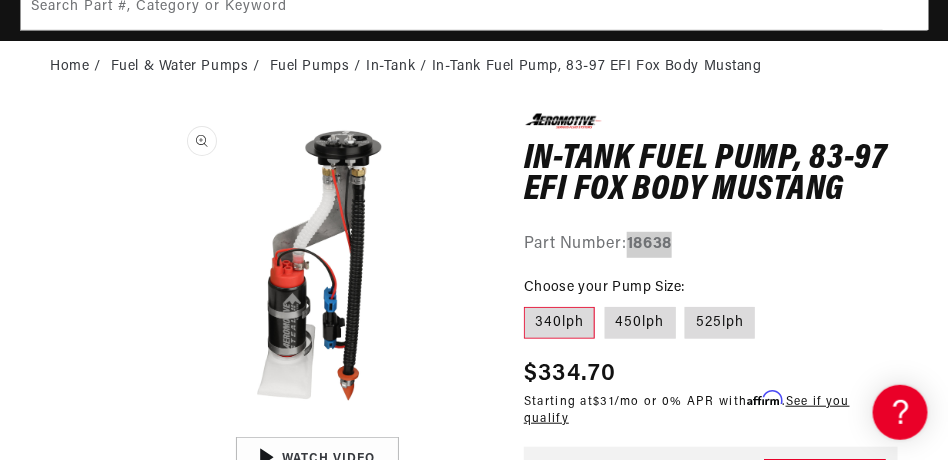 scroll, scrollTop: 0, scrollLeft: 768, axis: horizontal 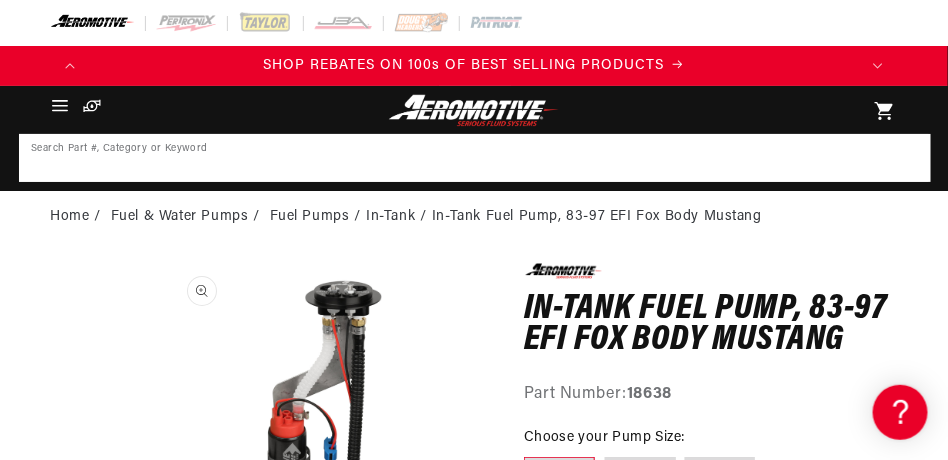 click at bounding box center (475, 158) 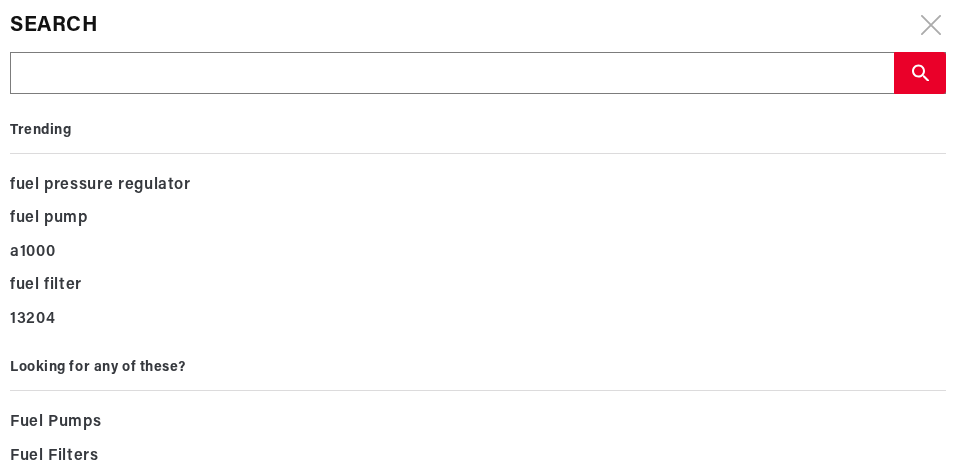 type on "1" 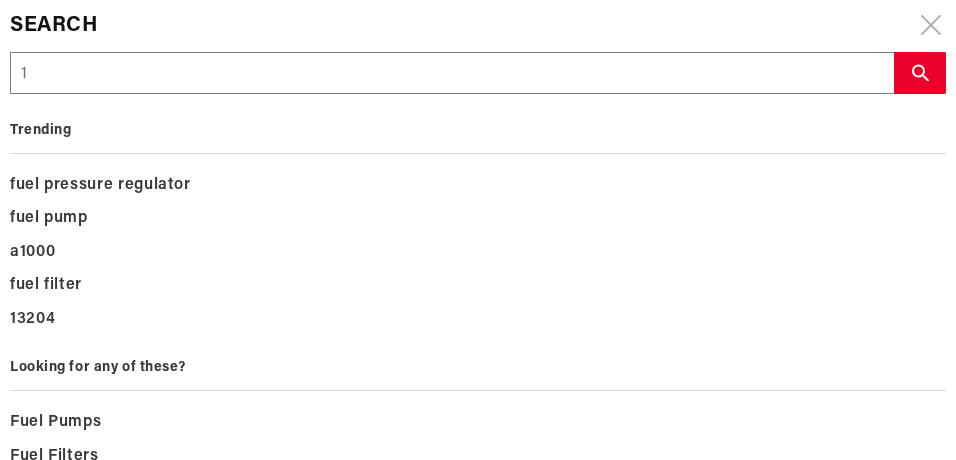 type on "18" 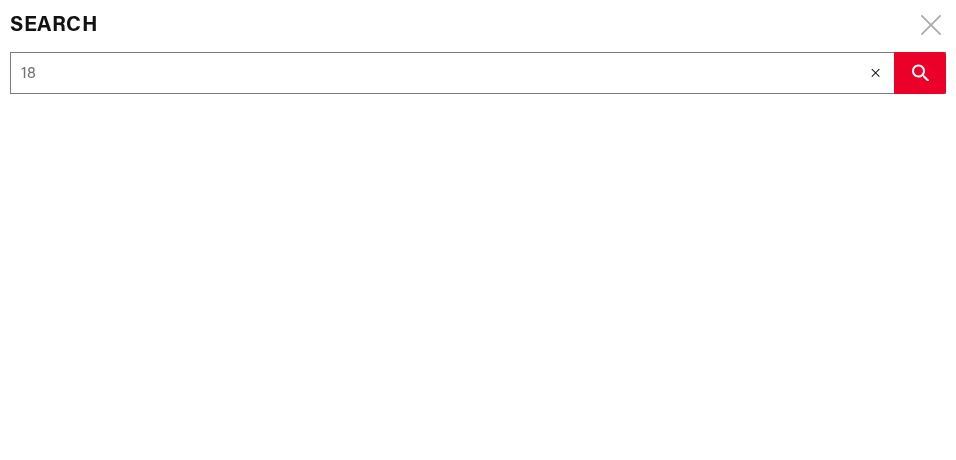 type on "180" 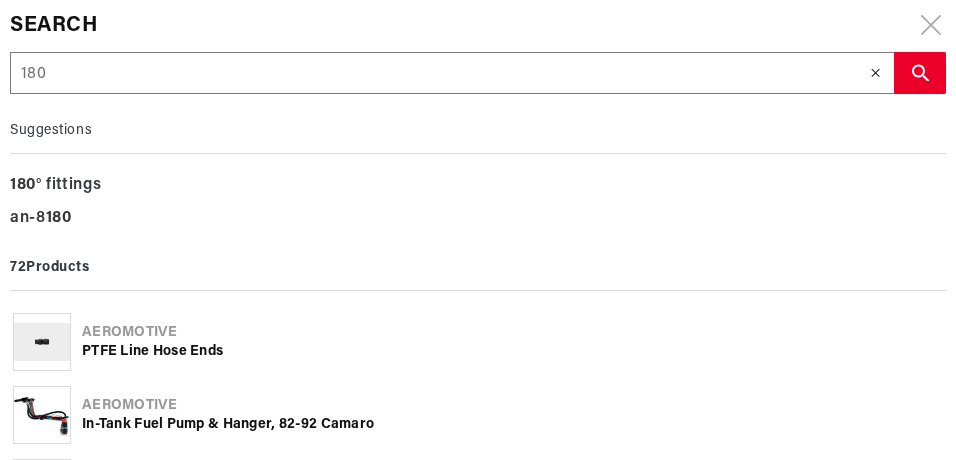 type on "1802" 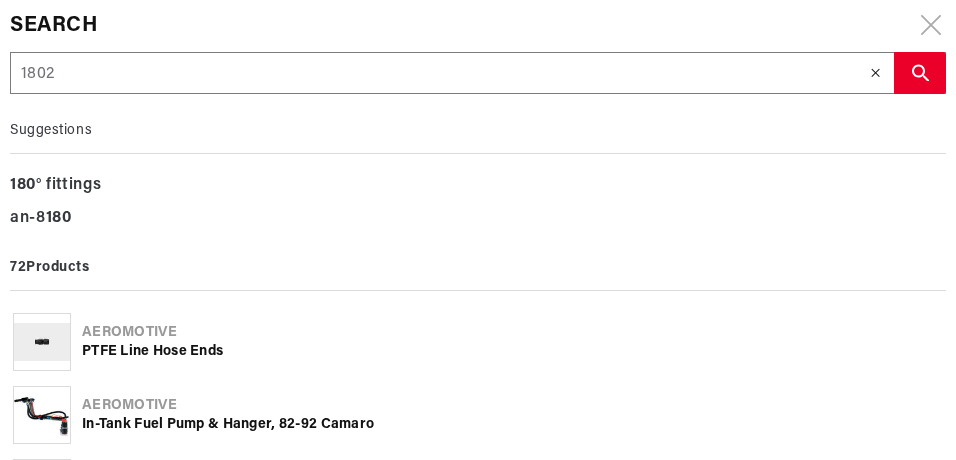 type on "18027" 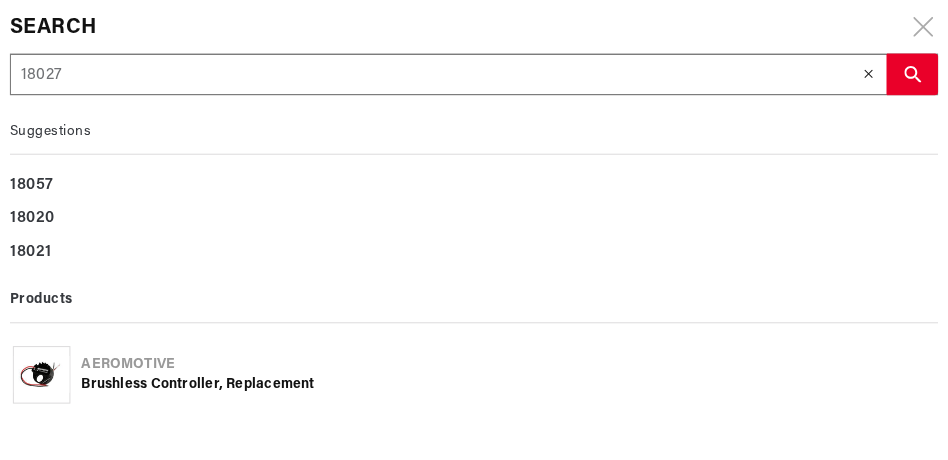 scroll, scrollTop: 0, scrollLeft: 768, axis: horizontal 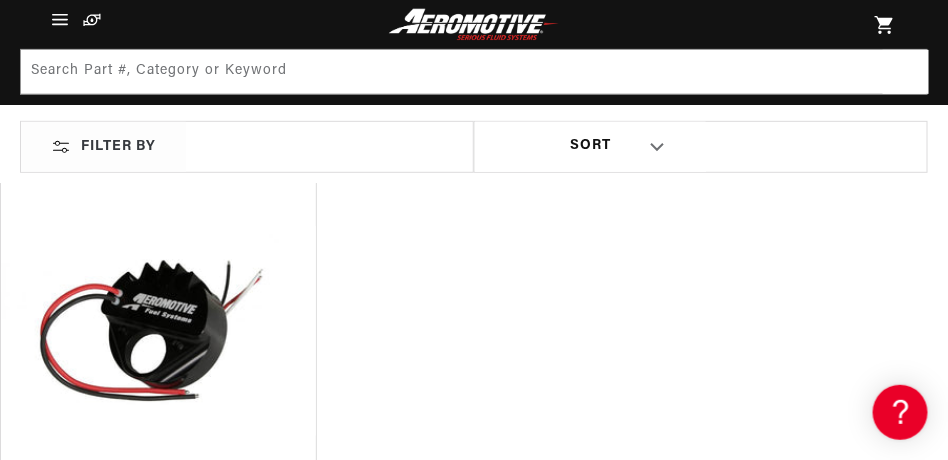 click on "Brushless Controller, Replacement" at bounding box center (158, 545) 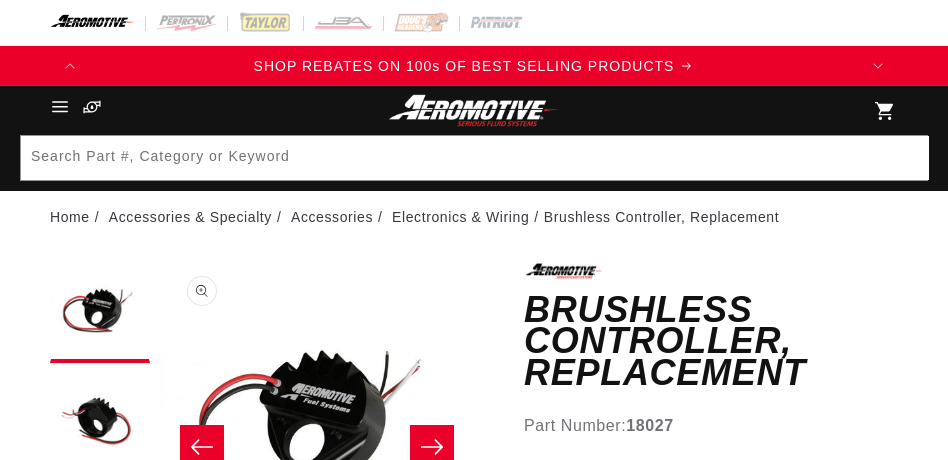 scroll, scrollTop: 0, scrollLeft: 0, axis: both 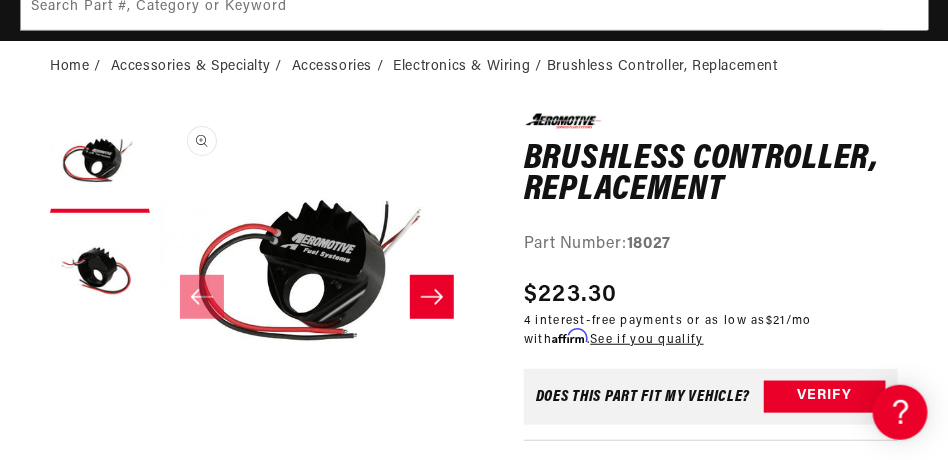 click on "Open media 1 in modal" at bounding box center (160, 427) 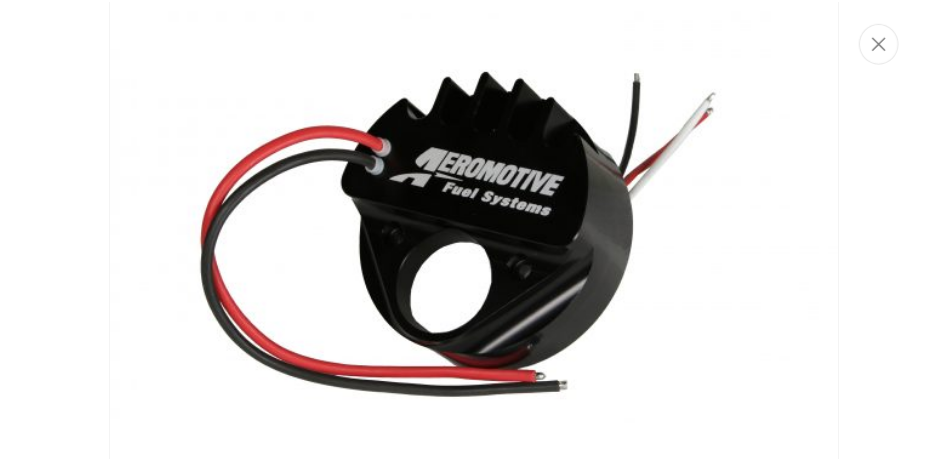 scroll, scrollTop: 32, scrollLeft: 0, axis: vertical 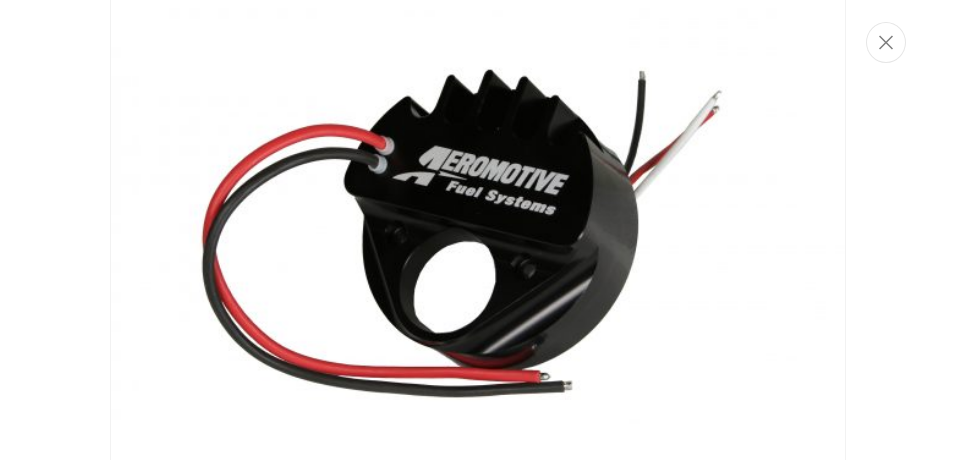 click at bounding box center (478, 233) 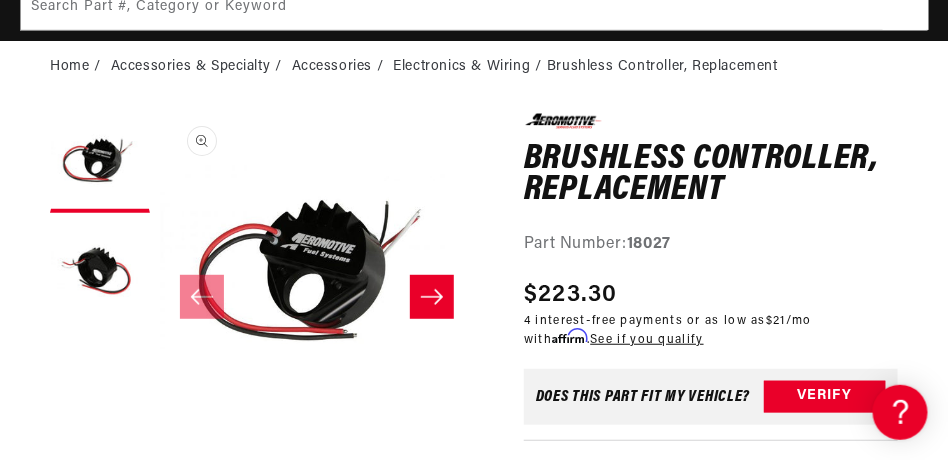 scroll, scrollTop: 1, scrollLeft: 0, axis: vertical 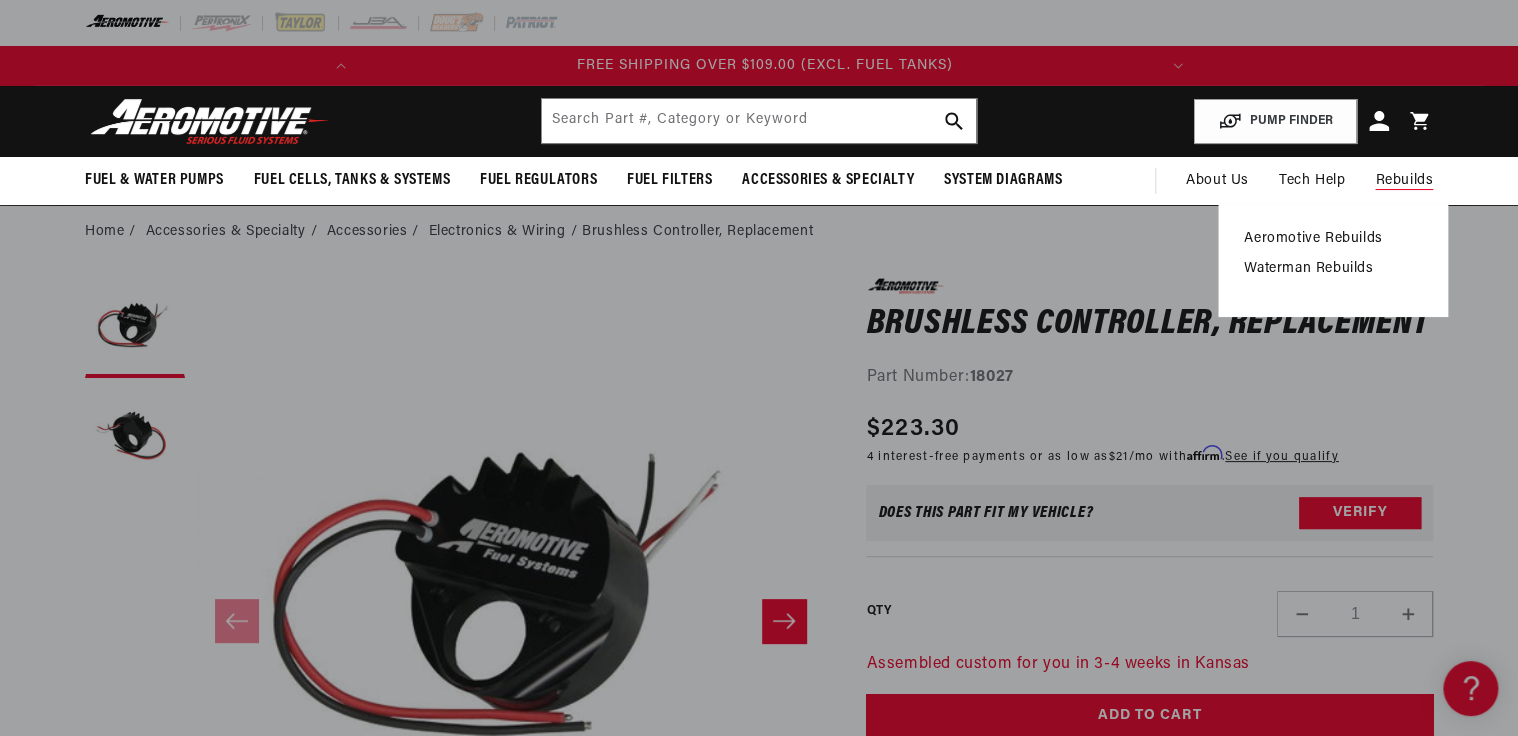 click on "Rebuilds" at bounding box center [1404, 181] 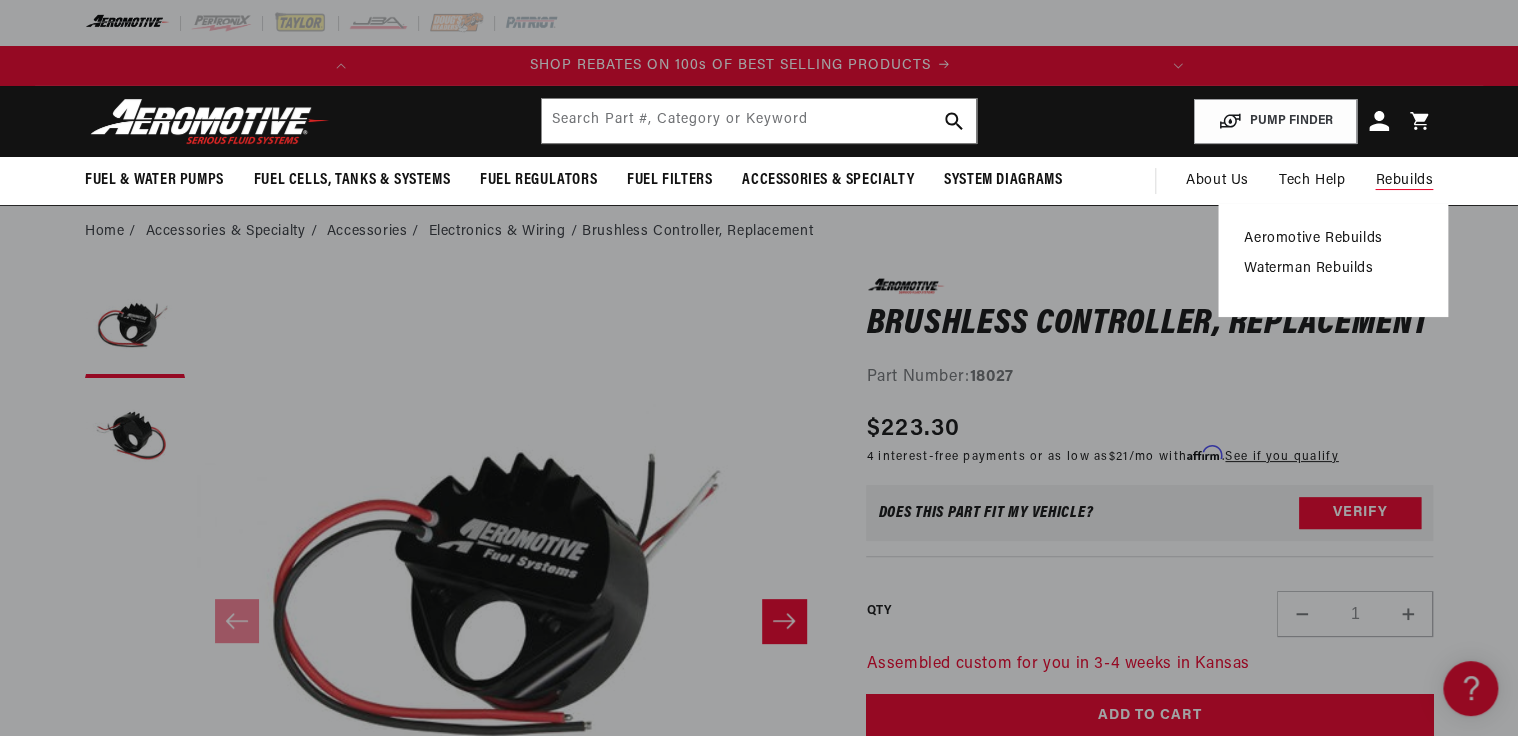 scroll, scrollTop: 0, scrollLeft: 0, axis: both 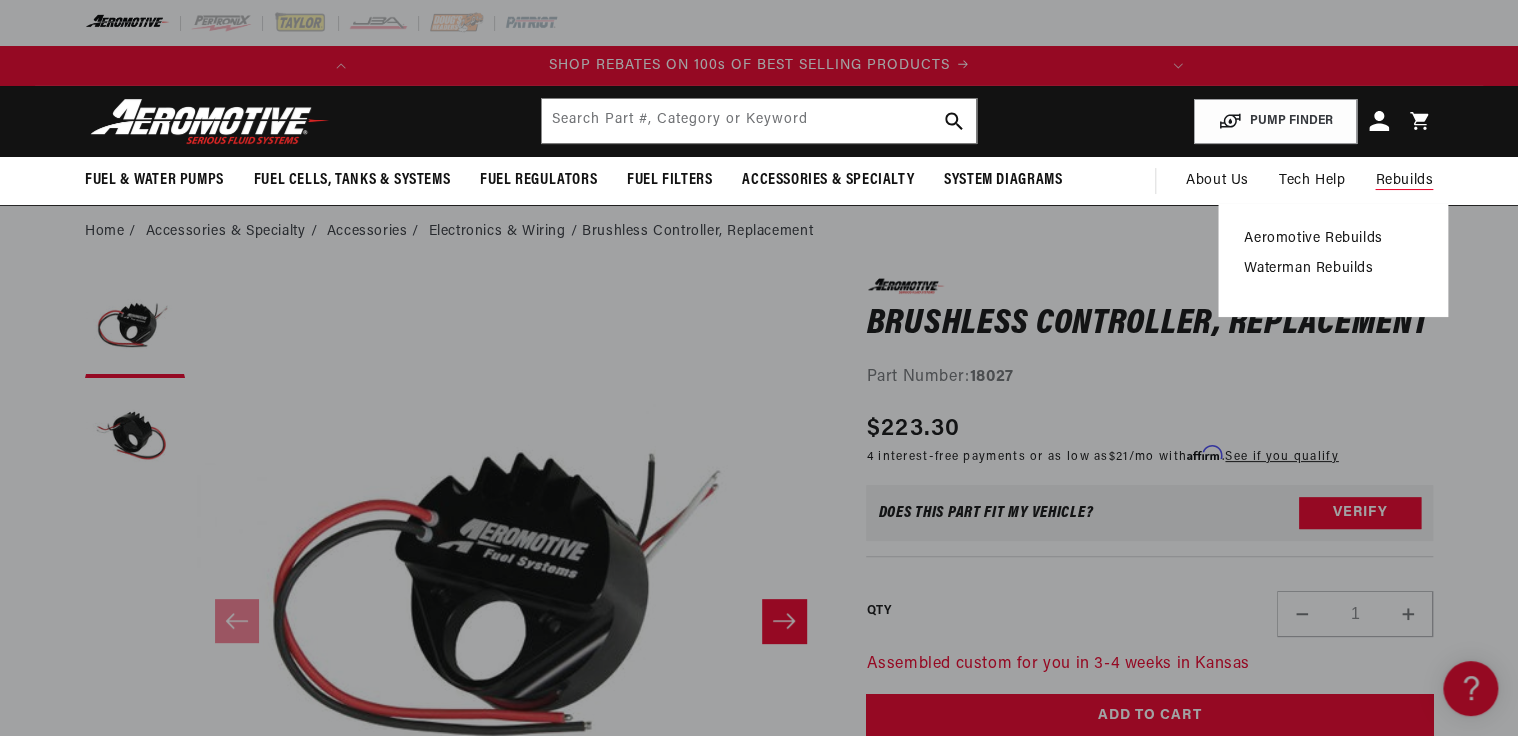 click on "Aeromotive Rebuilds" at bounding box center (1333, 239) 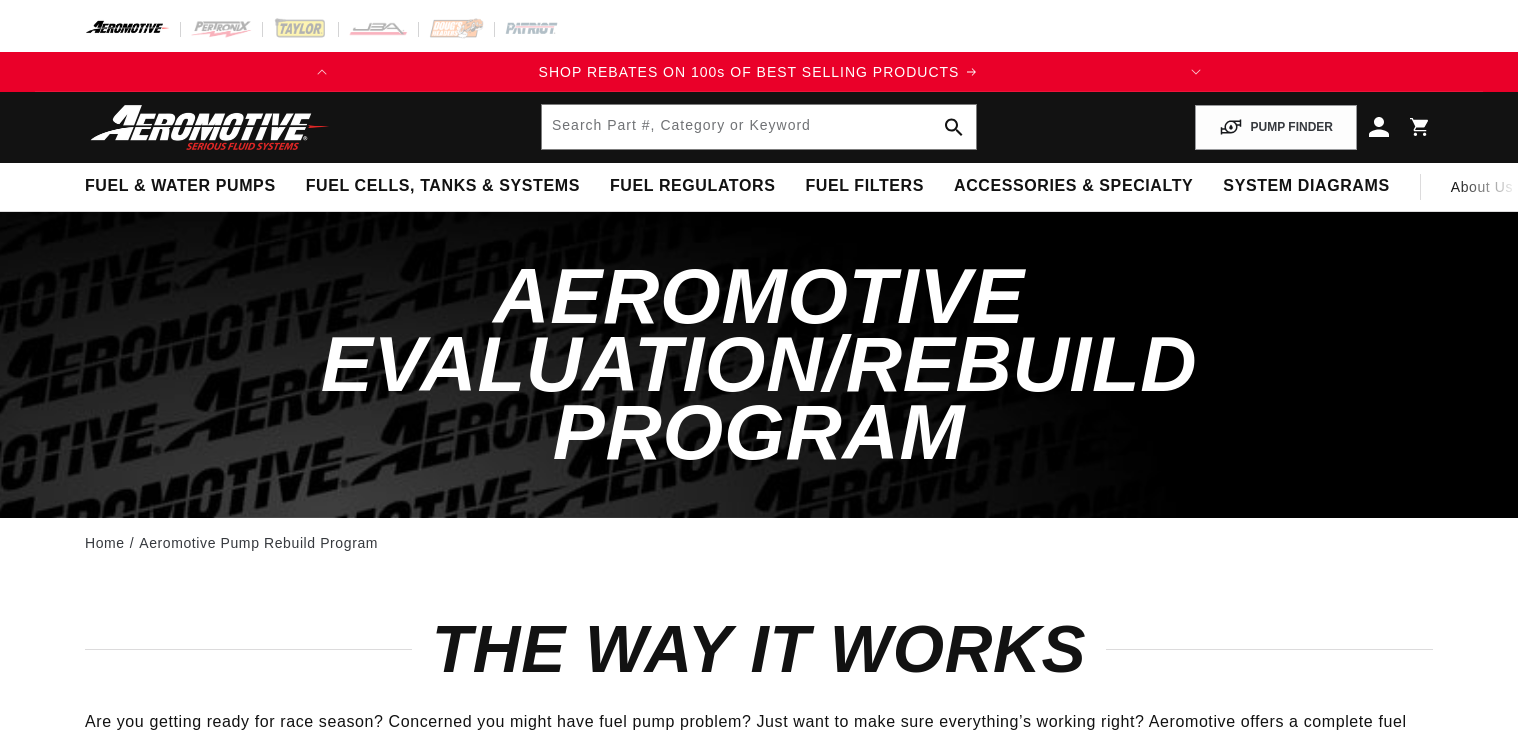 scroll, scrollTop: 0, scrollLeft: 0, axis: both 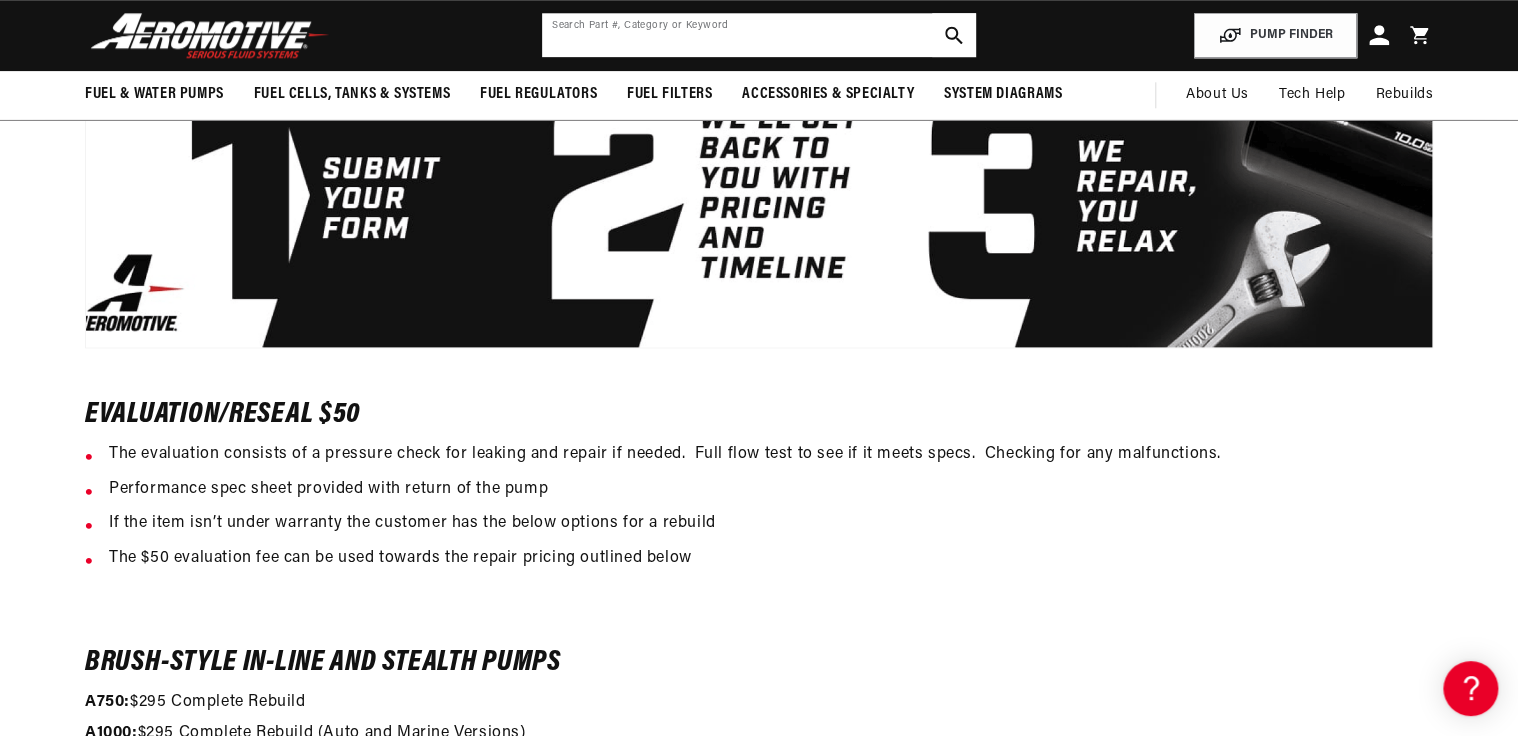 click 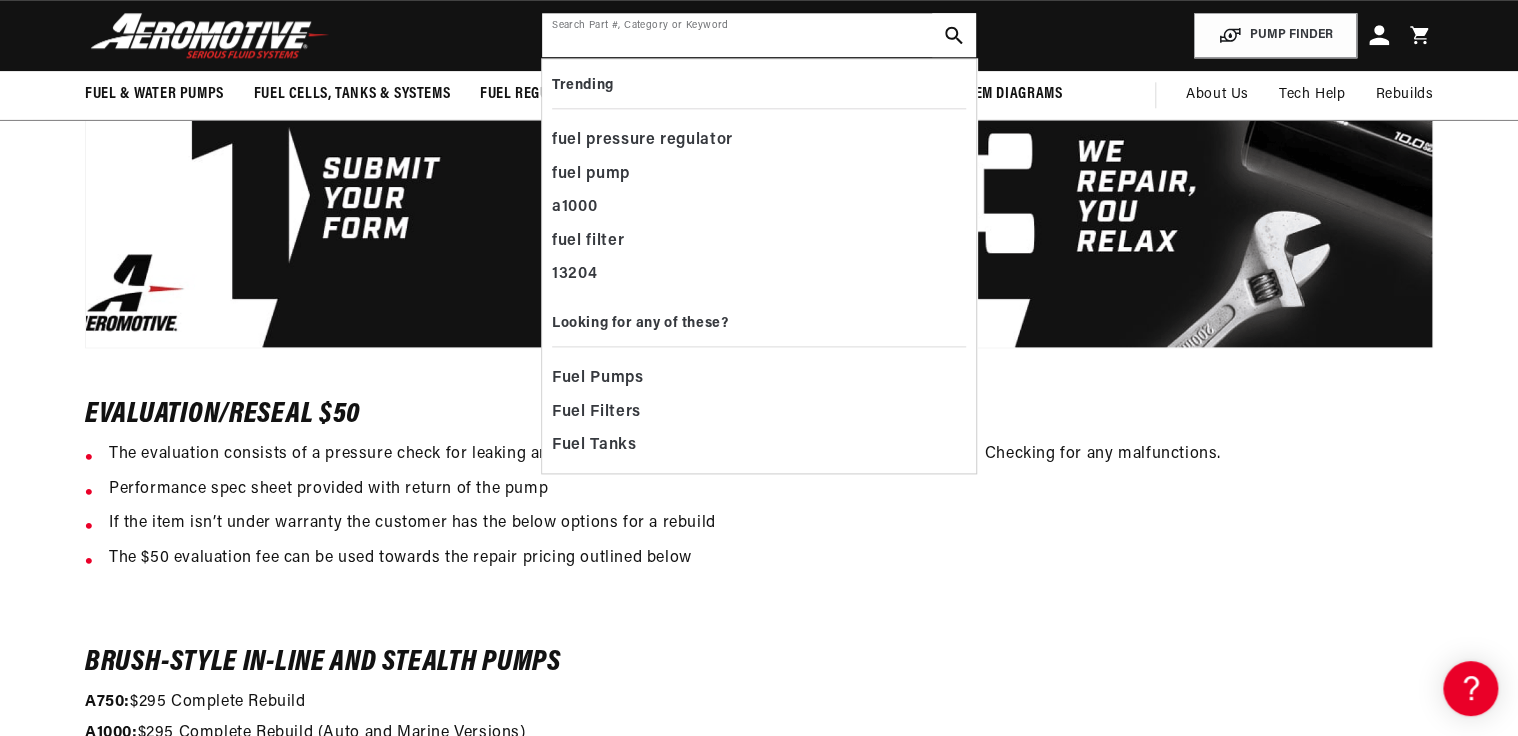 paste on "18665" 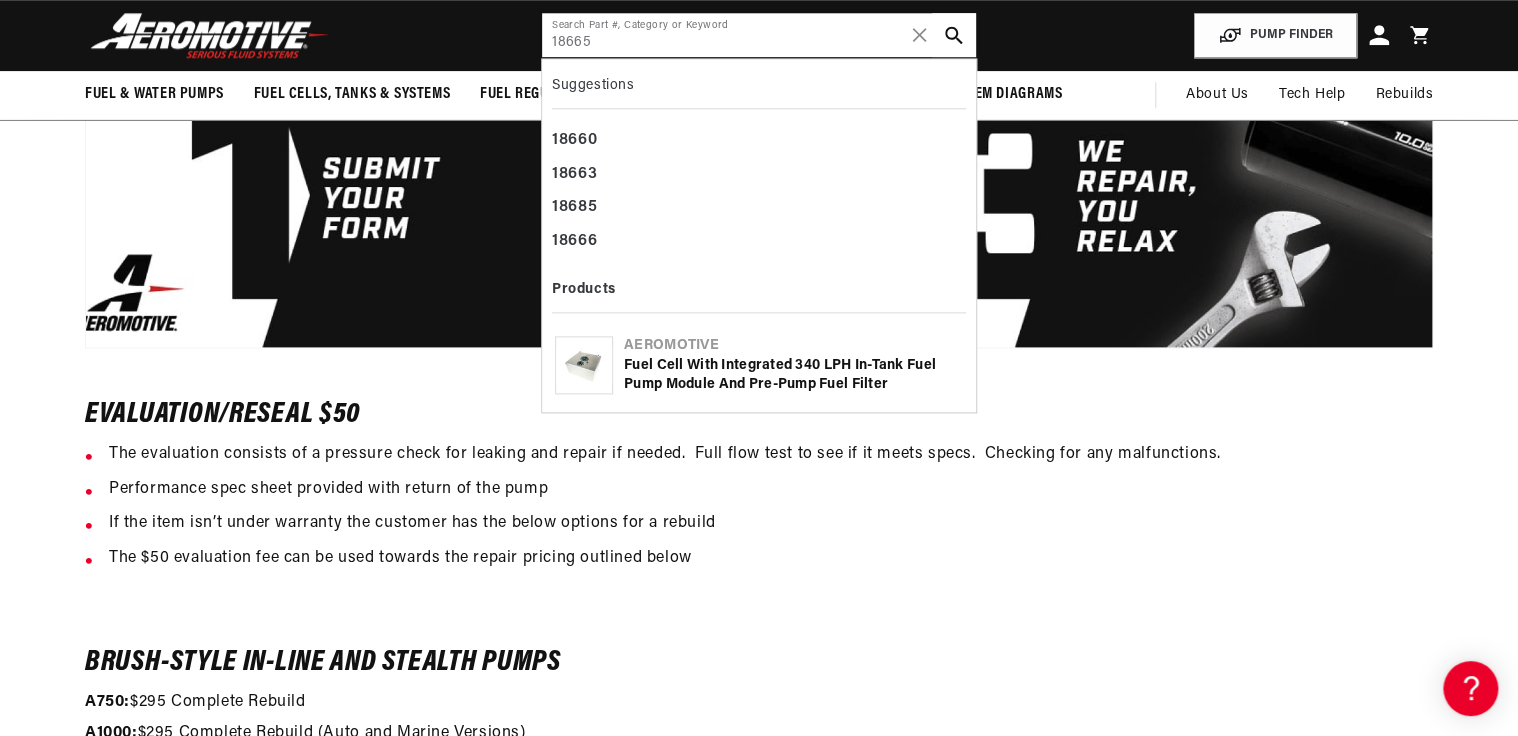 type on "18665" 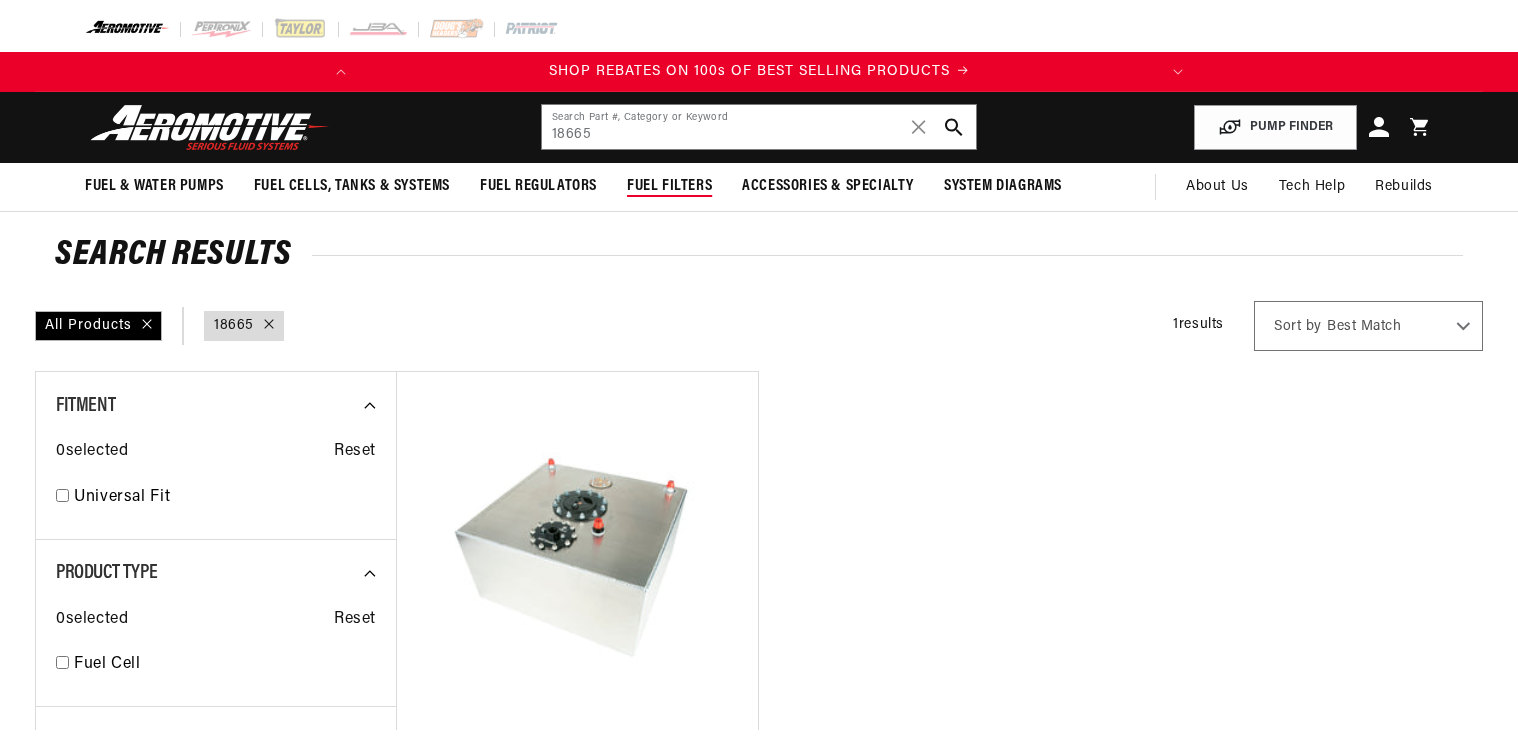 scroll, scrollTop: 0, scrollLeft: 0, axis: both 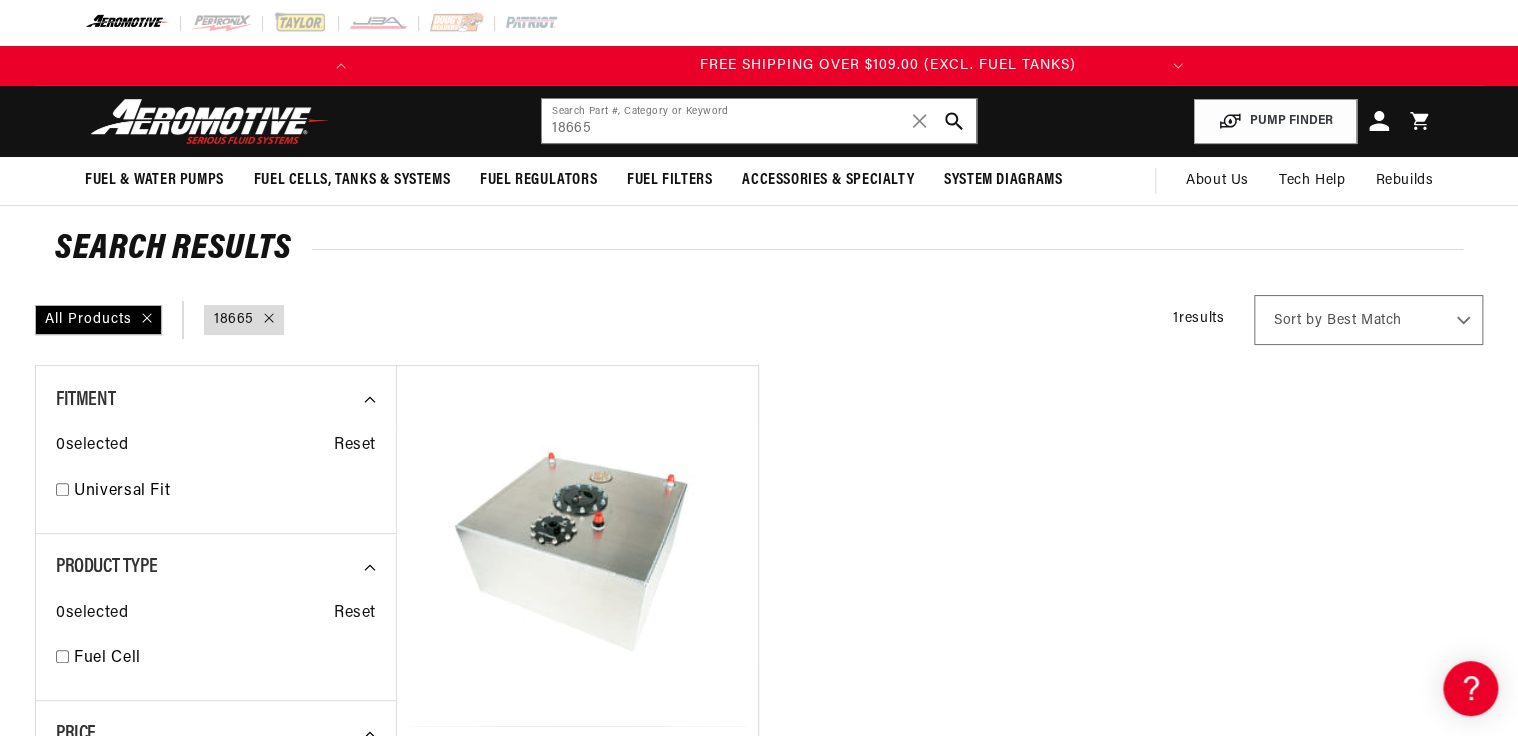 click on "Fuel Cell with Integrated 340 LPH In-Tank Fuel Pump Module and Pre-Pump Fuel Filter" at bounding box center (577, 796) 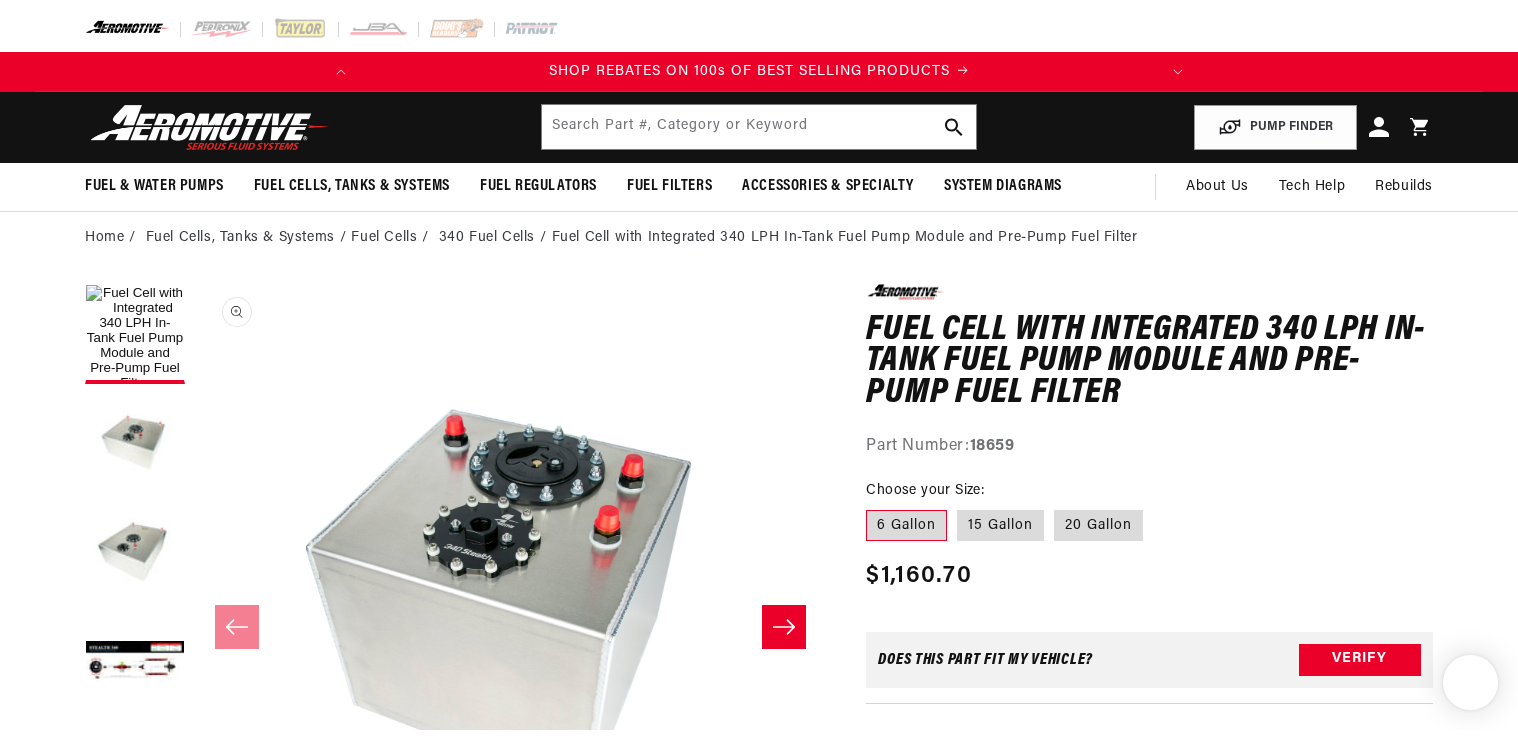 scroll, scrollTop: 0, scrollLeft: 0, axis: both 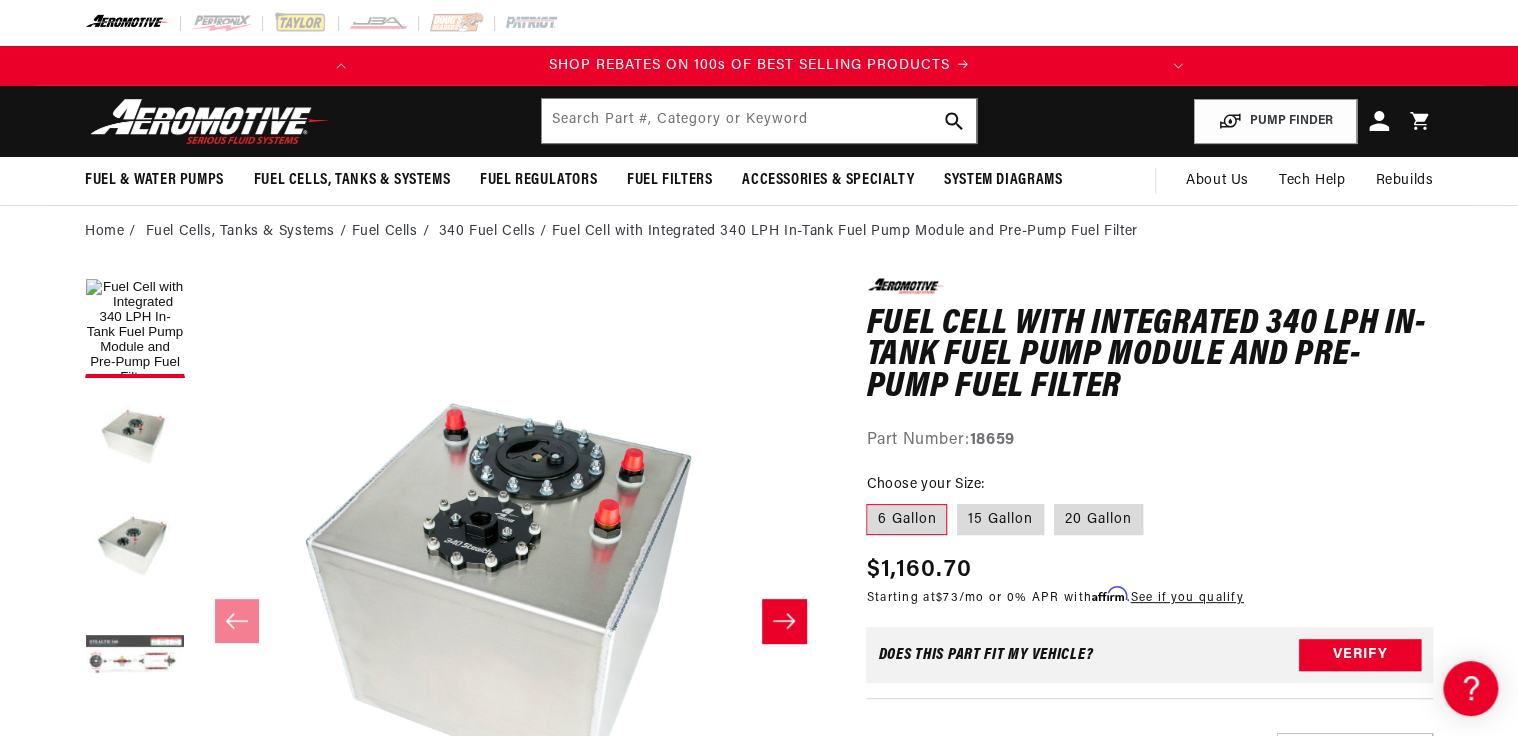 click at bounding box center (135, 658) 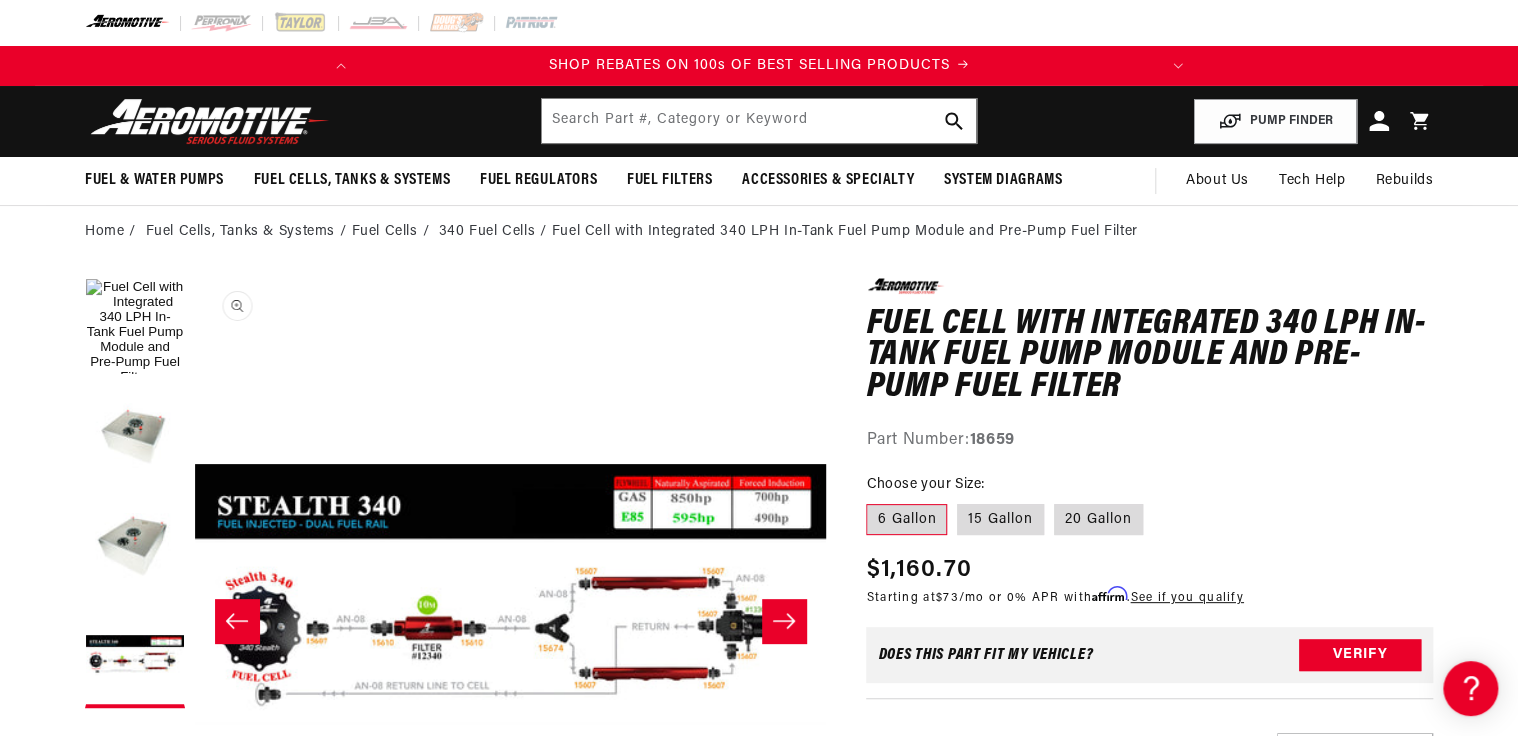 scroll, scrollTop: 0, scrollLeft: 1894, axis: horizontal 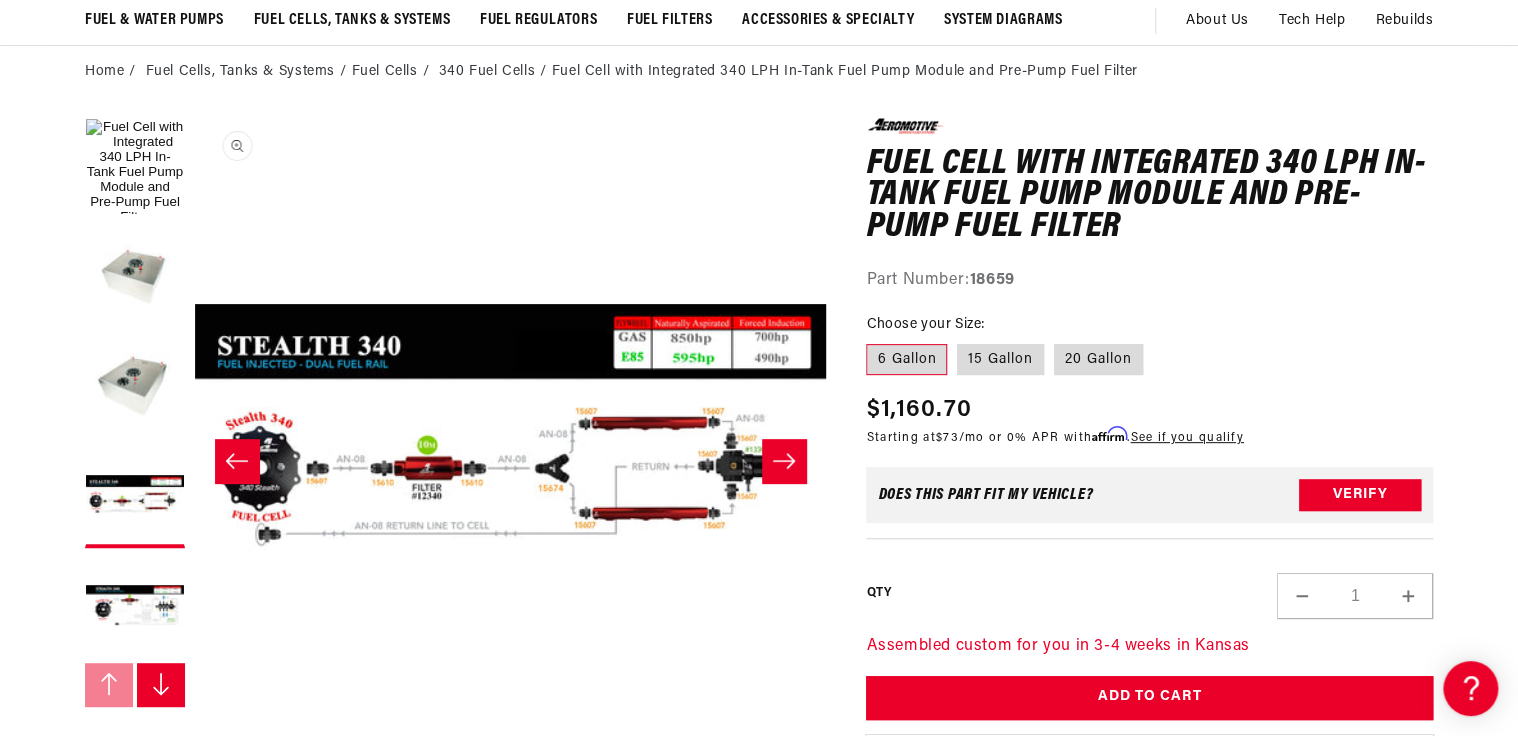 type 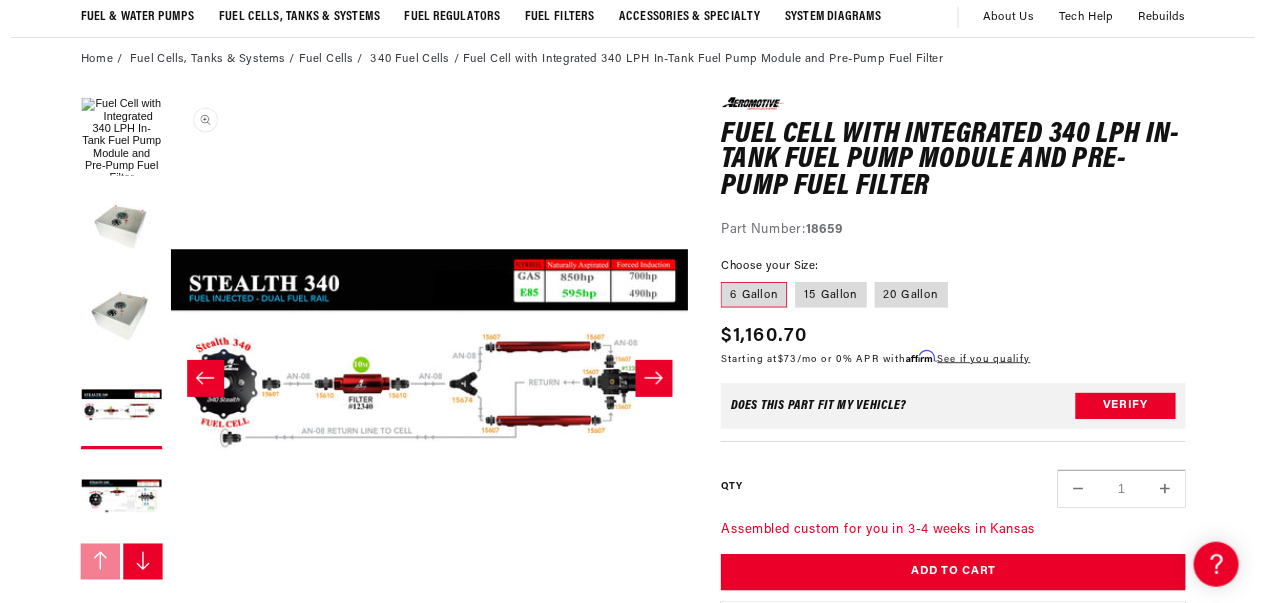 scroll, scrollTop: 0, scrollLeft: 791, axis: horizontal 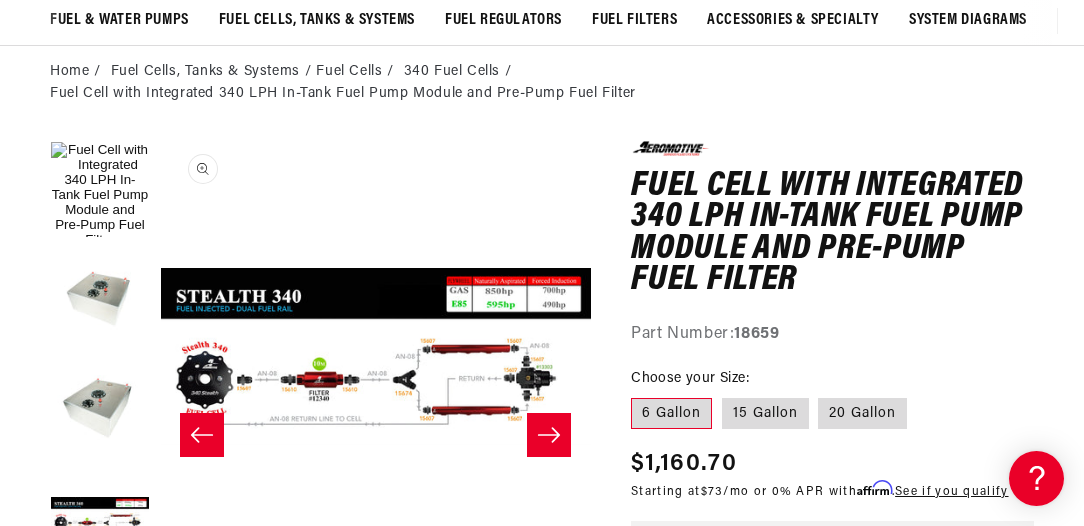 click on "Open media 4 in modal" at bounding box center (161, 572) 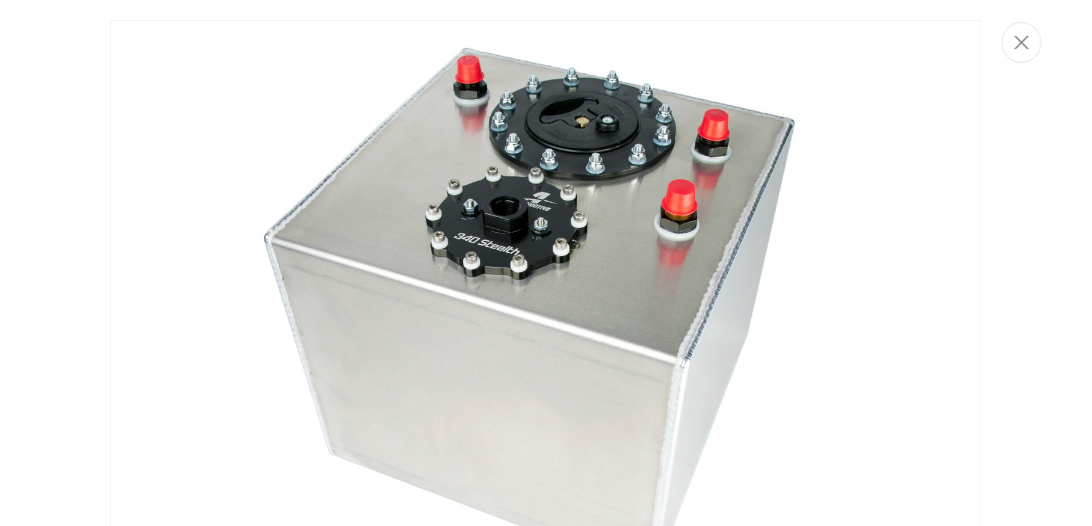 scroll, scrollTop: 0, scrollLeft: 1308, axis: horizontal 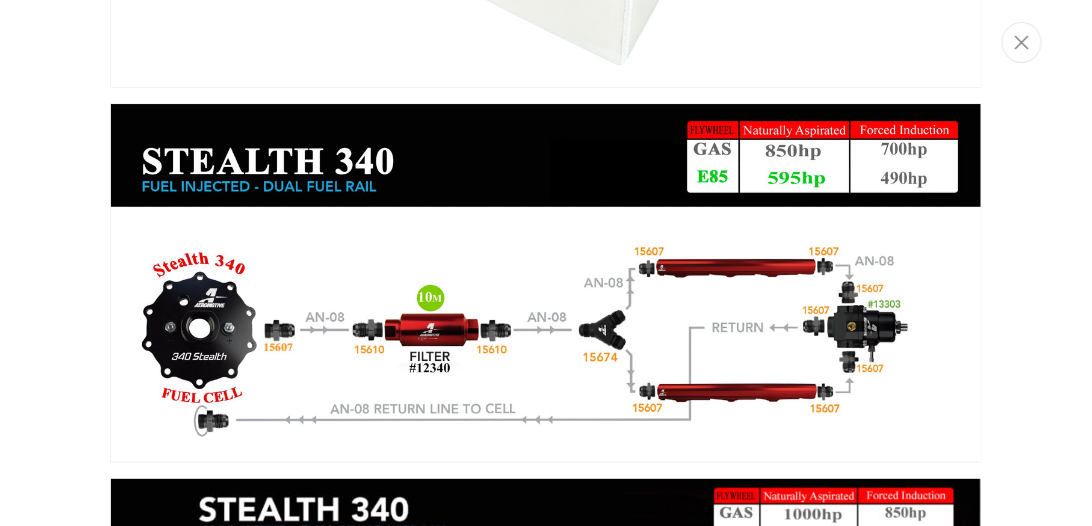 click at bounding box center (546, 283) 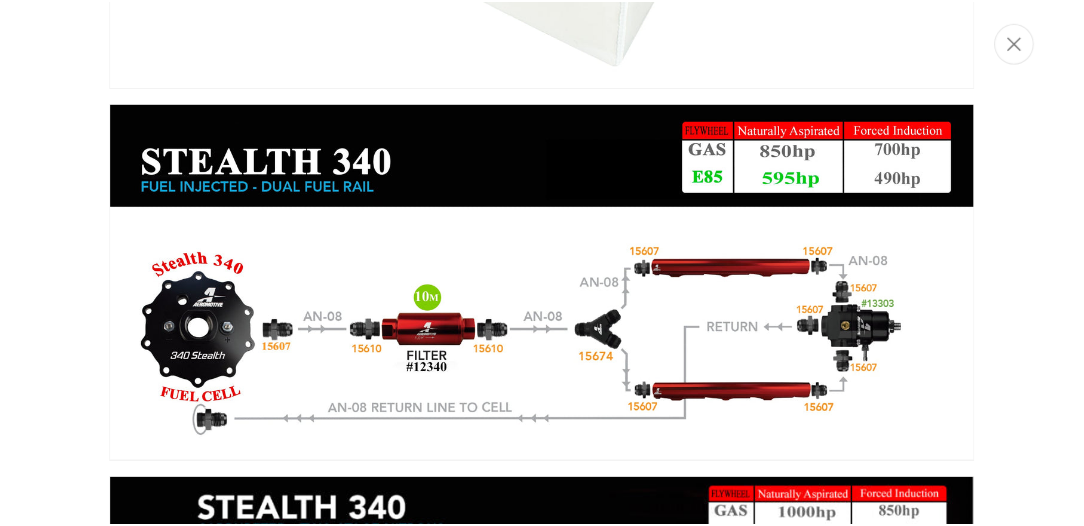 scroll, scrollTop: 189, scrollLeft: 0, axis: vertical 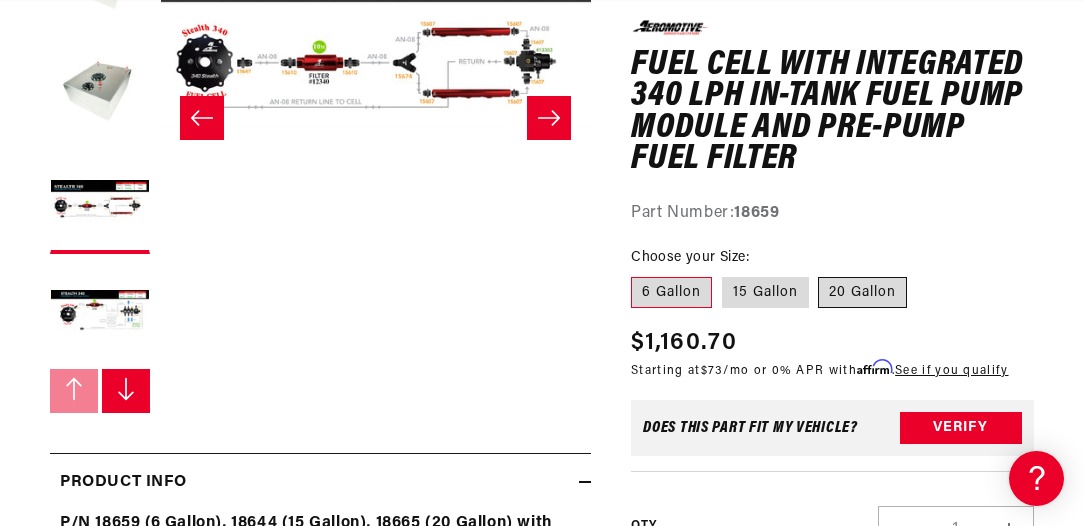 click on "20 Gallon" at bounding box center [862, 293] 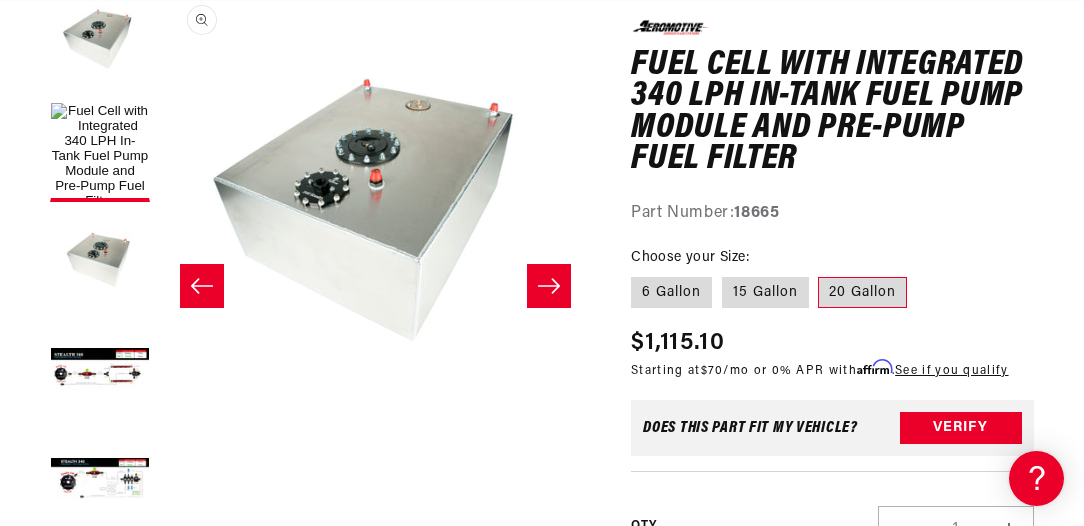 click on "Open media 3 in modal" at bounding box center [160, 423] 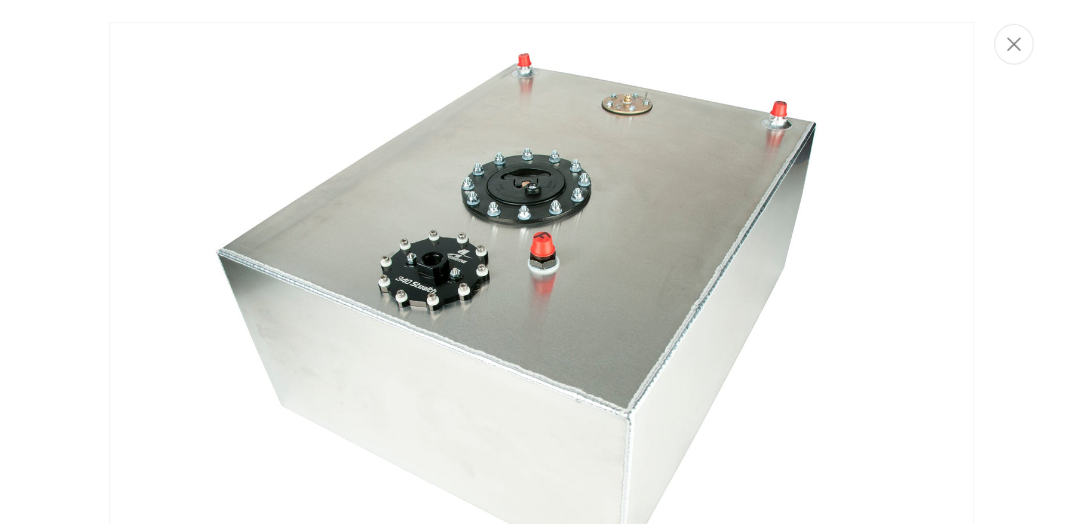 scroll, scrollTop: 0, scrollLeft: 0, axis: both 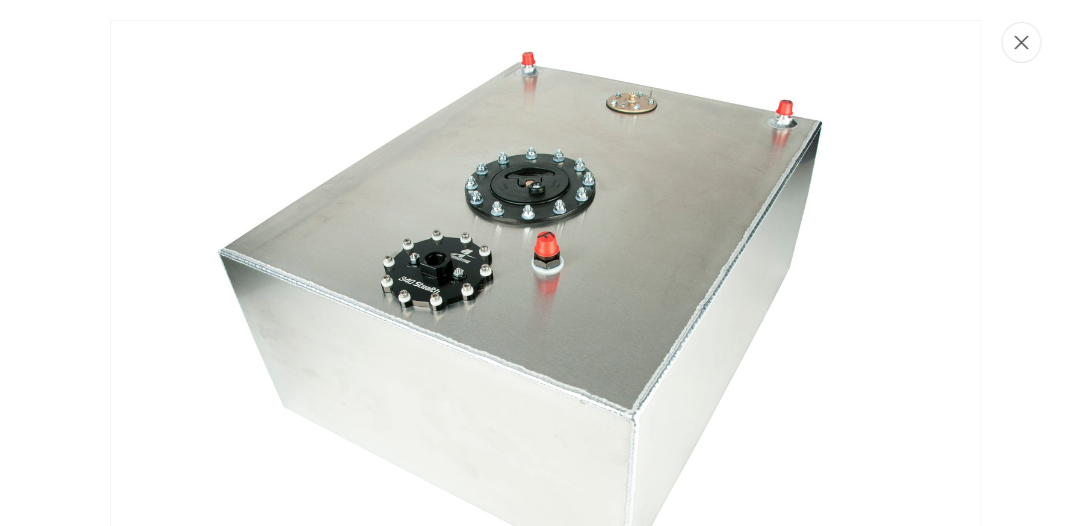 click 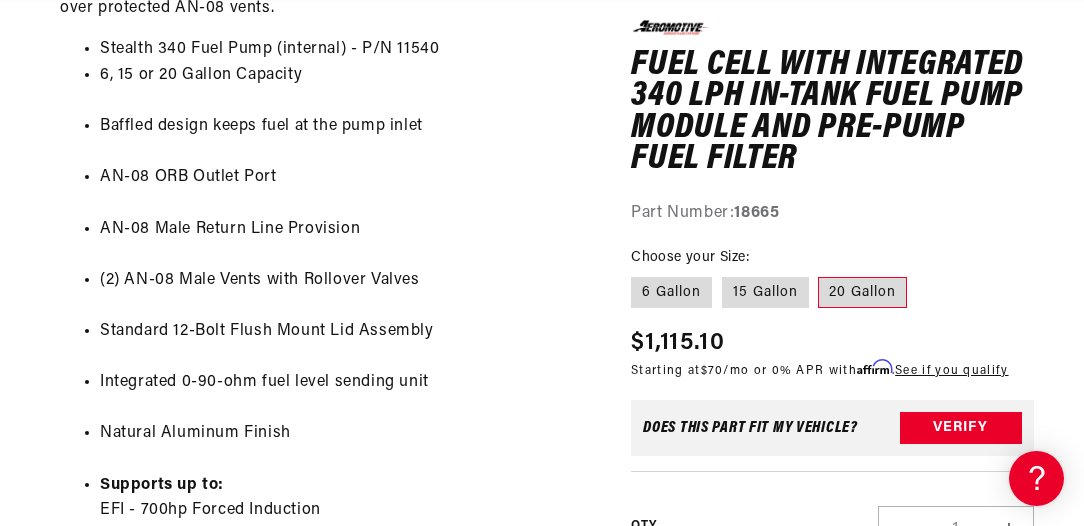 scroll, scrollTop: 1166, scrollLeft: 0, axis: vertical 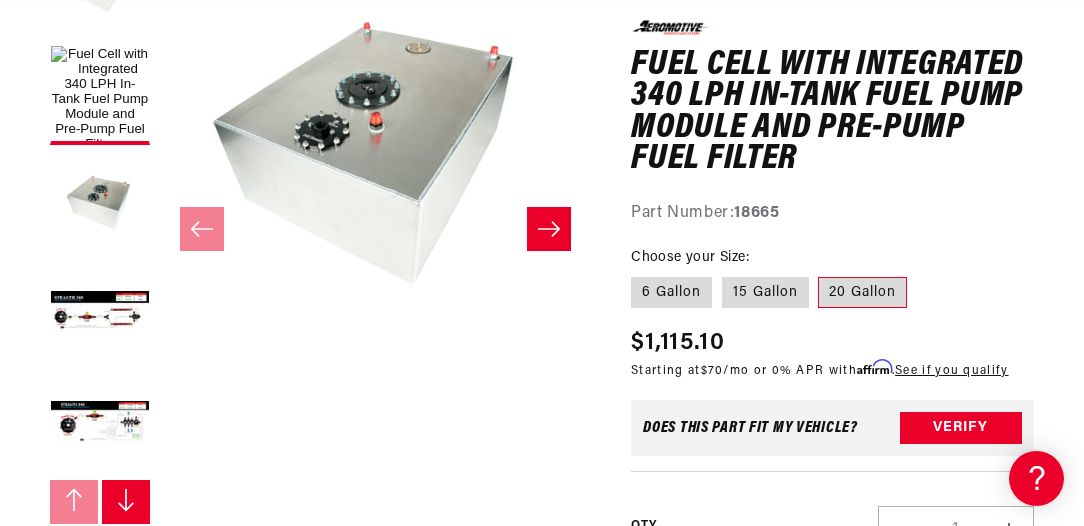 click on "Open media 3 in modal" at bounding box center (160, 366) 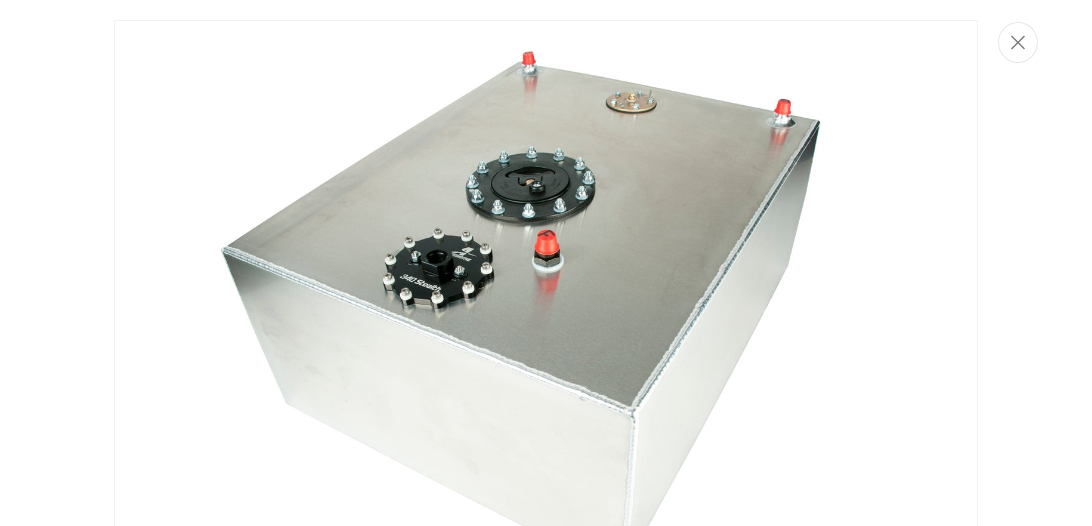 scroll, scrollTop: 43, scrollLeft: 0, axis: vertical 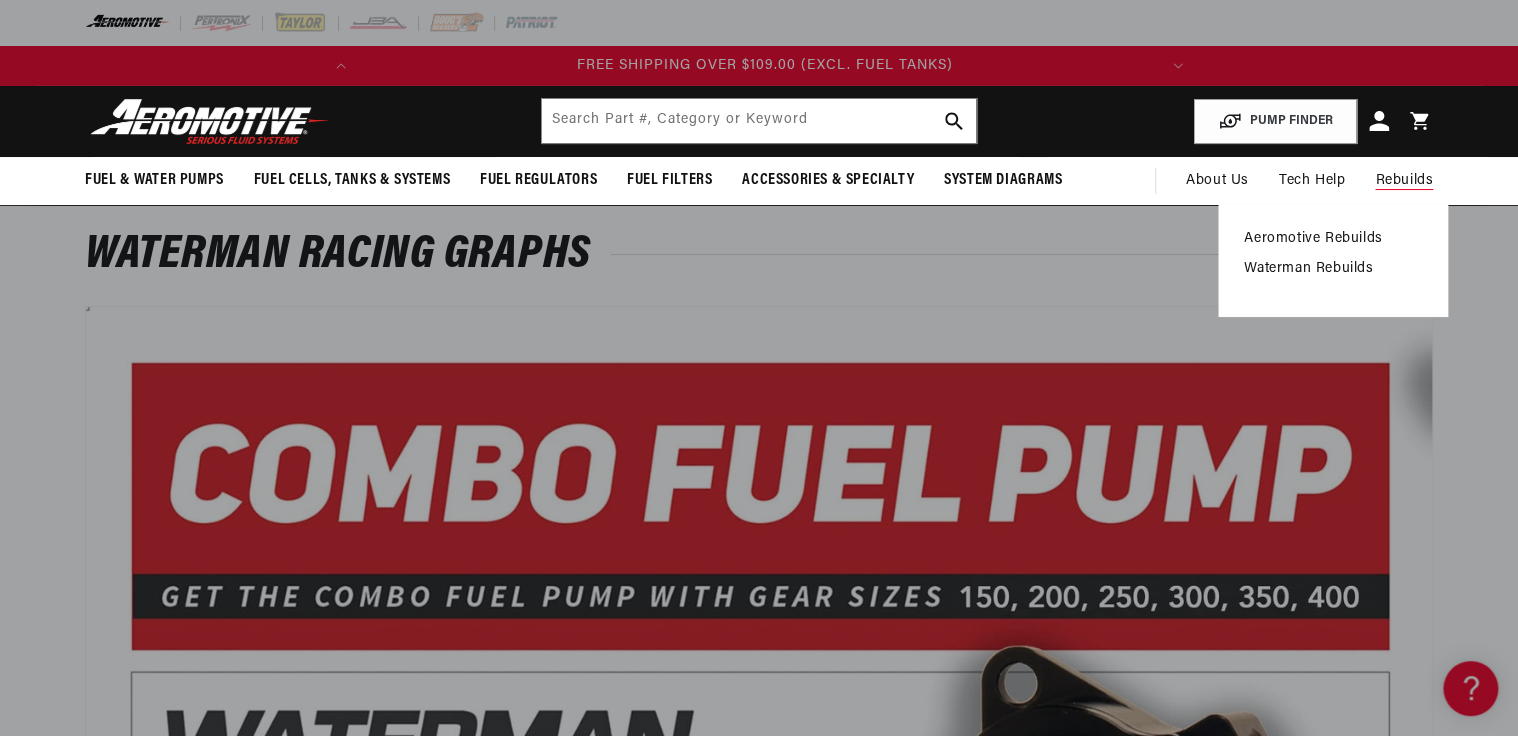 click on "Rebuilds" at bounding box center (1404, 181) 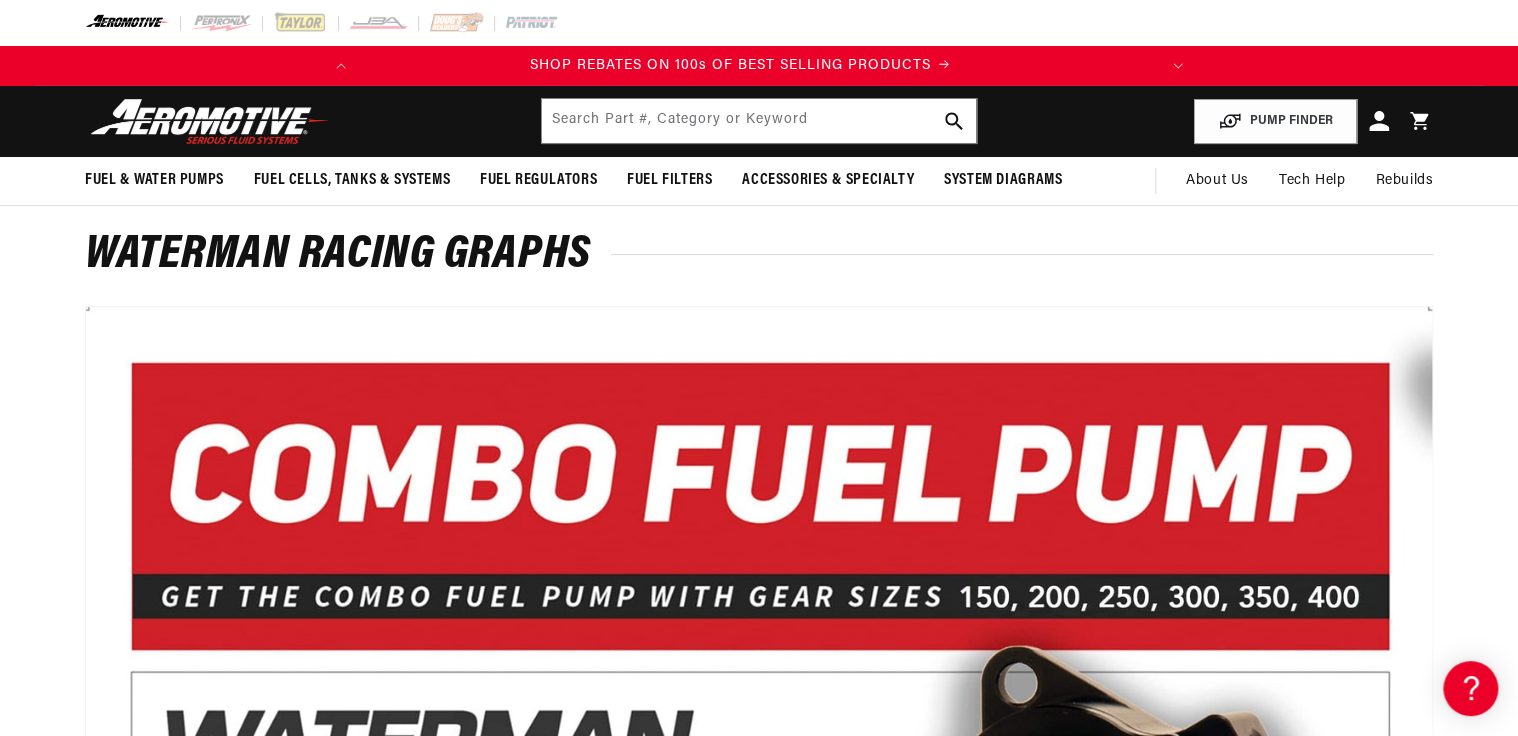 scroll, scrollTop: 0, scrollLeft: 0, axis: both 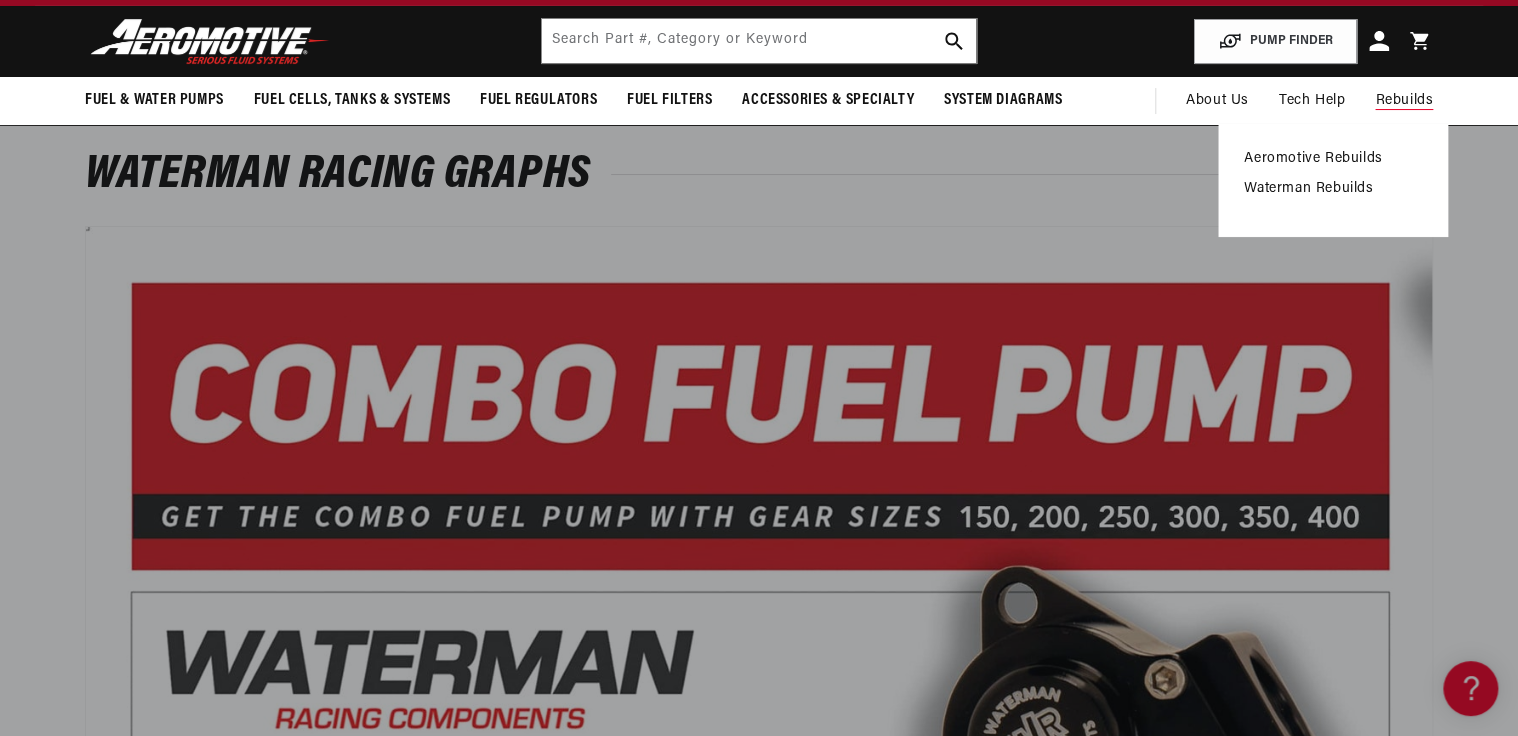 click on "Aeromotive Rebuilds" at bounding box center [1333, 159] 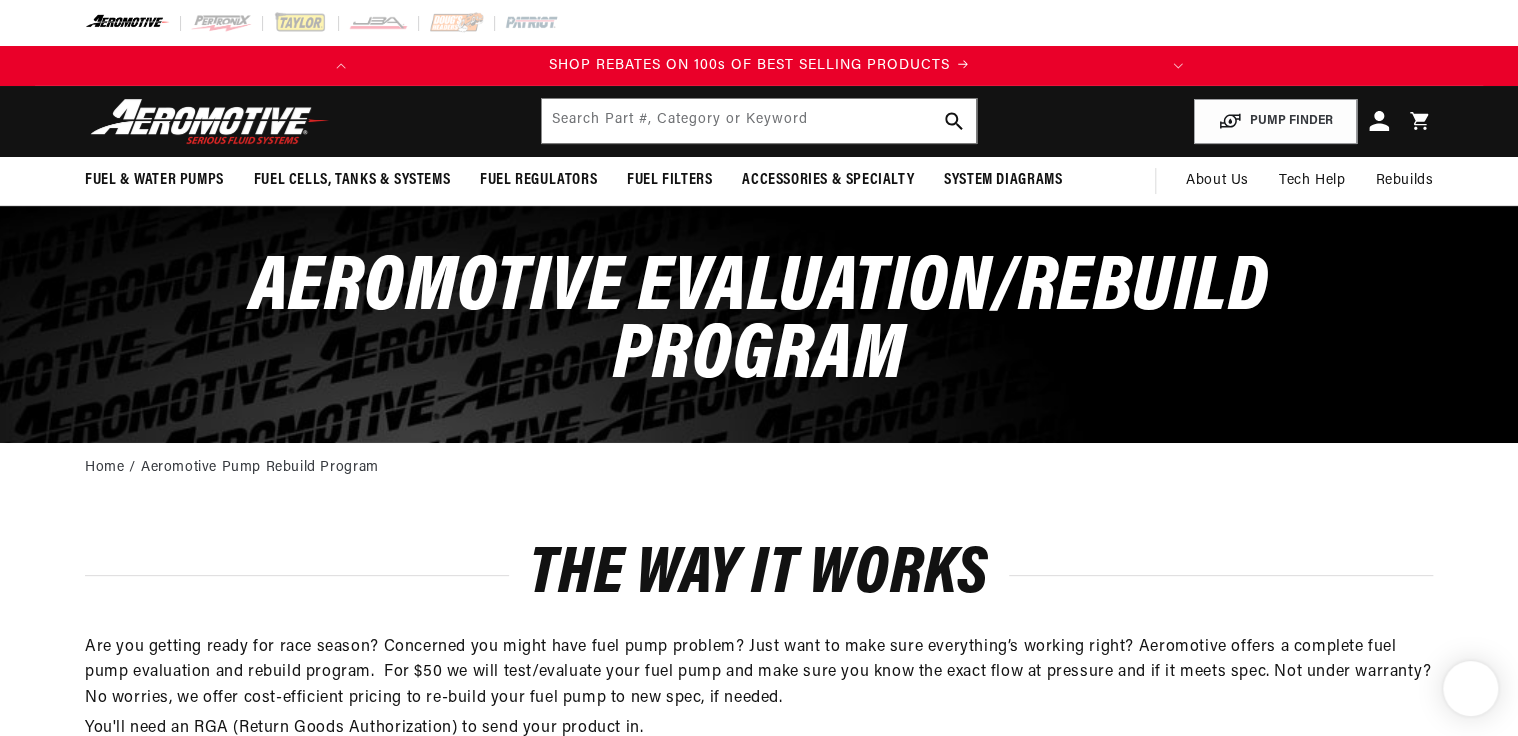 scroll, scrollTop: 252, scrollLeft: 0, axis: vertical 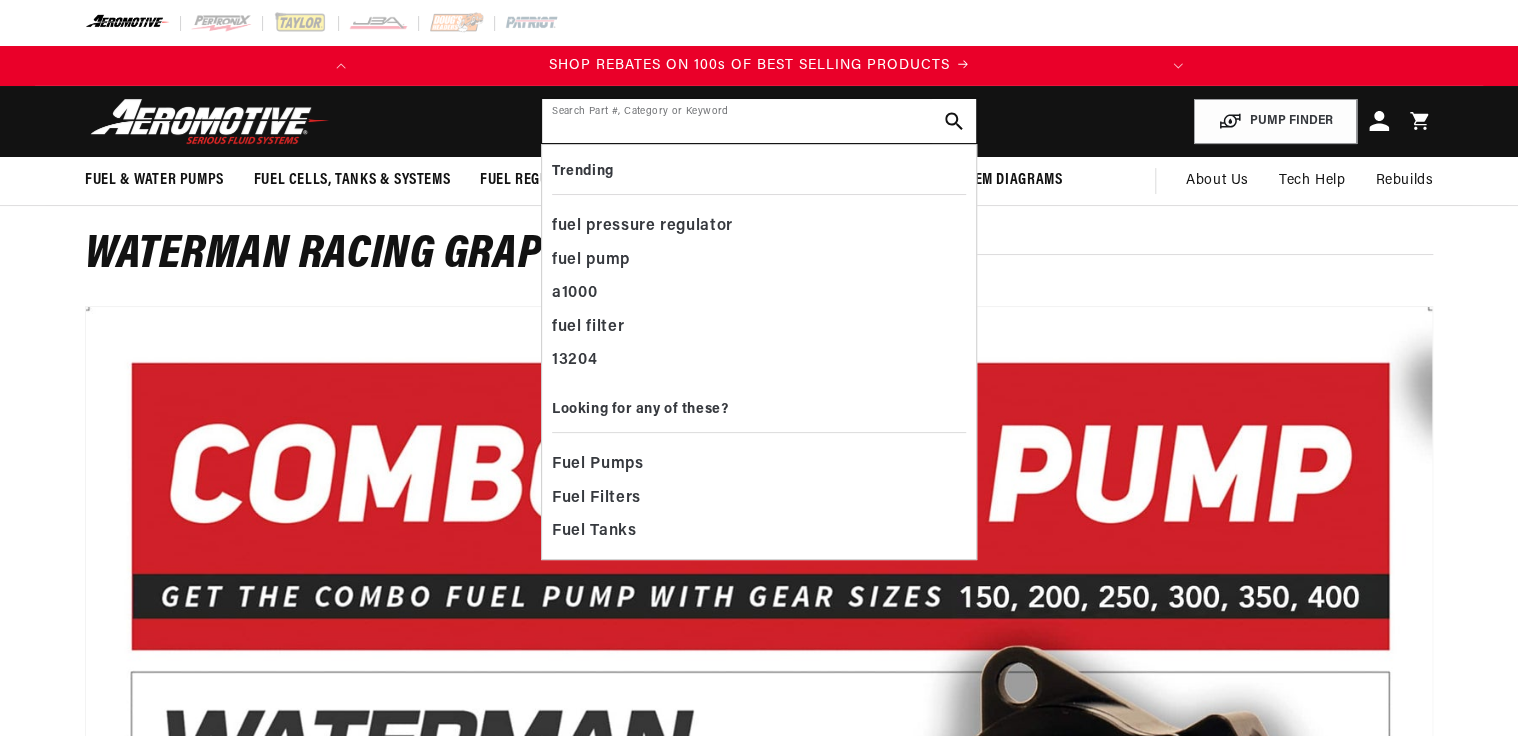 click 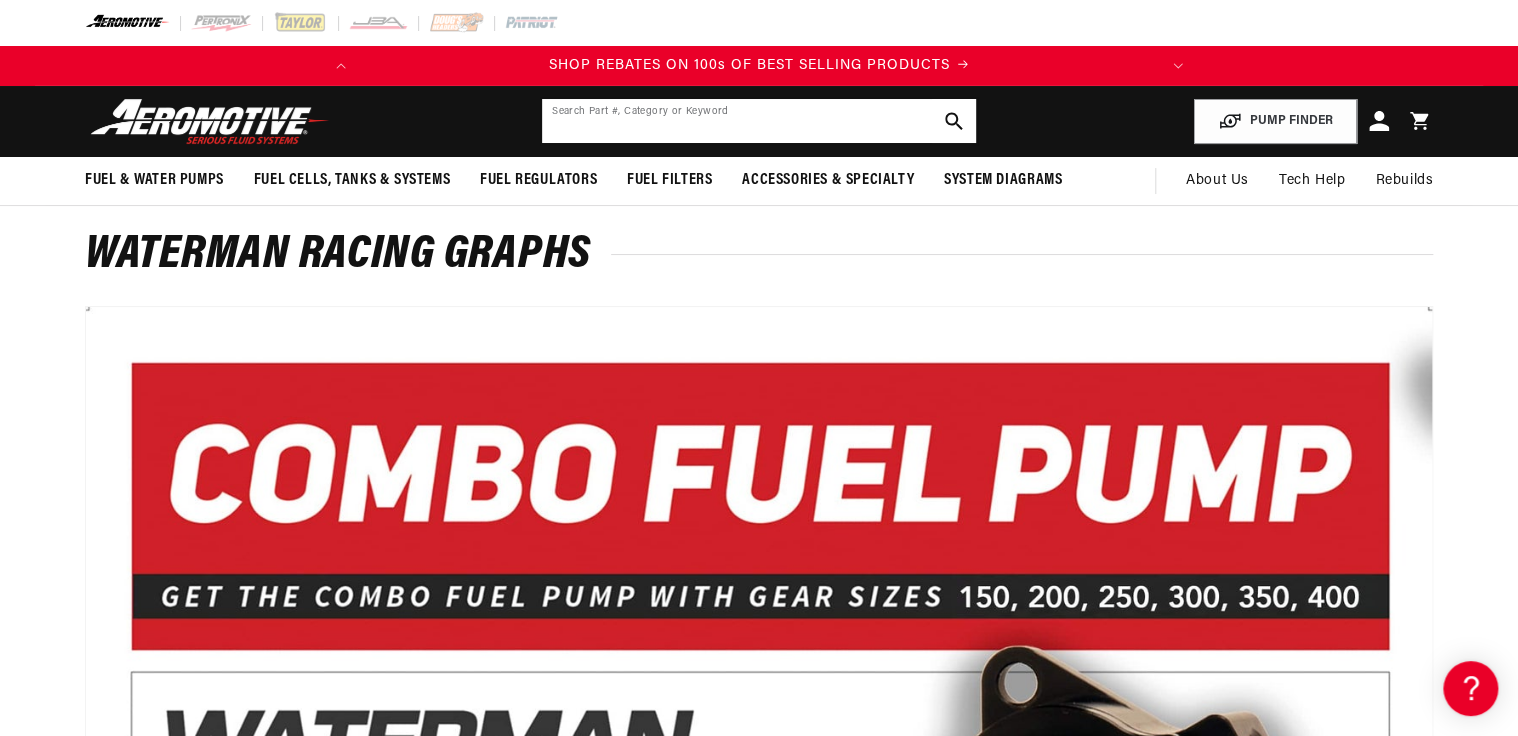 scroll, scrollTop: 0, scrollLeft: 0, axis: both 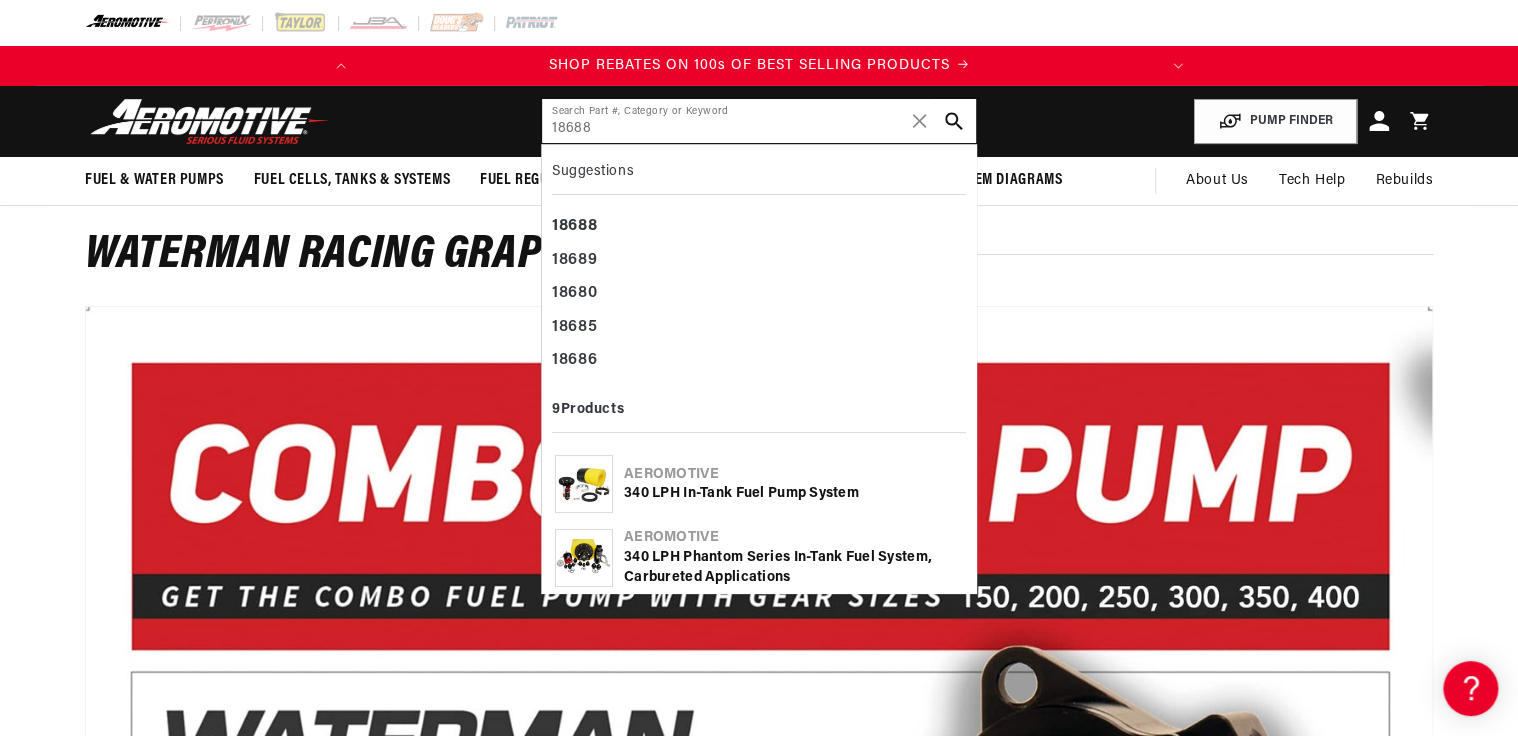 type on "18688" 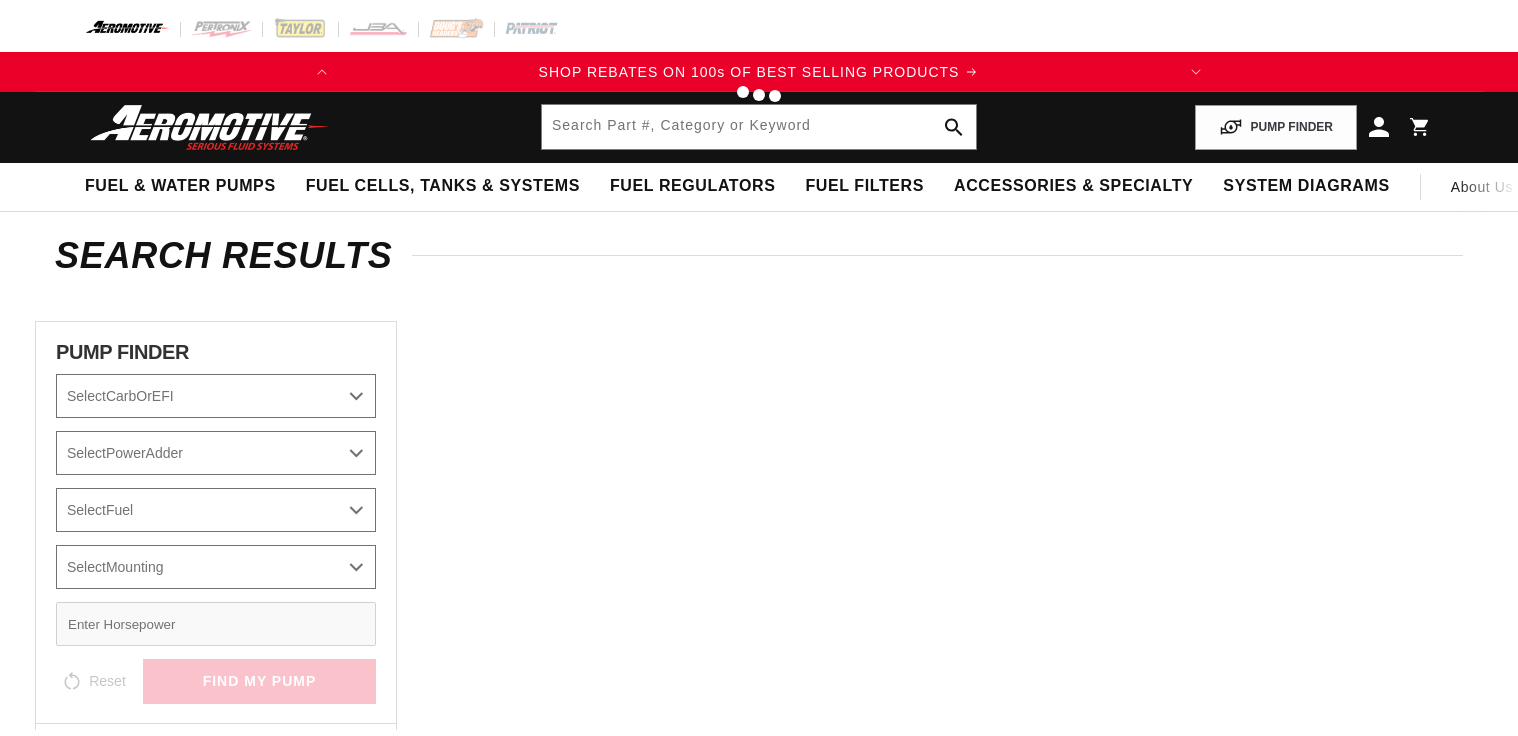 scroll, scrollTop: 0, scrollLeft: 0, axis: both 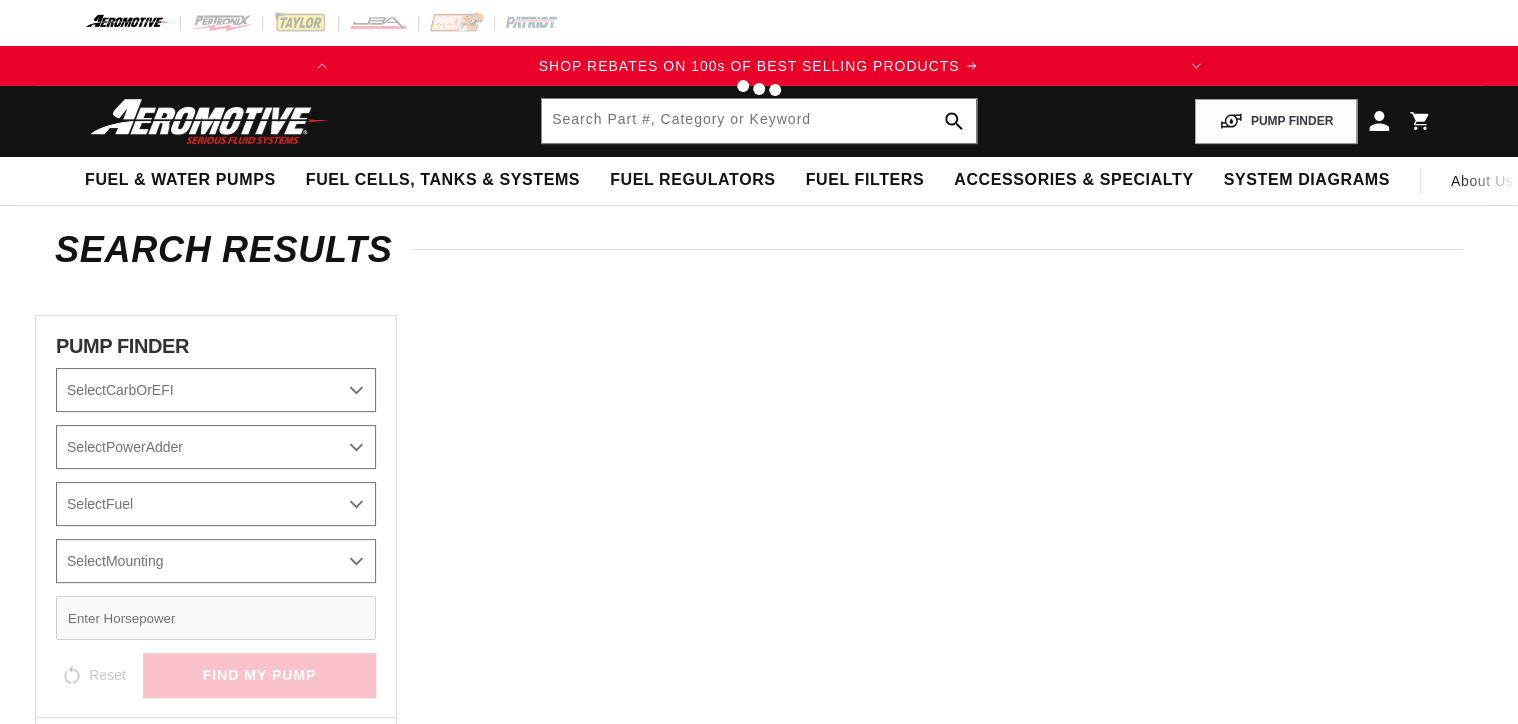 type on "18688" 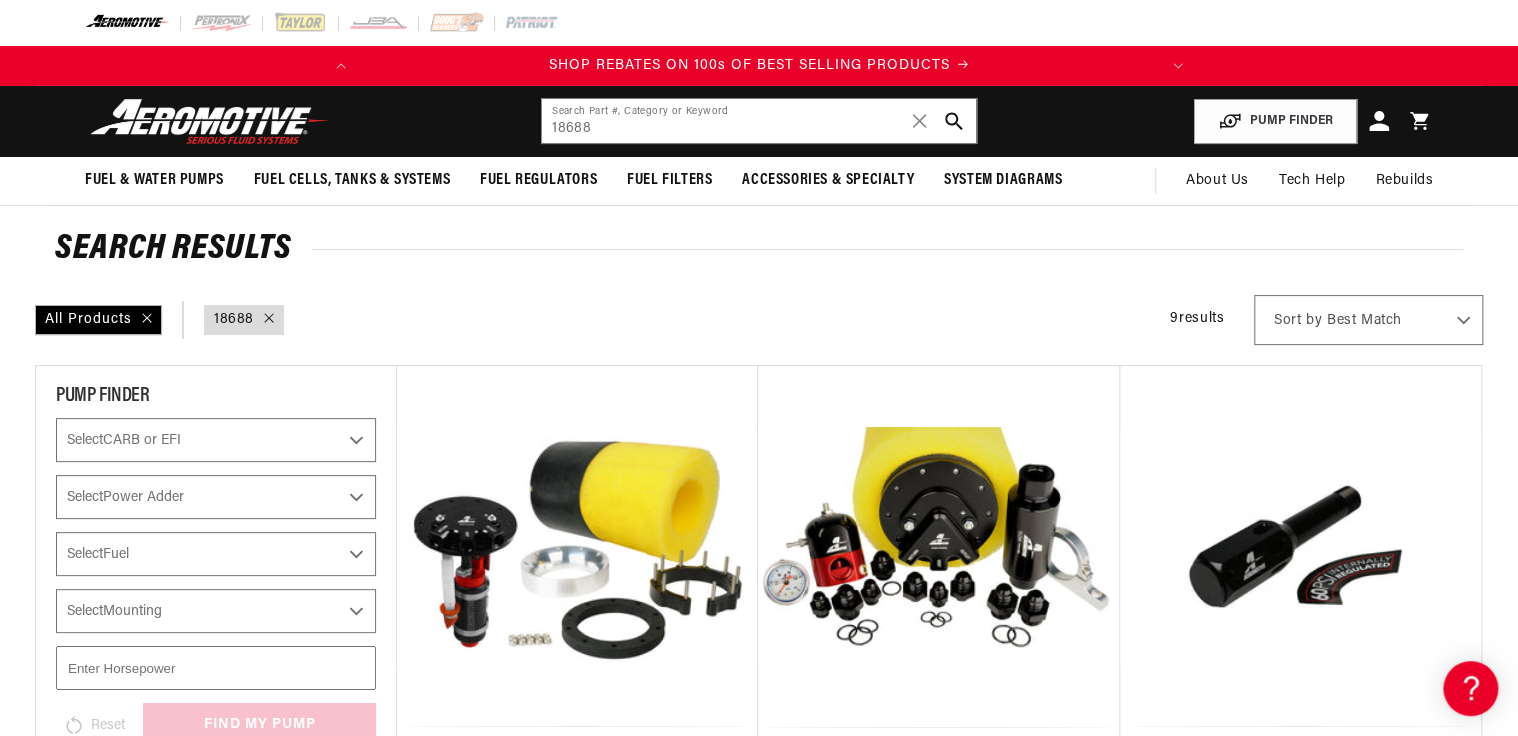 scroll, scrollTop: 0, scrollLeft: 0, axis: both 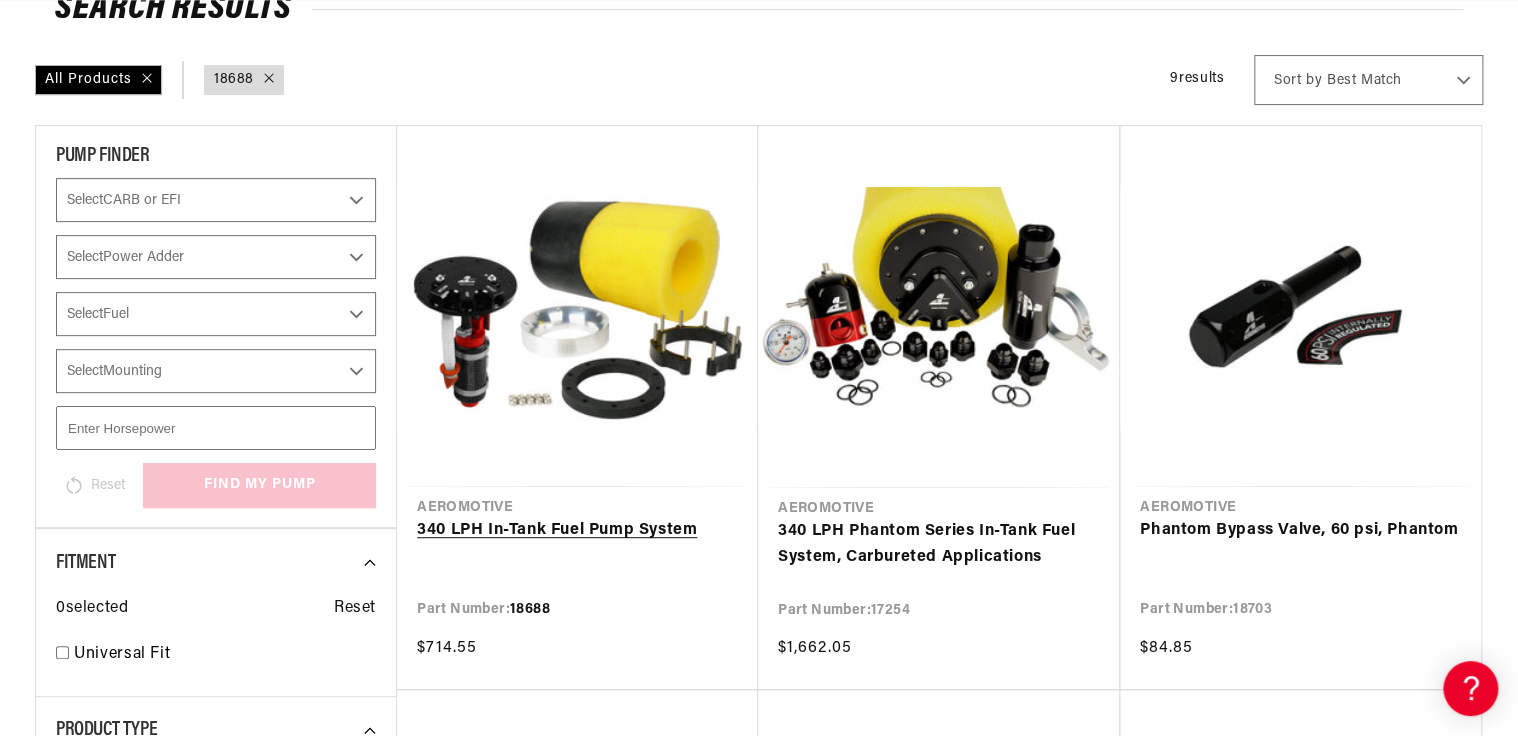 click on "340 LPH In-Tank Fuel Pump System" at bounding box center (577, 531) 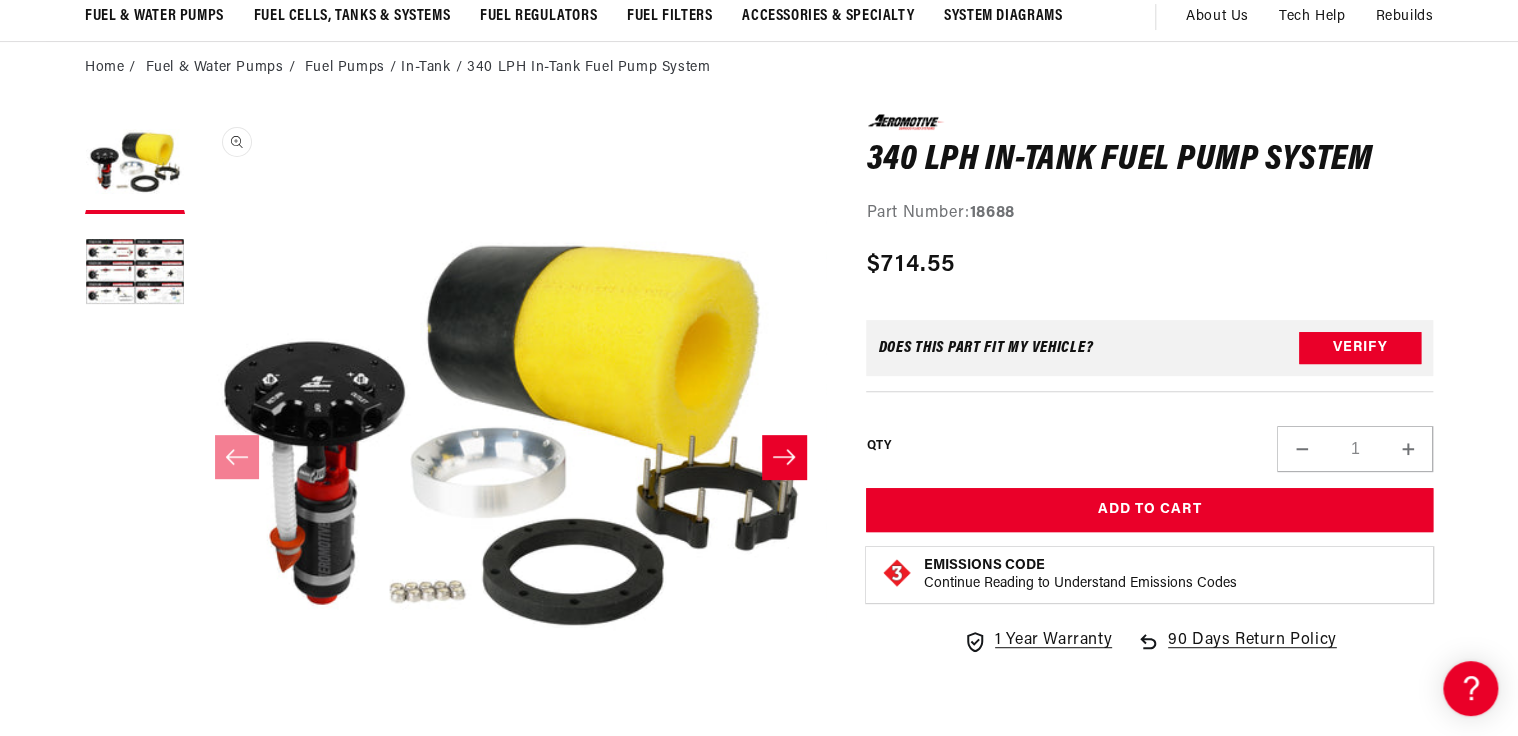 scroll, scrollTop: 302, scrollLeft: 0, axis: vertical 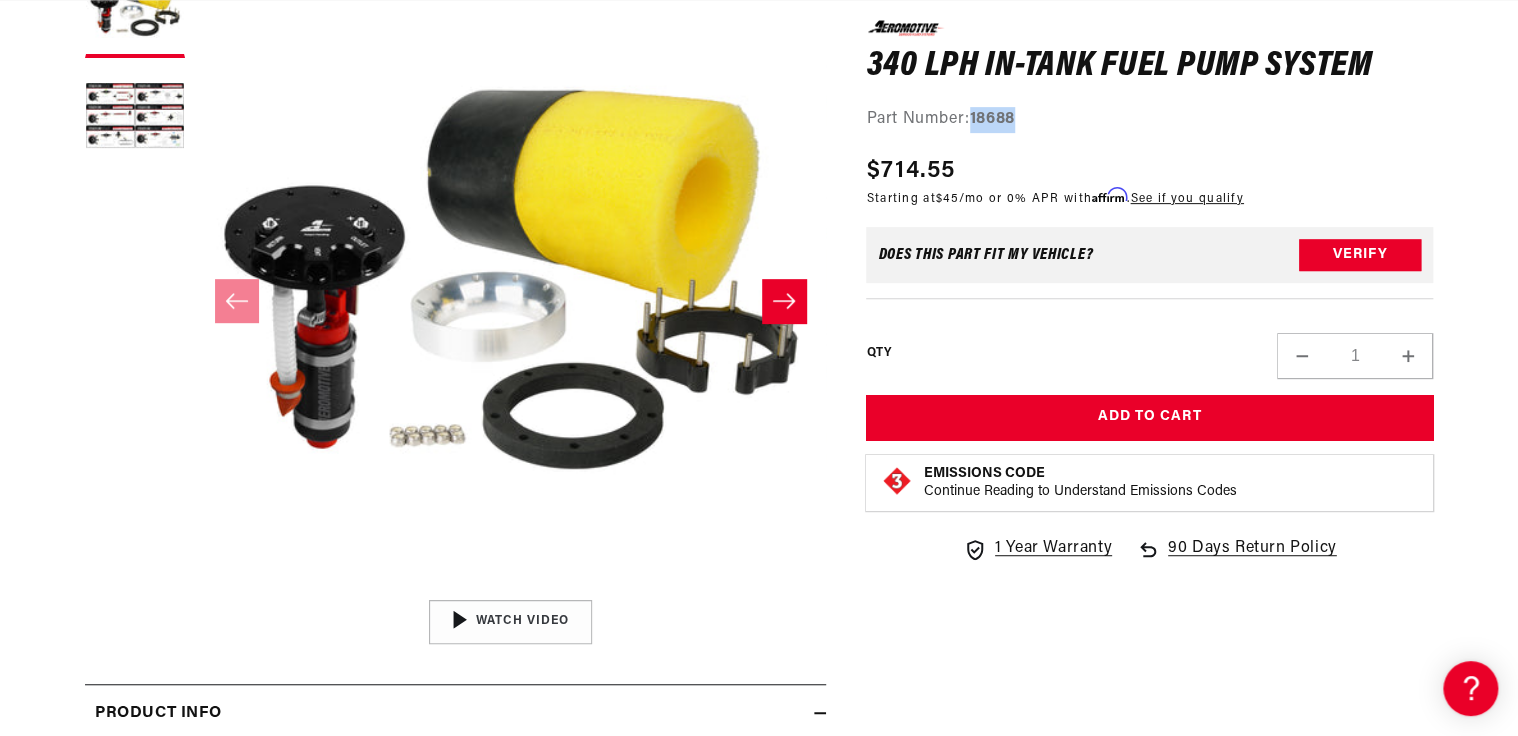 drag, startPoint x: 1005, startPoint y: 124, endPoint x: 1094, endPoint y: 128, distance: 89.08984 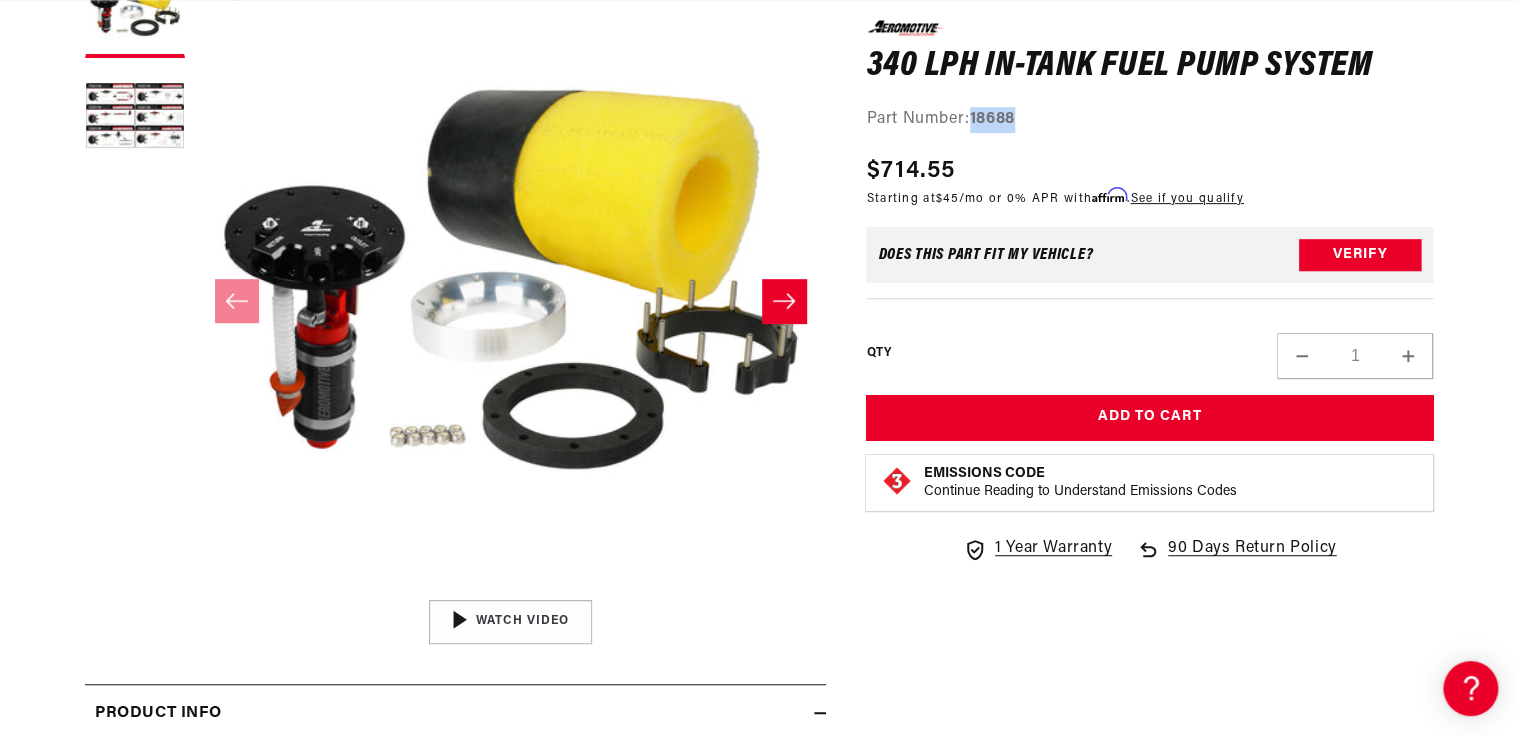scroll, scrollTop: 0, scrollLeft: 791, axis: horizontal 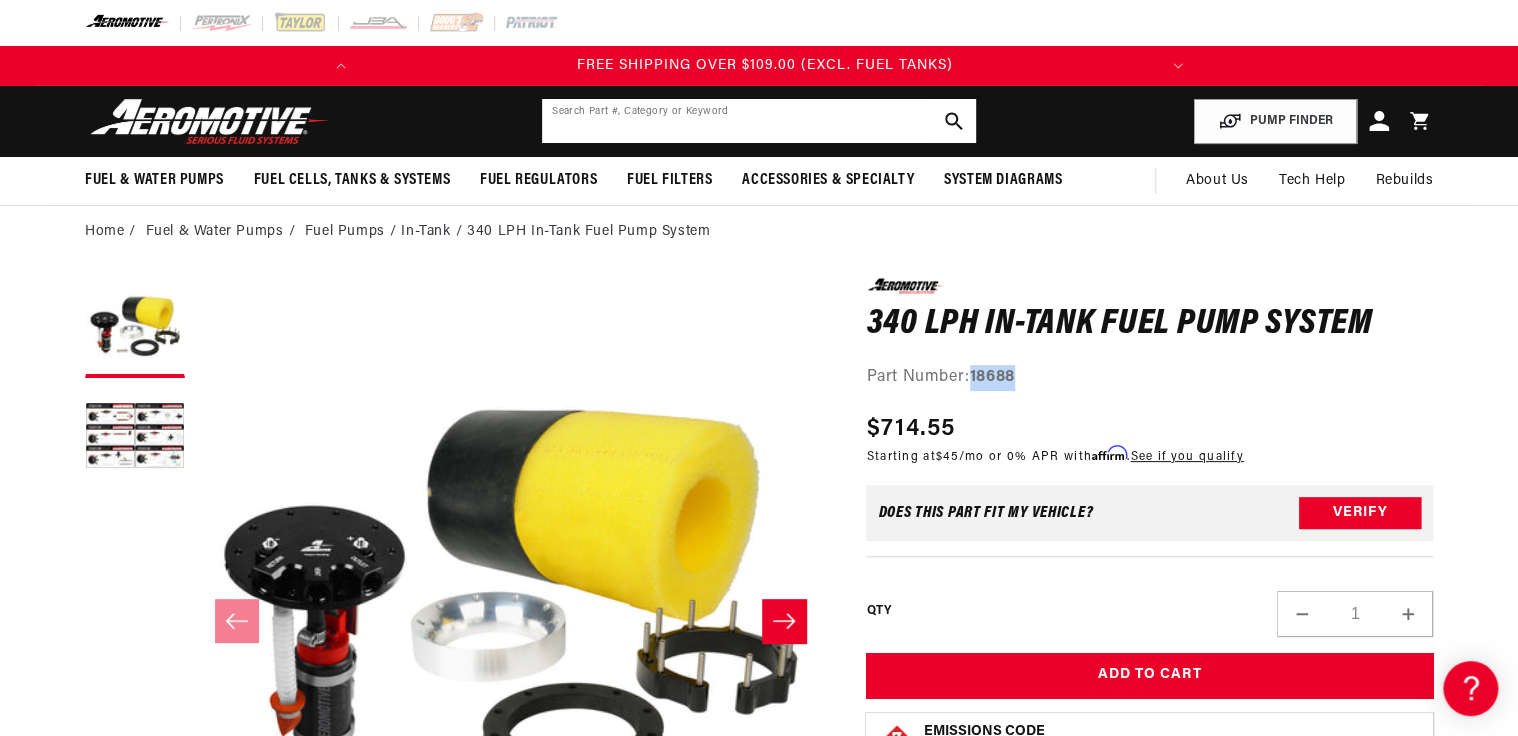 click 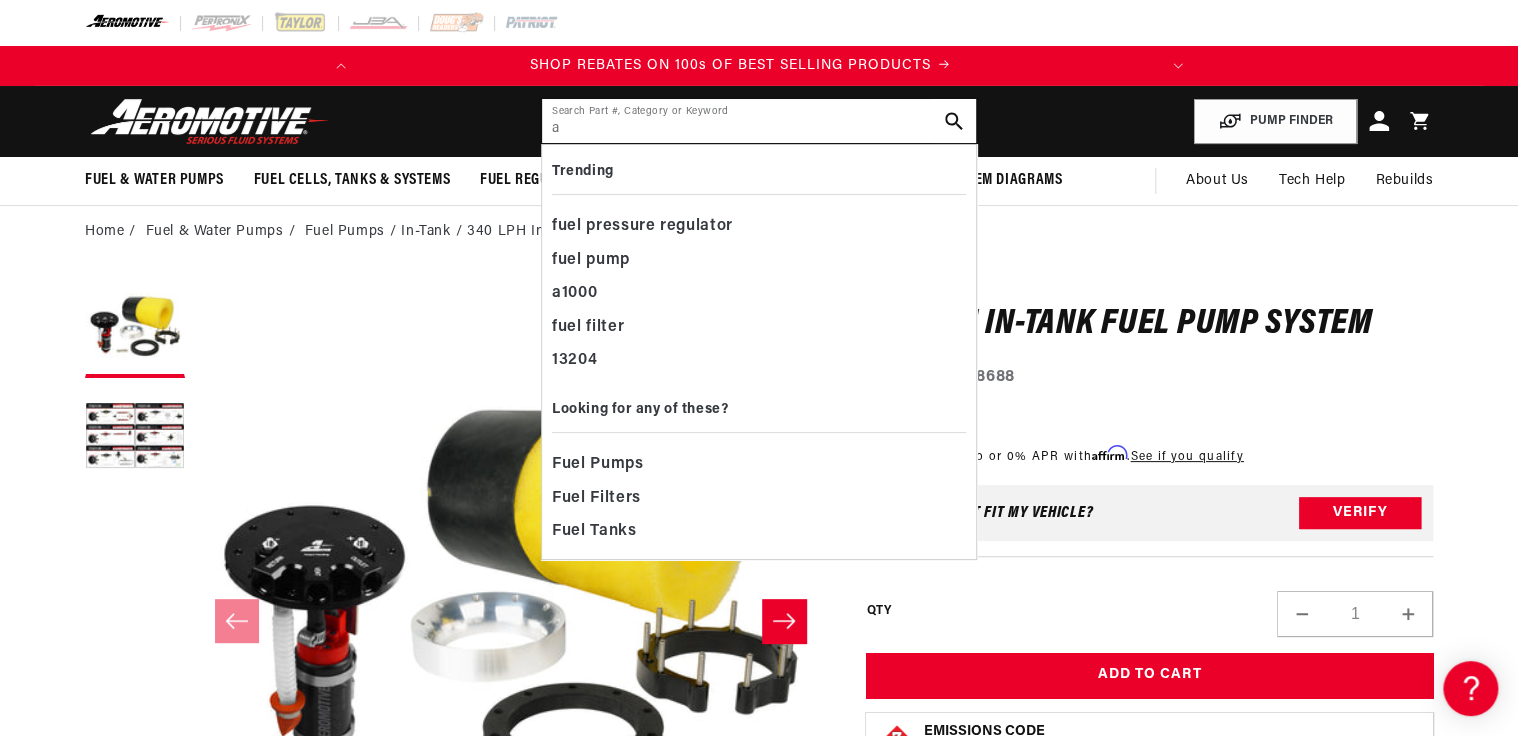 scroll, scrollTop: 0, scrollLeft: 0, axis: both 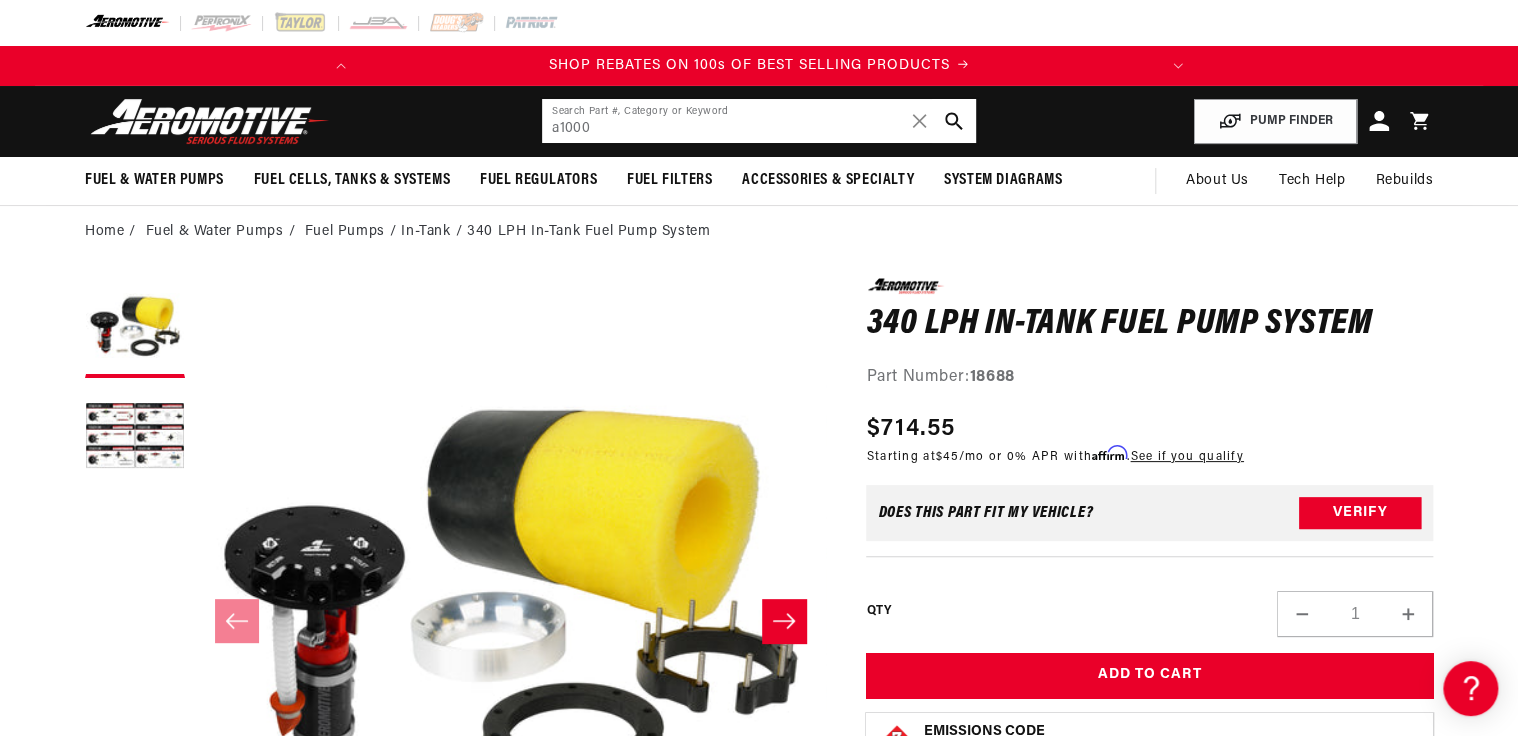 type on "a1000" 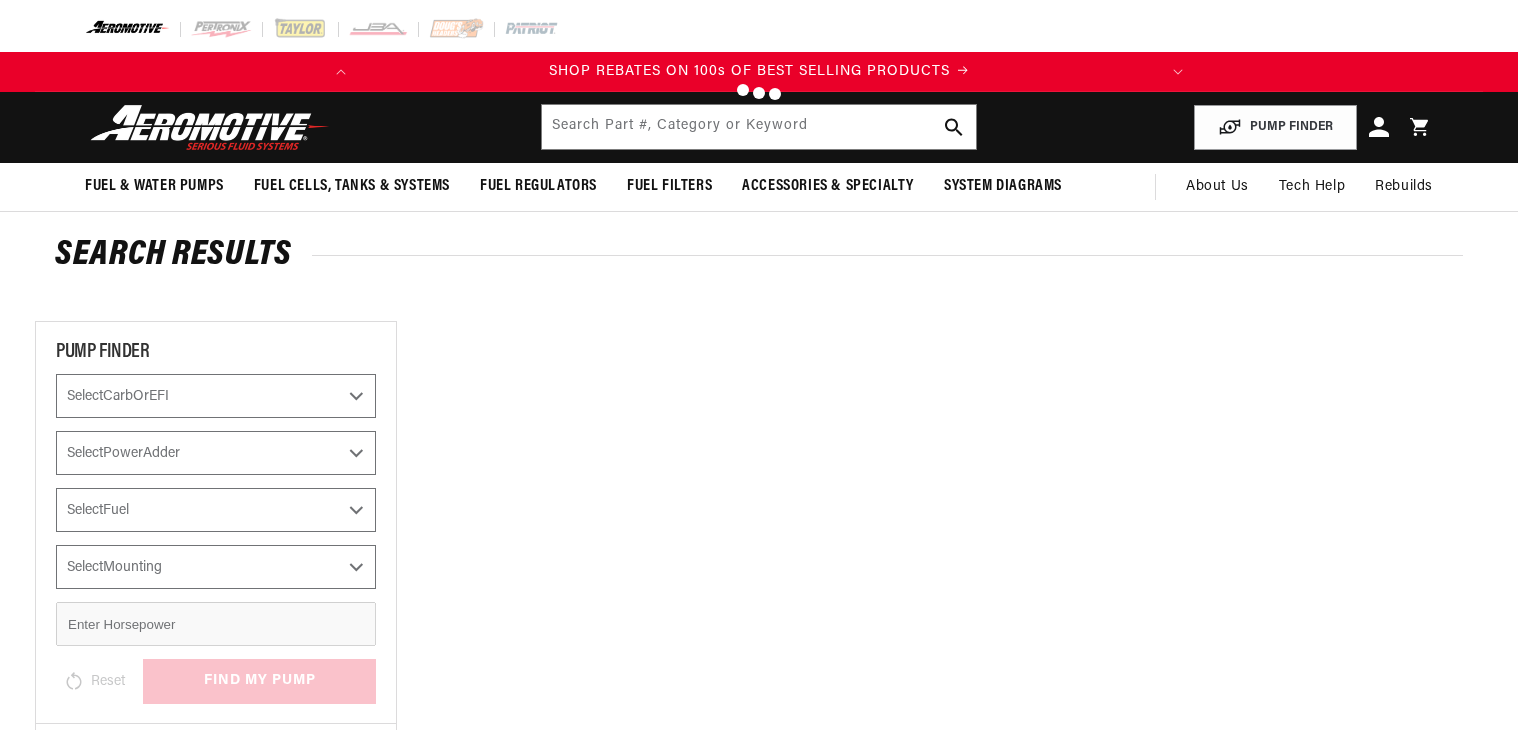 scroll, scrollTop: 0, scrollLeft: 0, axis: both 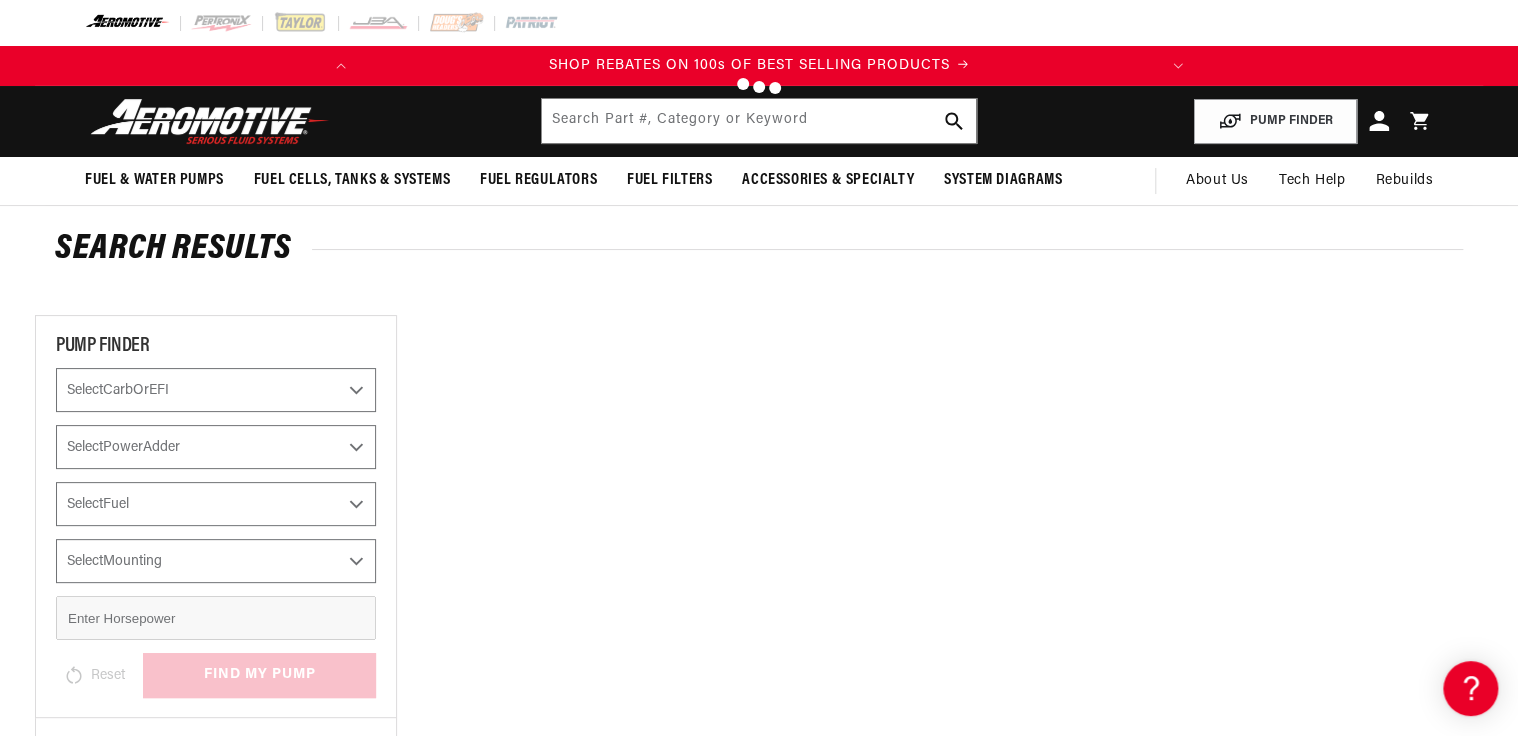 type on "a1000" 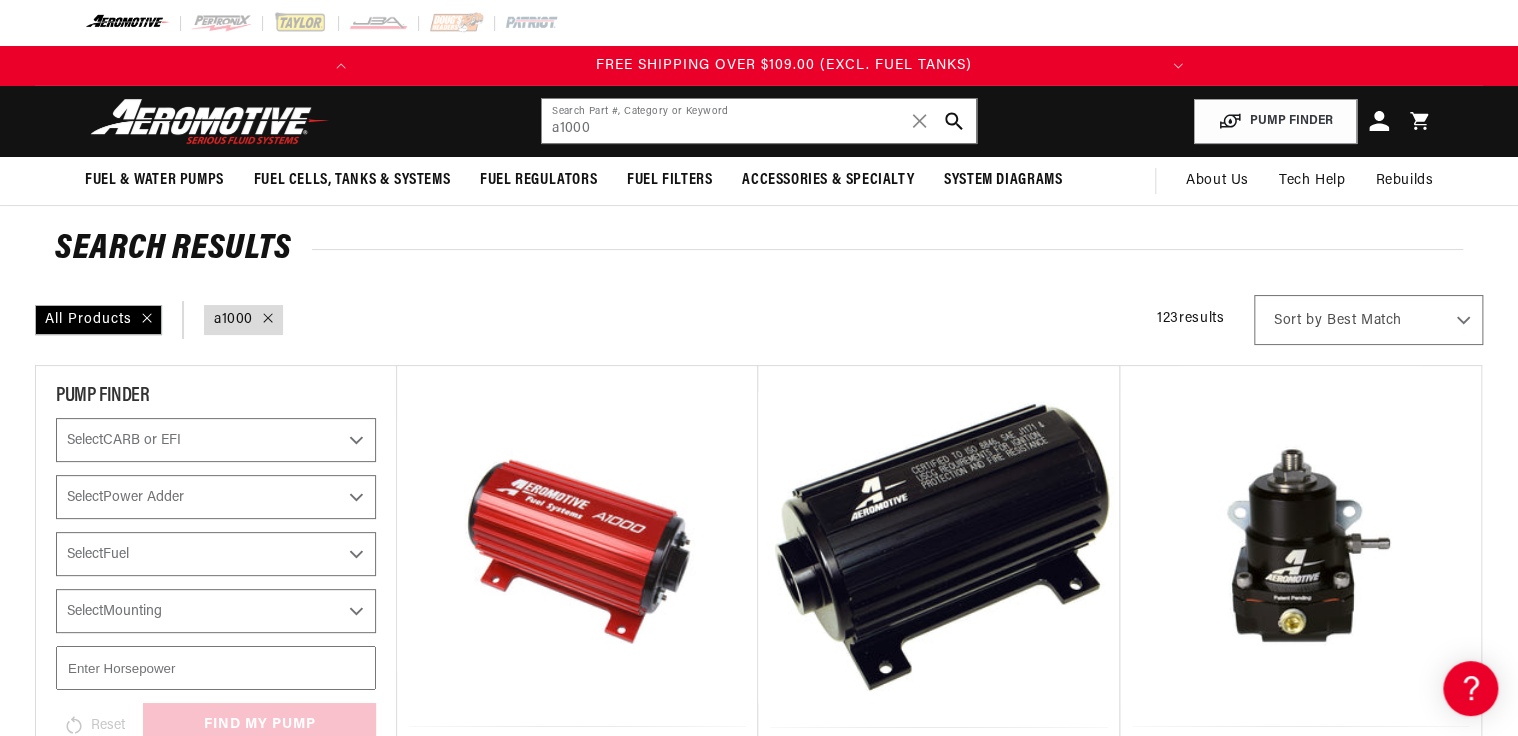 scroll, scrollTop: 0, scrollLeft: 791, axis: horizontal 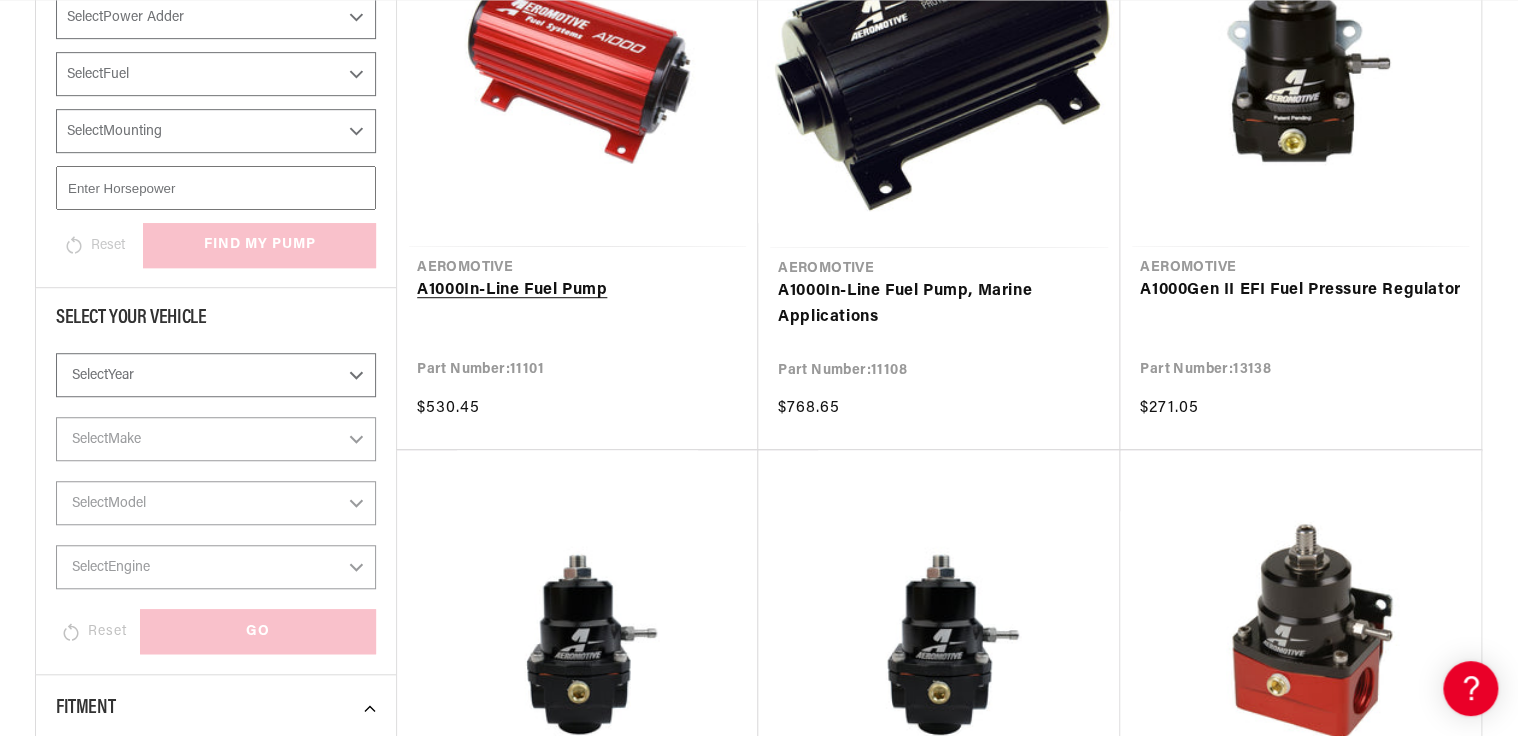 click on "A1000  In-Line Fuel Pump" at bounding box center (577, 291) 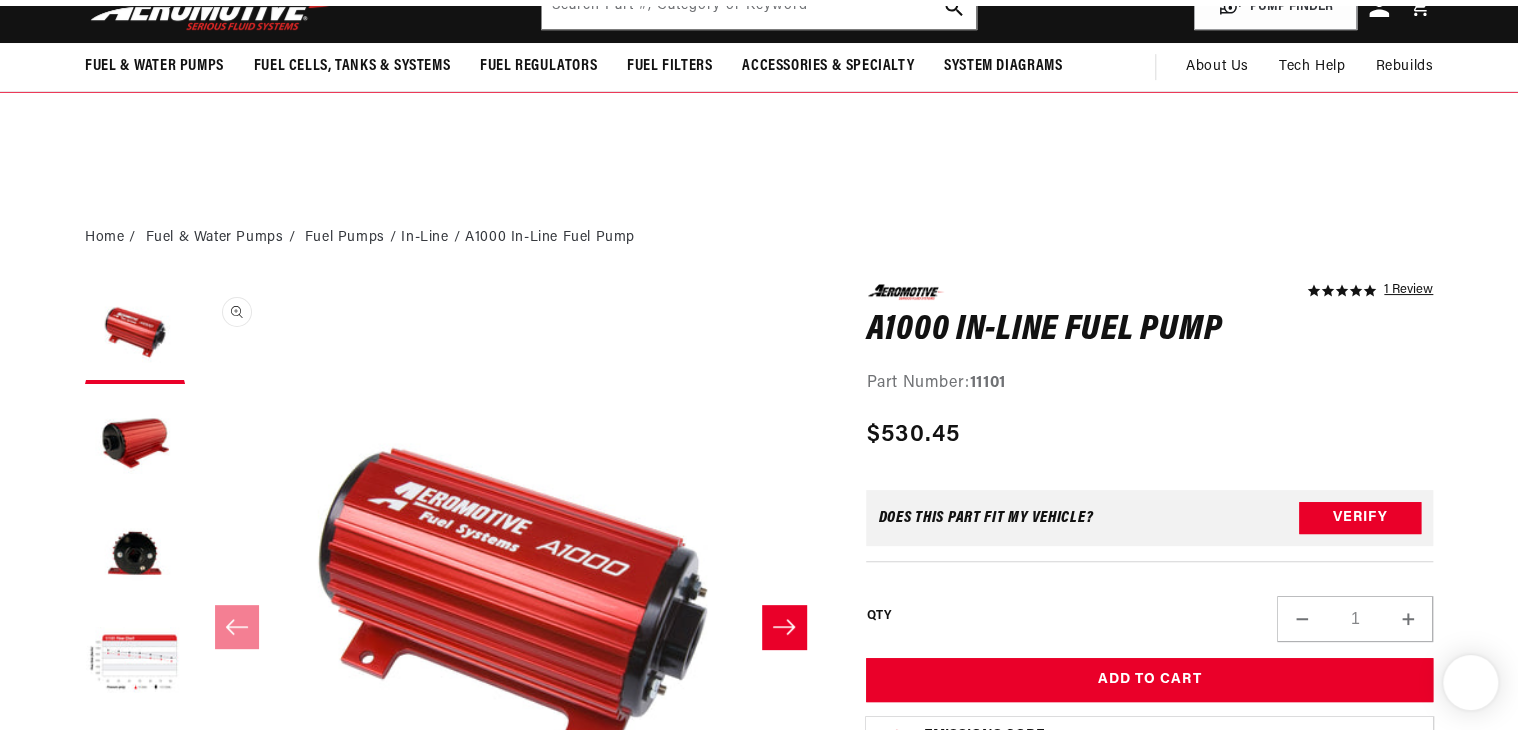 scroll, scrollTop: 372, scrollLeft: 0, axis: vertical 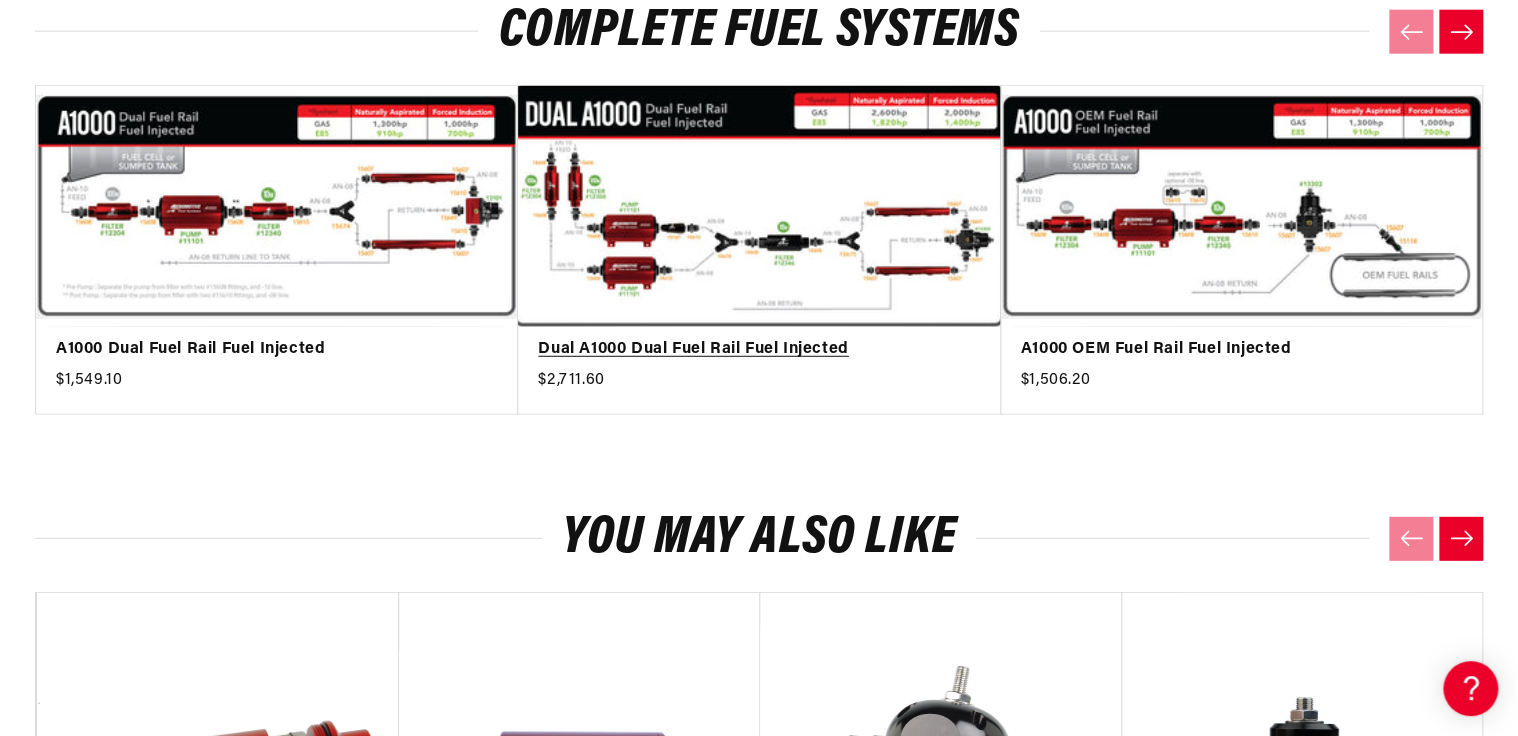 click on "Dual A1000 Dual Fuel Rail Fuel Injected" at bounding box center (749, 350) 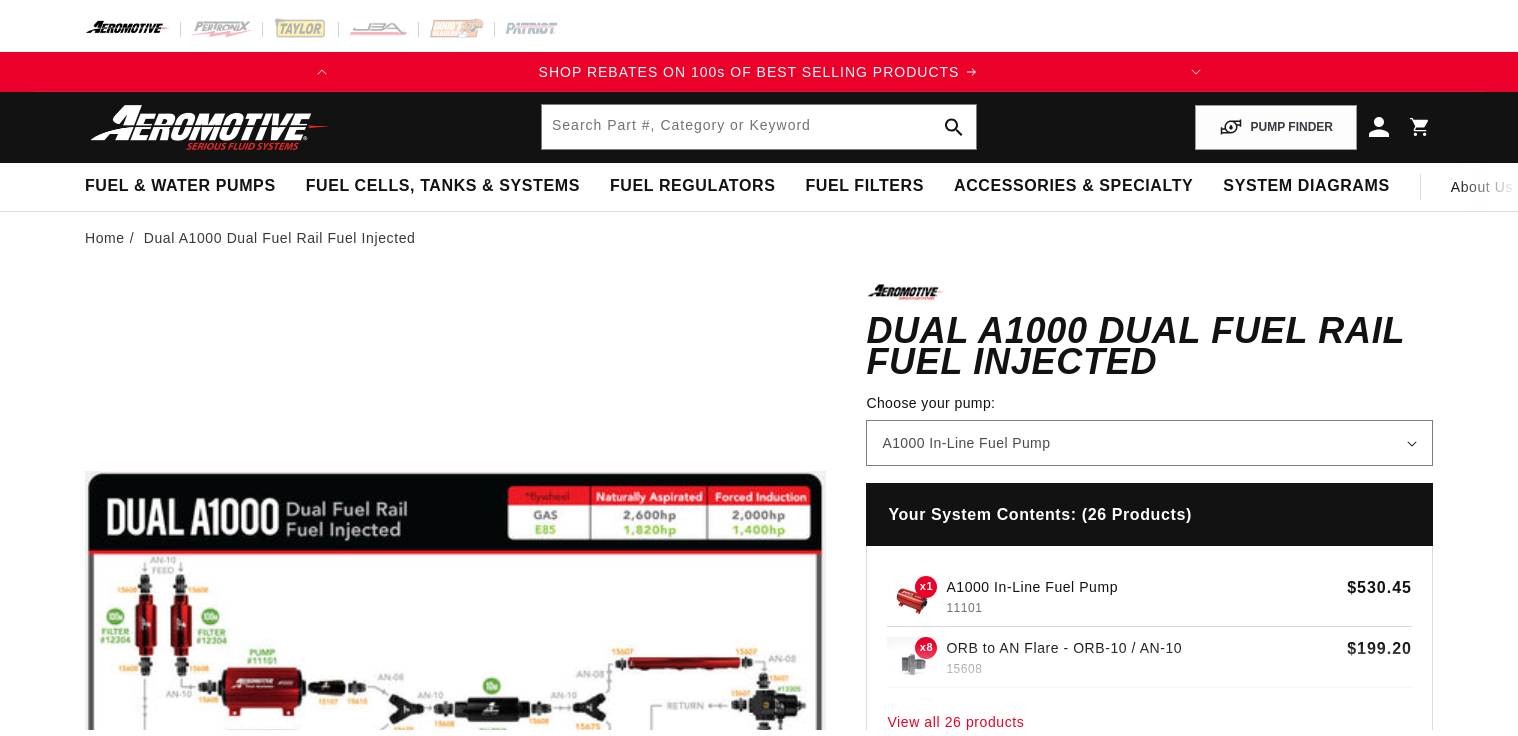 scroll, scrollTop: 0, scrollLeft: 0, axis: both 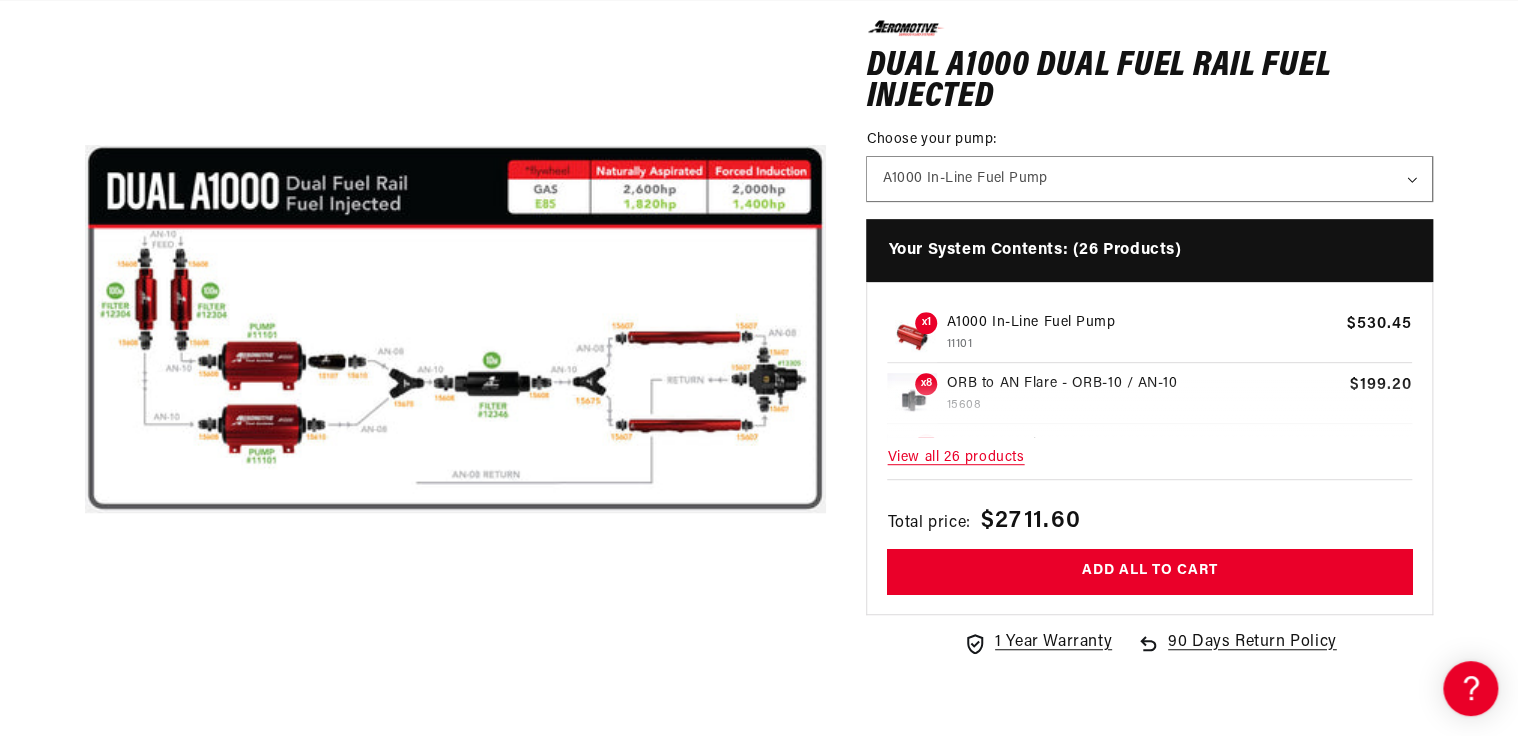 click on "View all 26 products" at bounding box center [1149, 457] 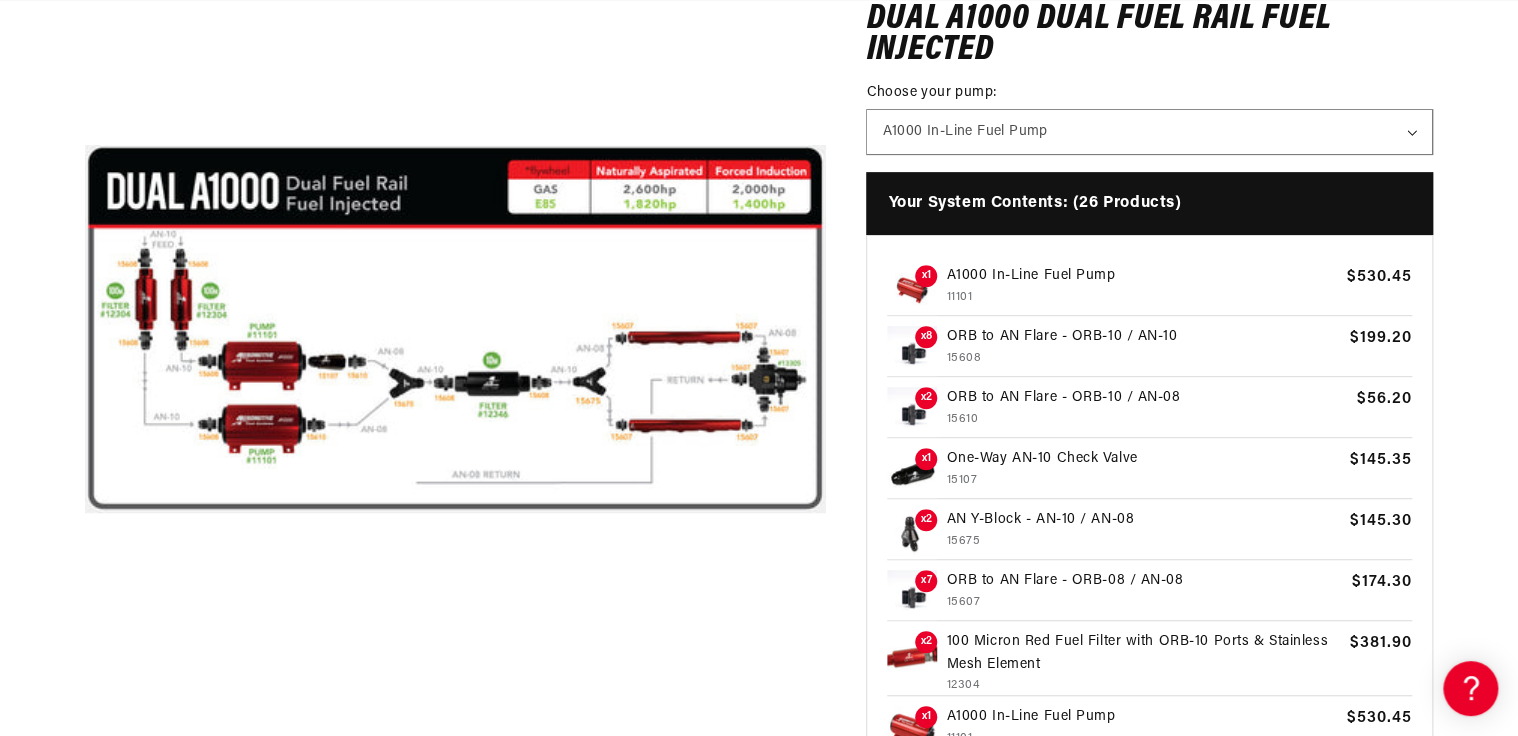 scroll, scrollTop: 0, scrollLeft: 0, axis: both 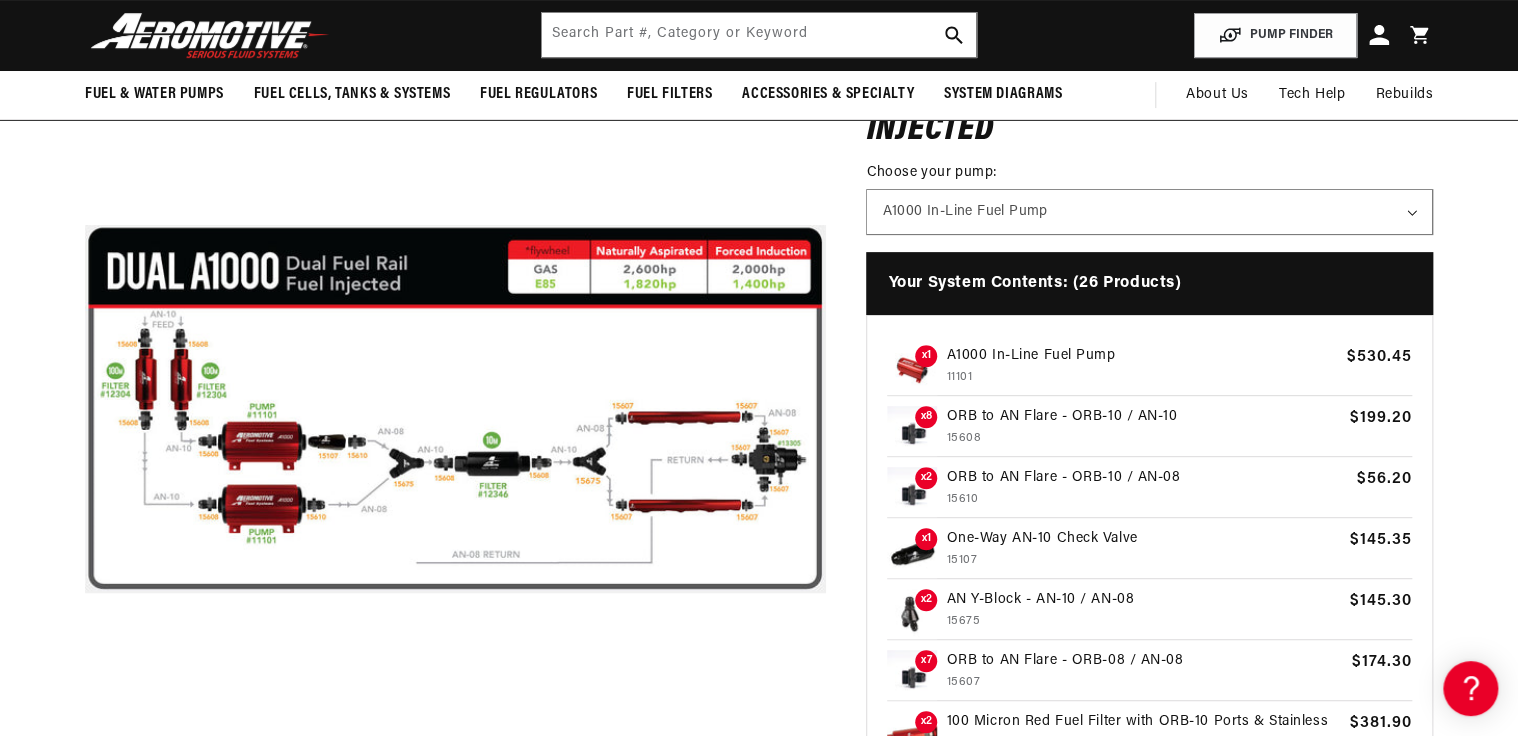 click on "Open media 1 in modal" at bounding box center (85, 780) 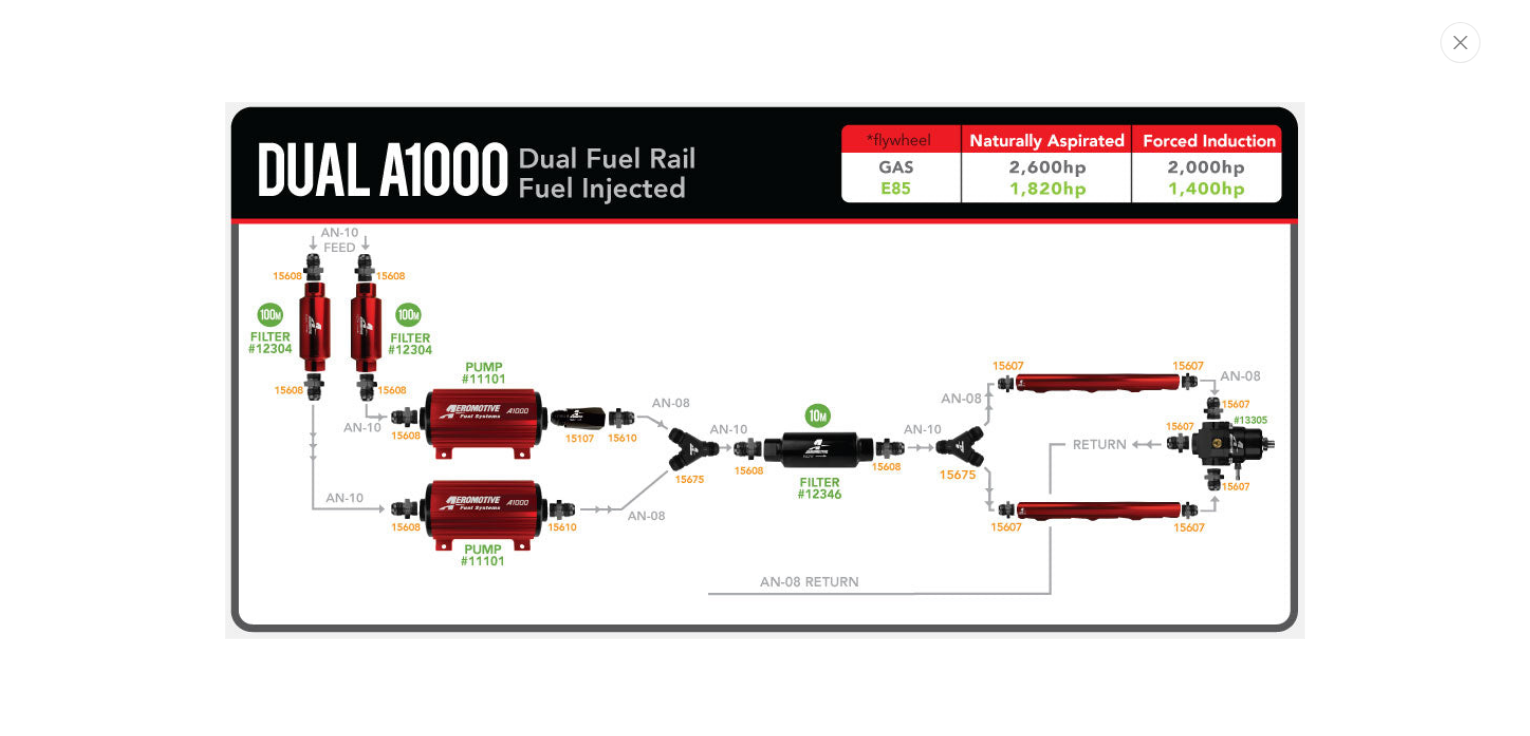 scroll, scrollTop: 0, scrollLeft: 791, axis: horizontal 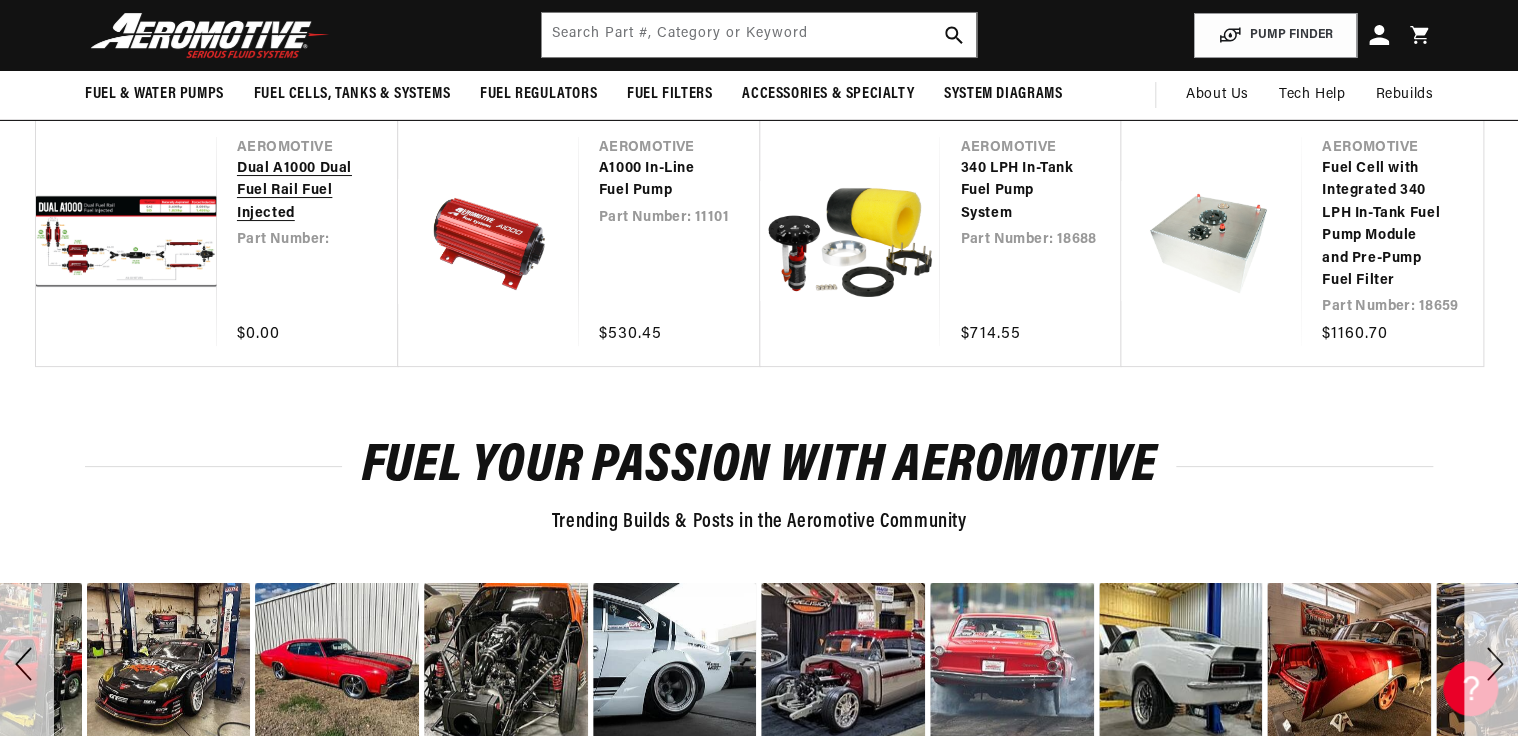 drag, startPoint x: 102, startPoint y: 253, endPoint x: 169, endPoint y: 296, distance: 79.61156 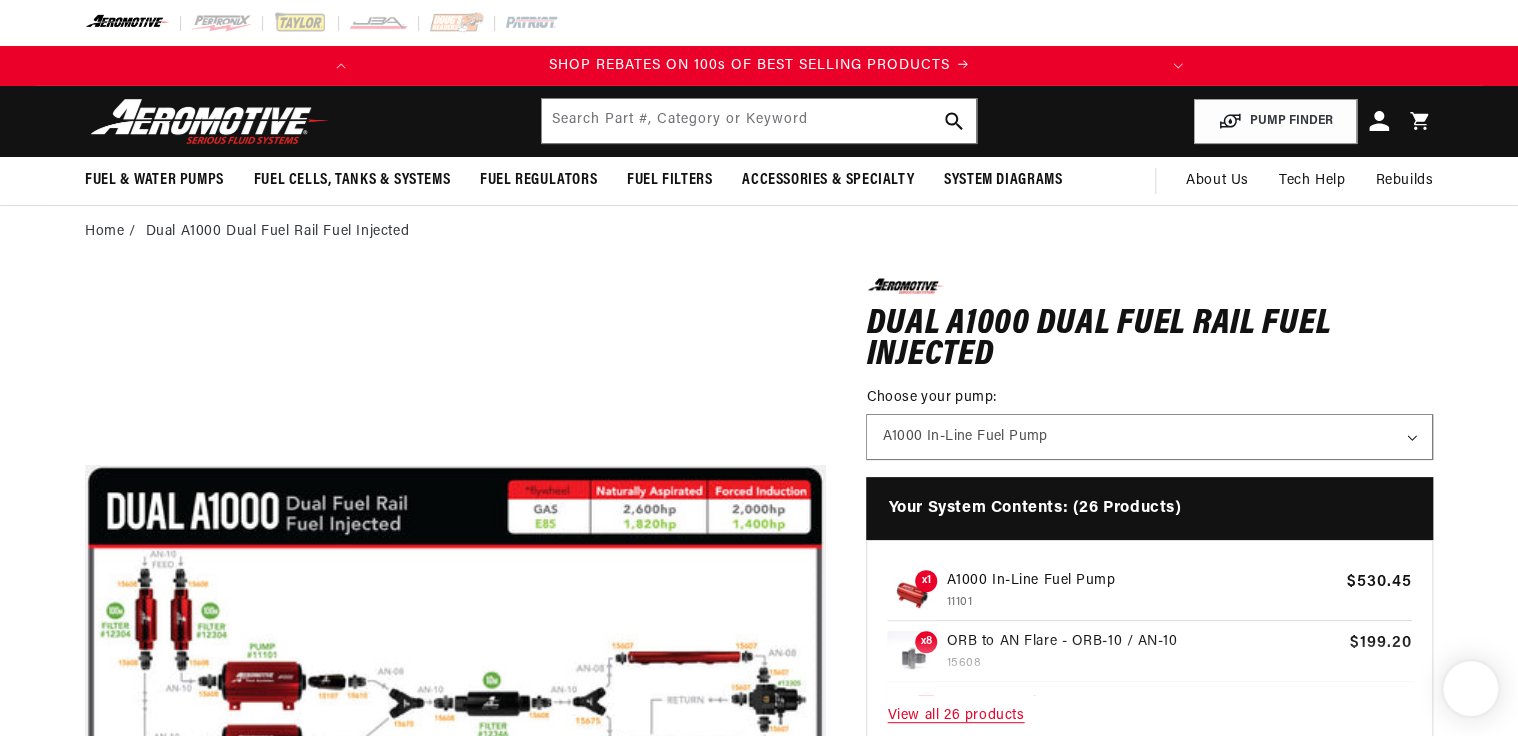 scroll, scrollTop: 159, scrollLeft: 0, axis: vertical 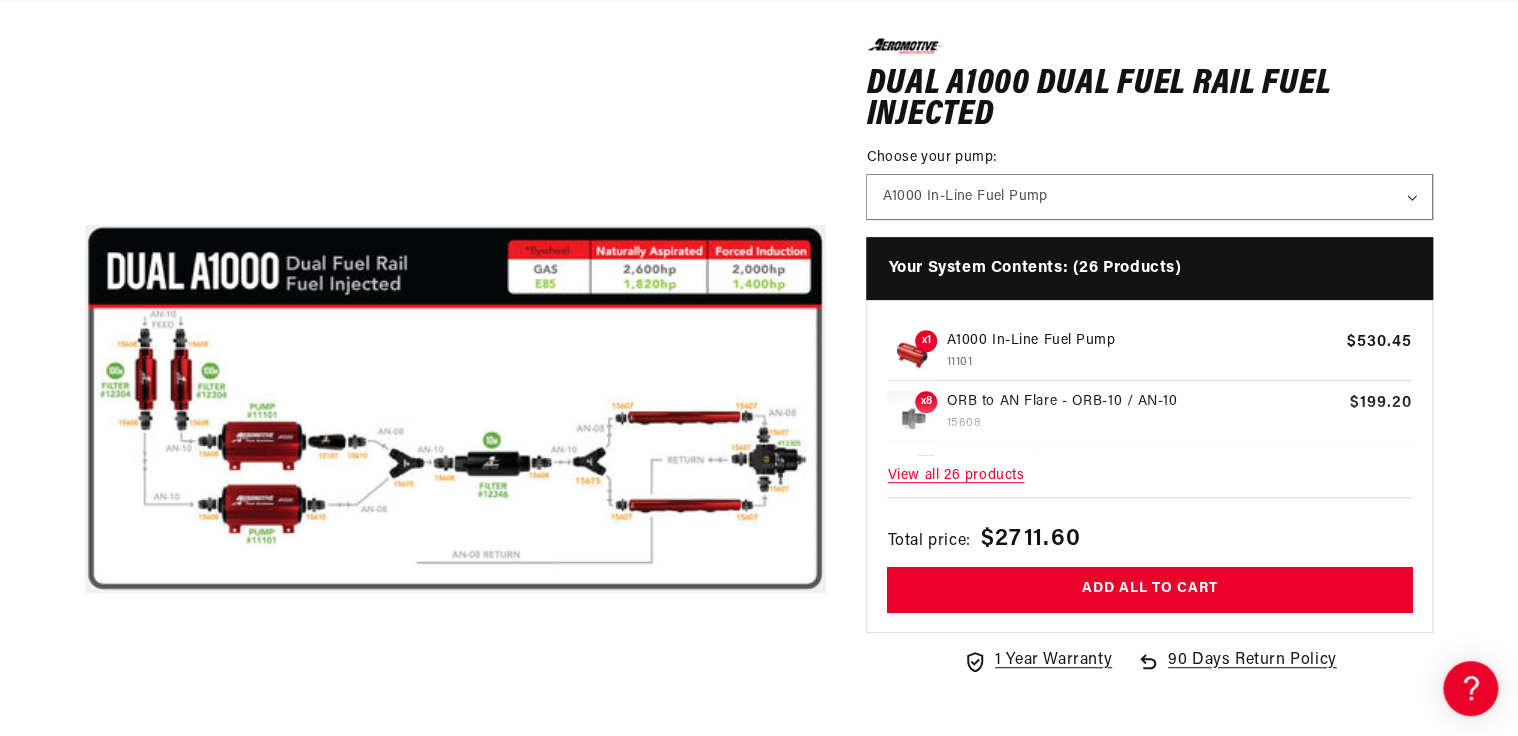click on "View all 26 products" at bounding box center [1149, 476] 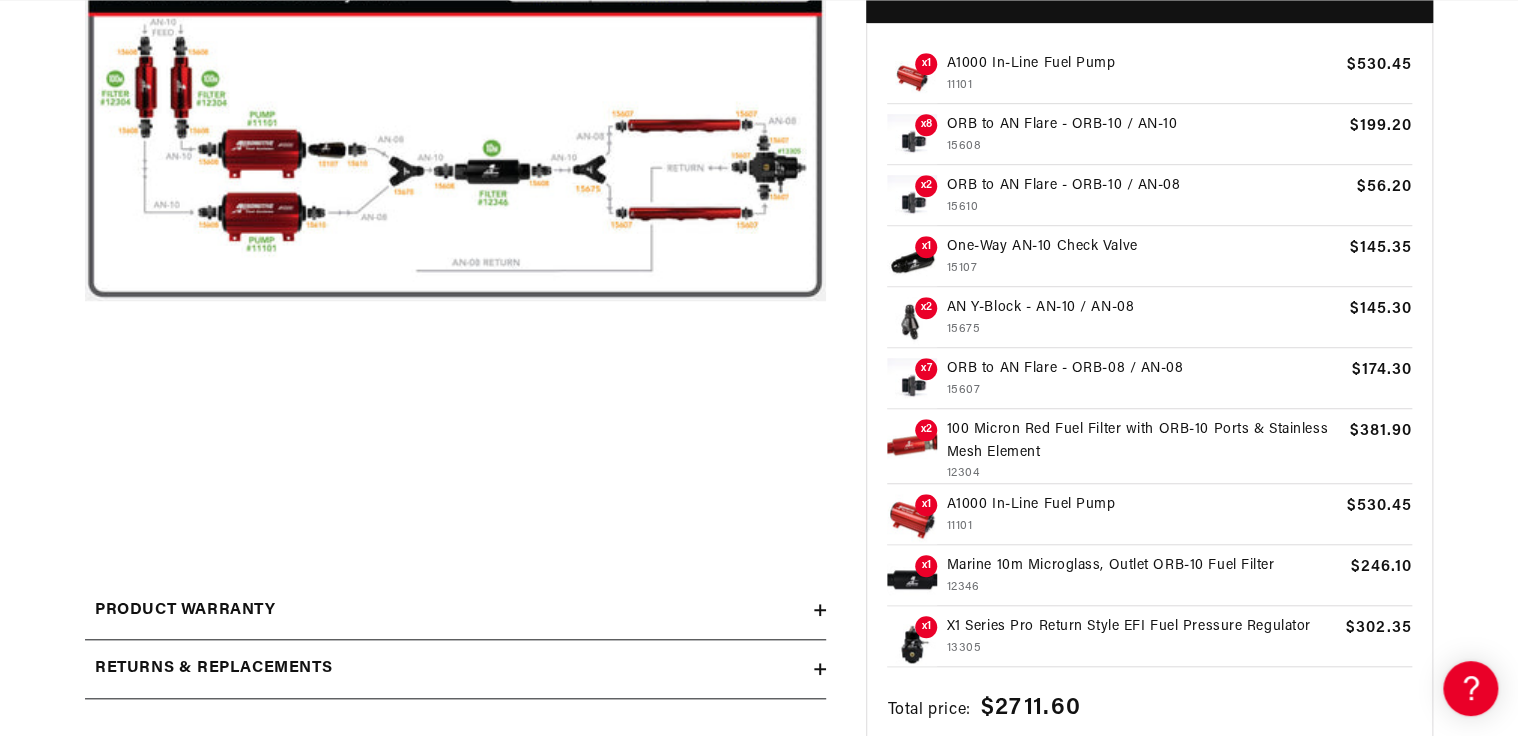 scroll, scrollTop: 560, scrollLeft: 0, axis: vertical 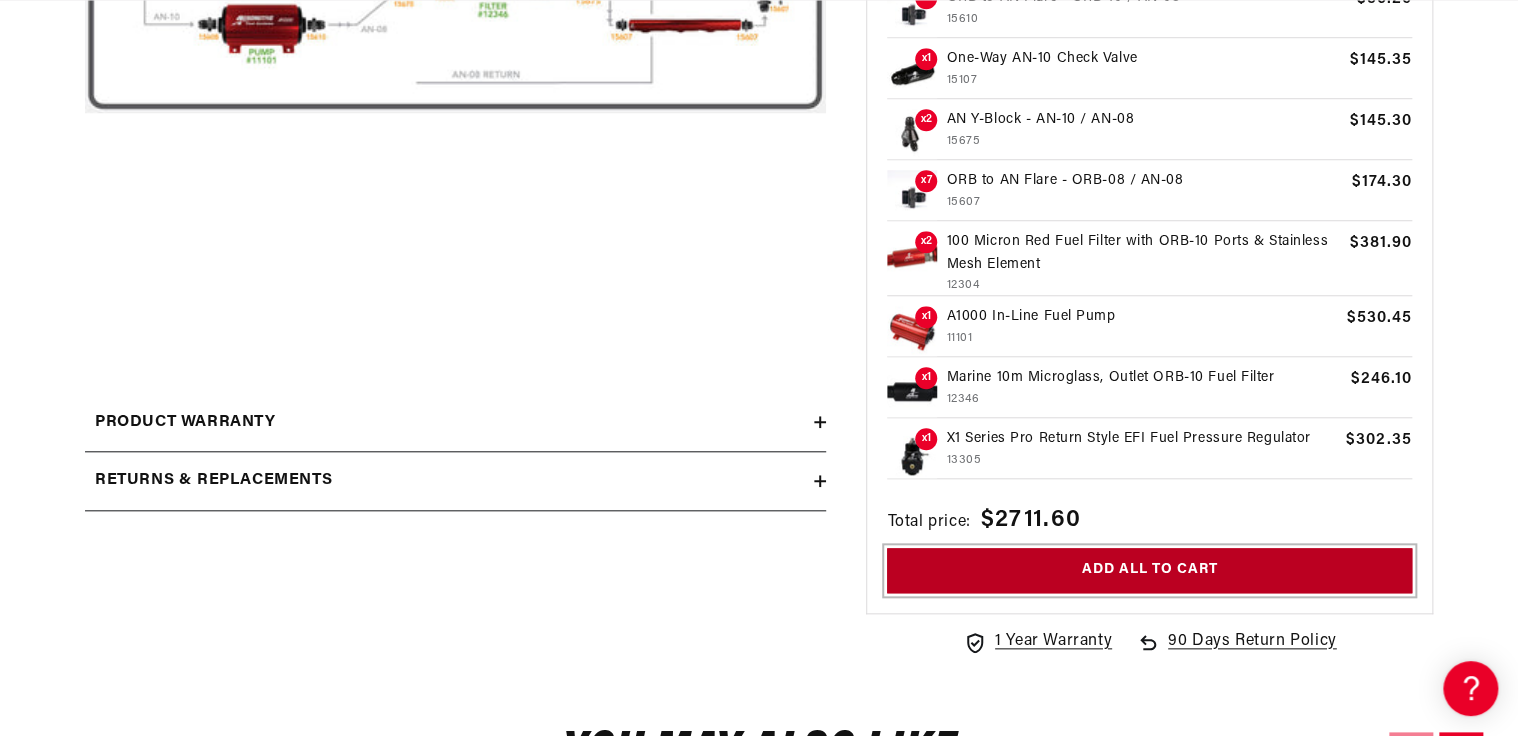 click on "Add all to cart" at bounding box center [1149, 570] 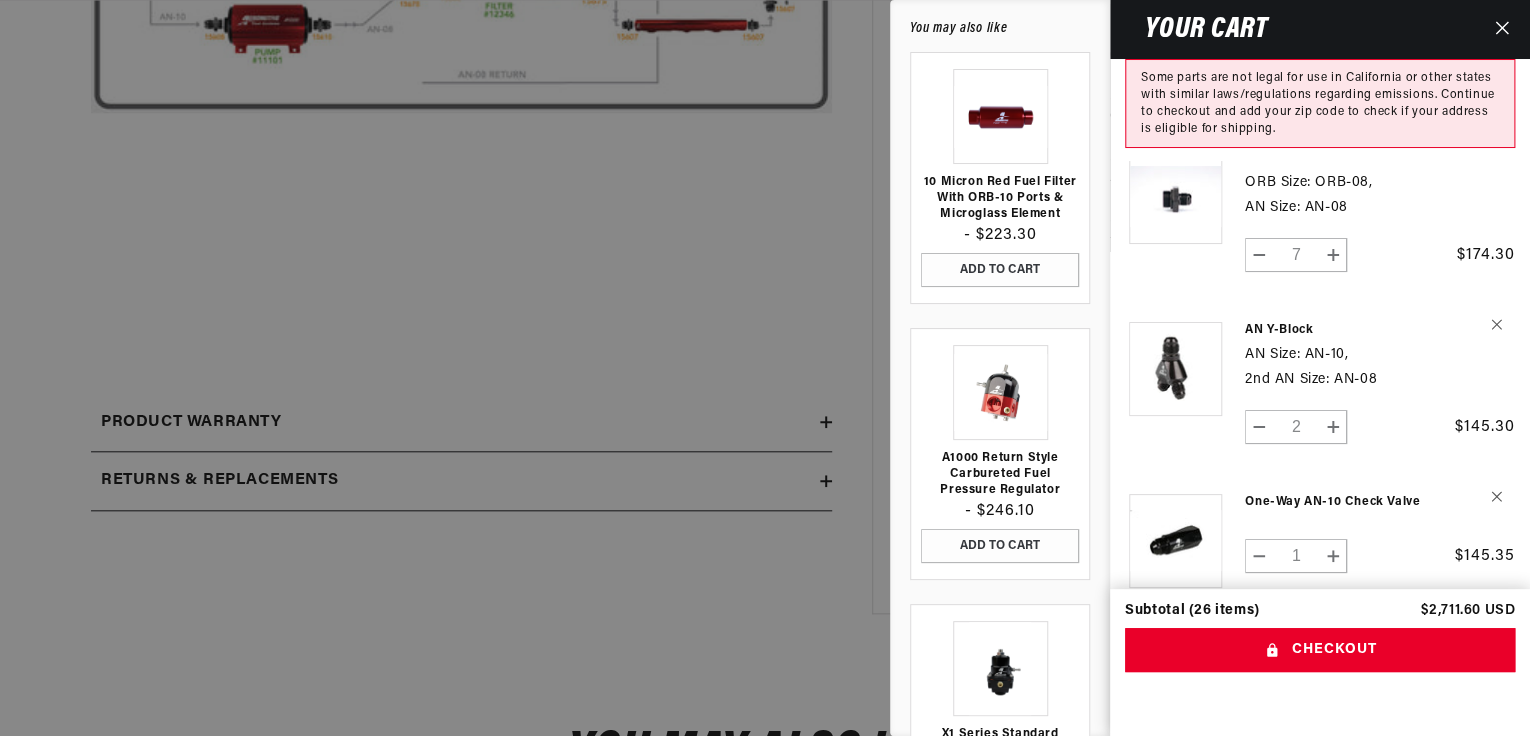 scroll, scrollTop: 560, scrollLeft: 0, axis: vertical 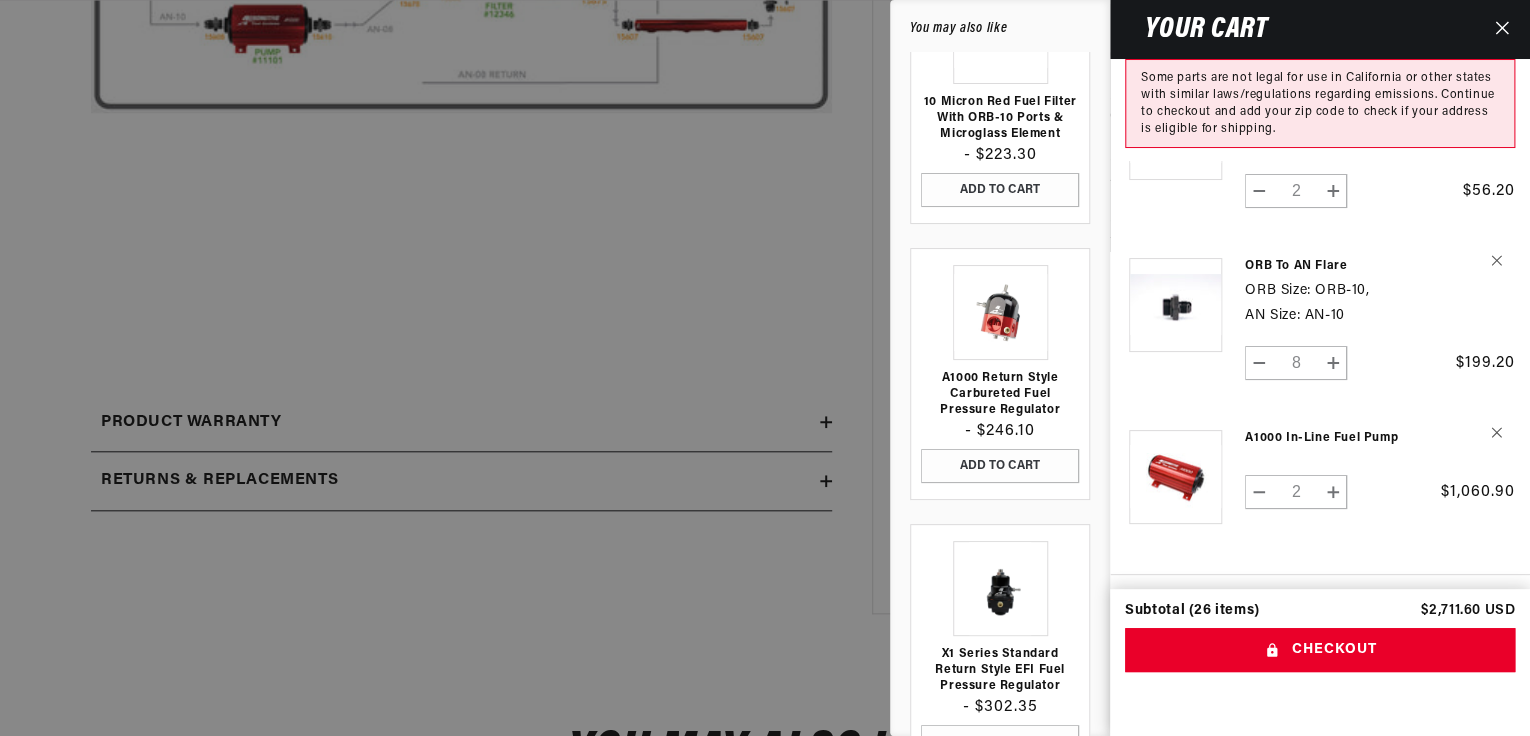 click at bounding box center [1502, 29] 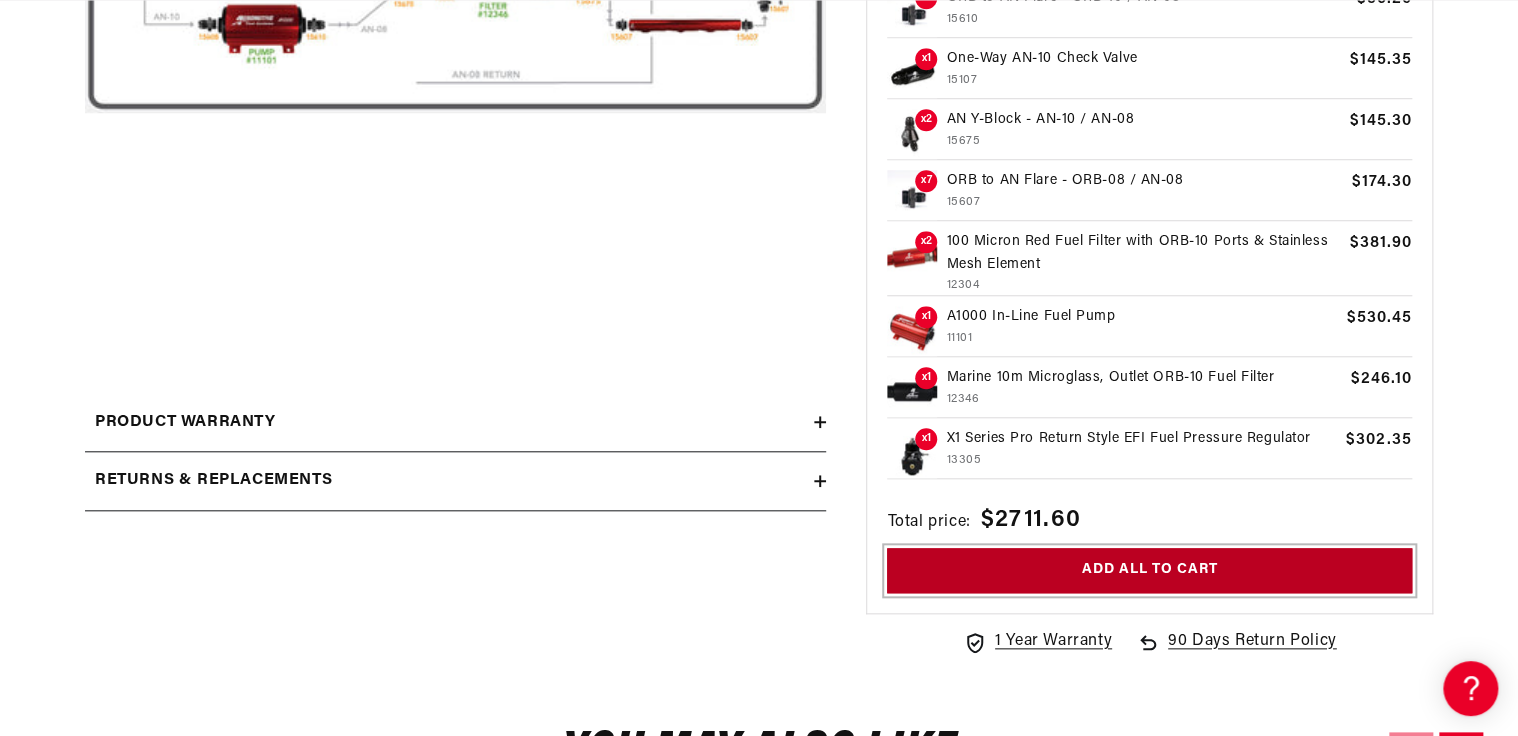 click on "Add all to cart" at bounding box center [1149, 570] 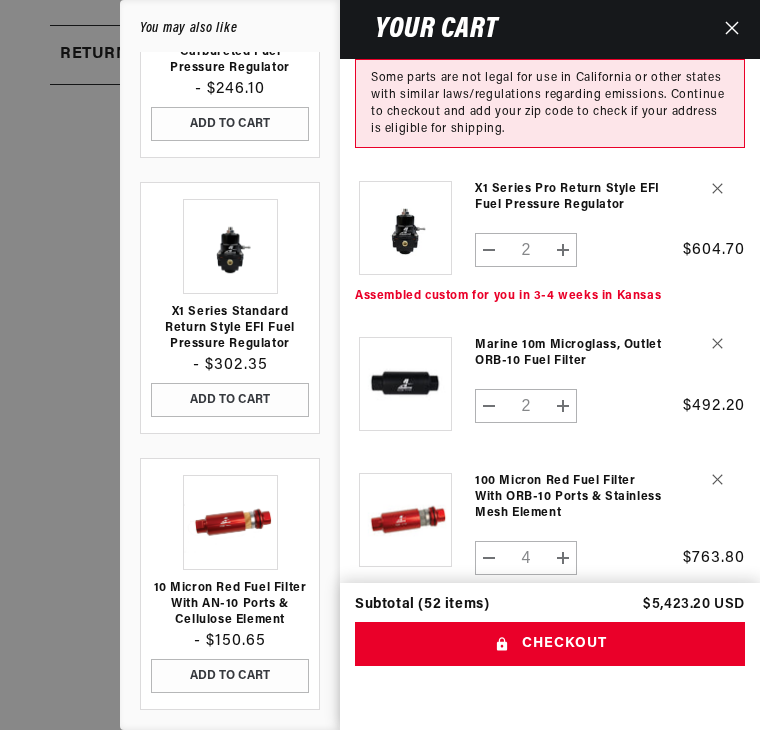 scroll, scrollTop: 0, scrollLeft: 680, axis: horizontal 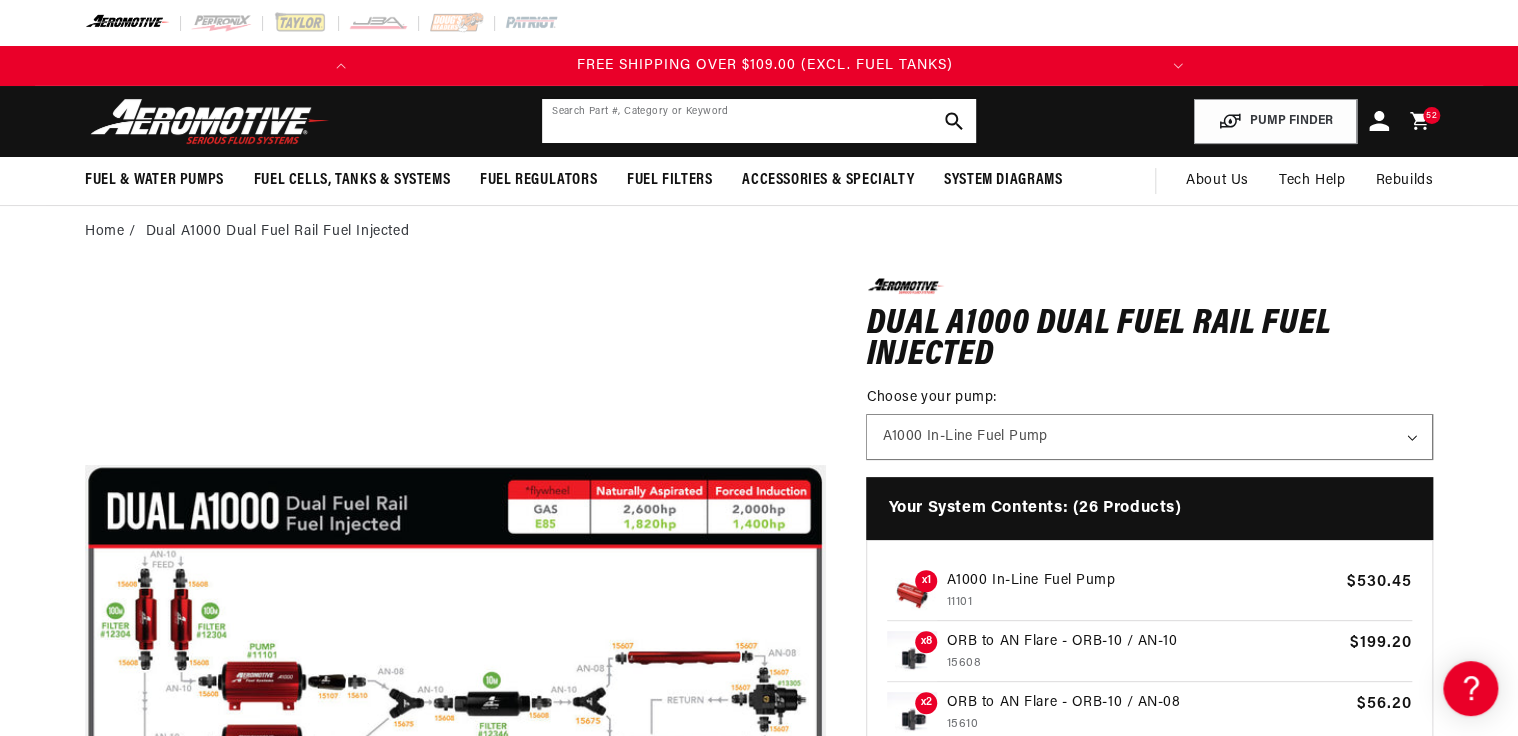 click 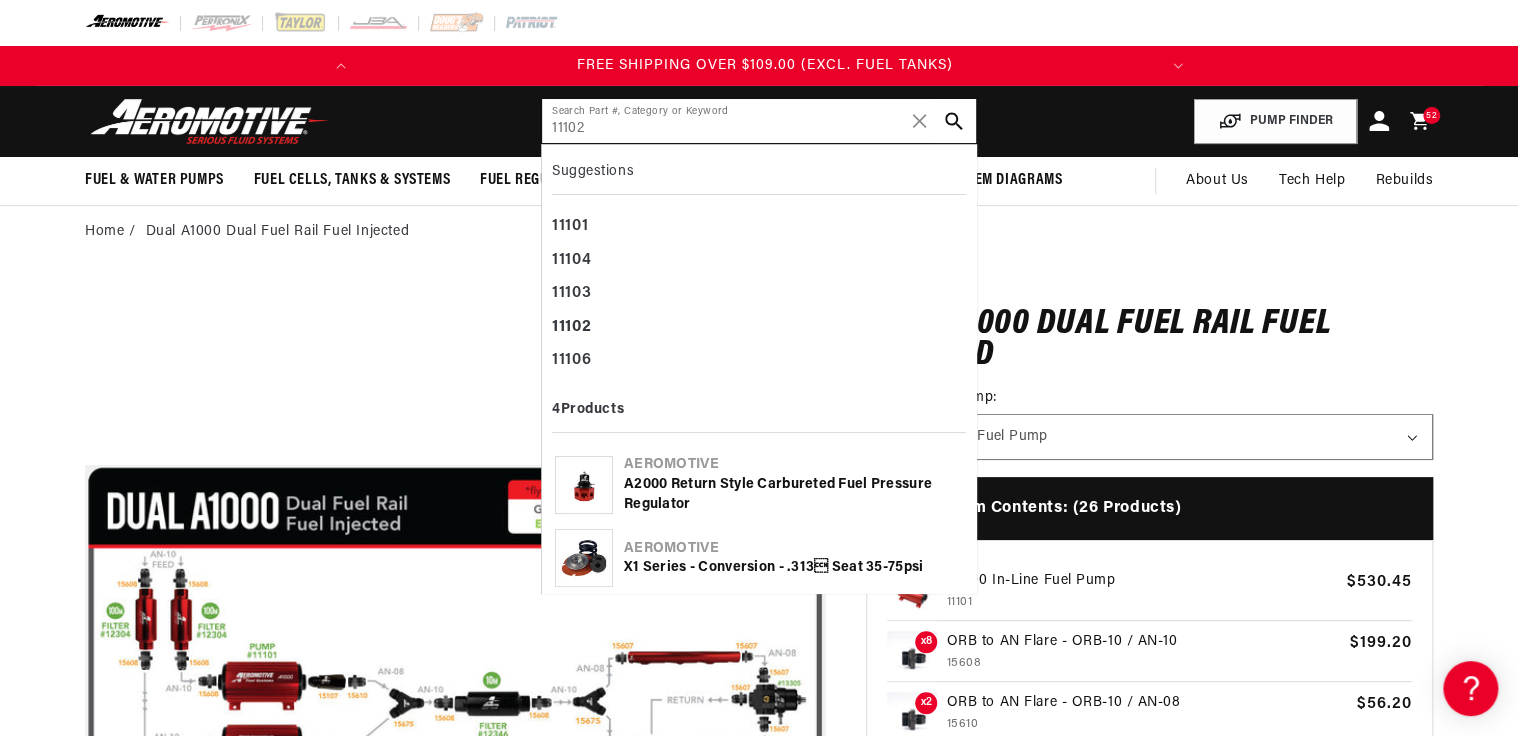 type on "11102" 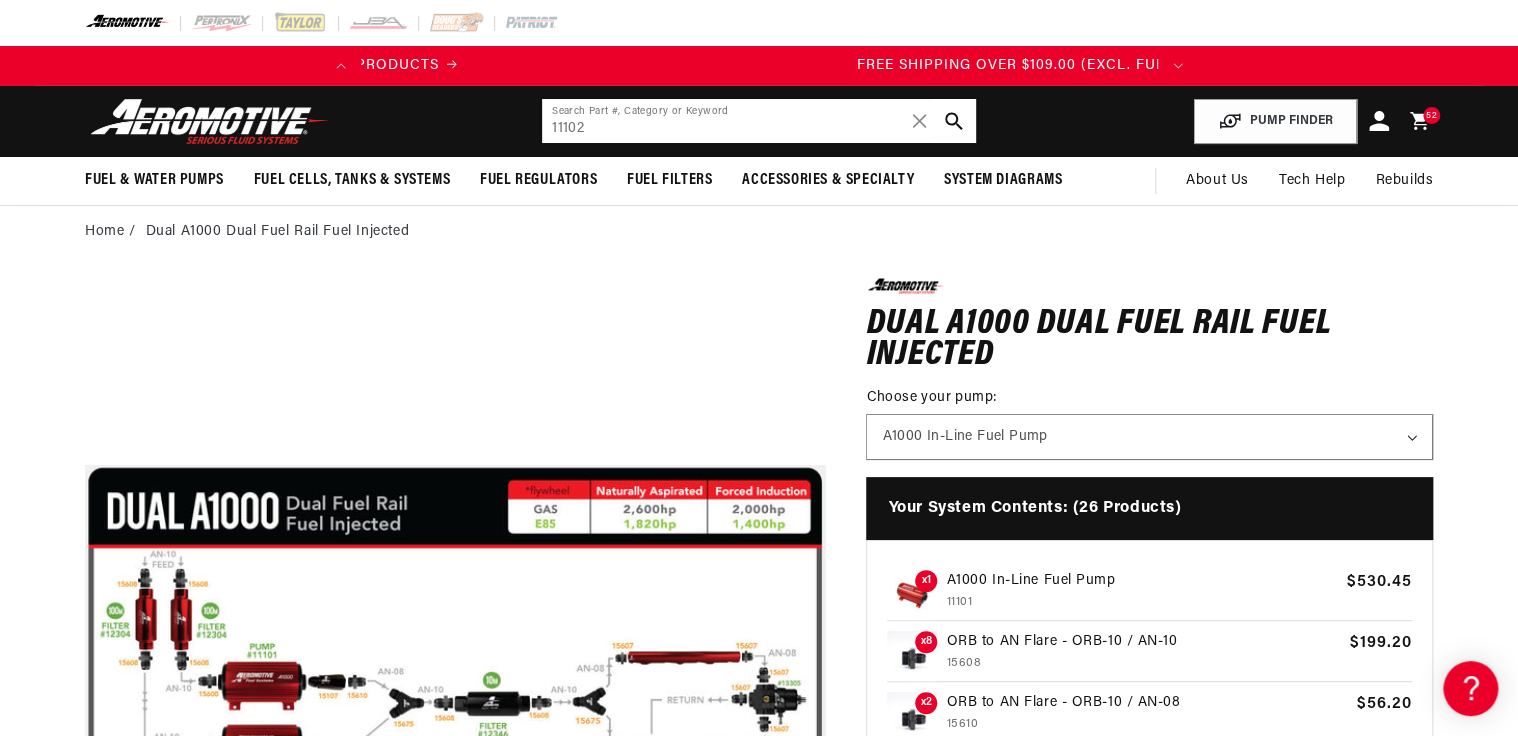 scroll, scrollTop: 0, scrollLeft: 218, axis: horizontal 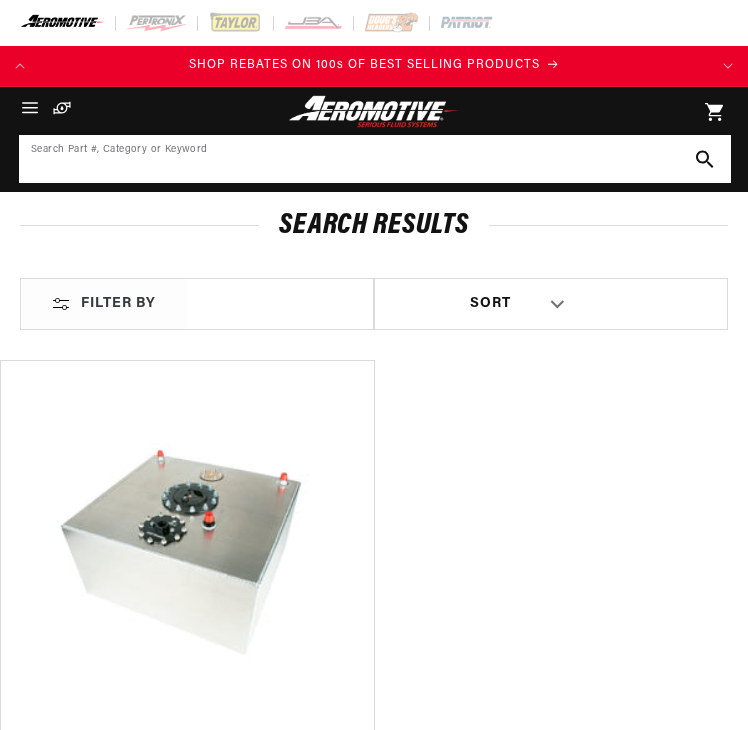 click at bounding box center (375, 159) 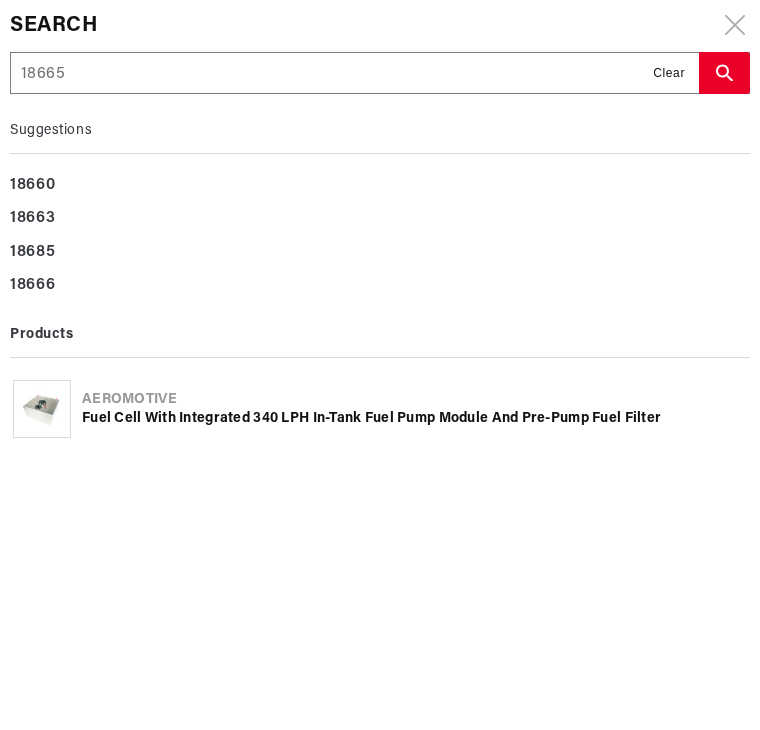 scroll, scrollTop: 0, scrollLeft: 0, axis: both 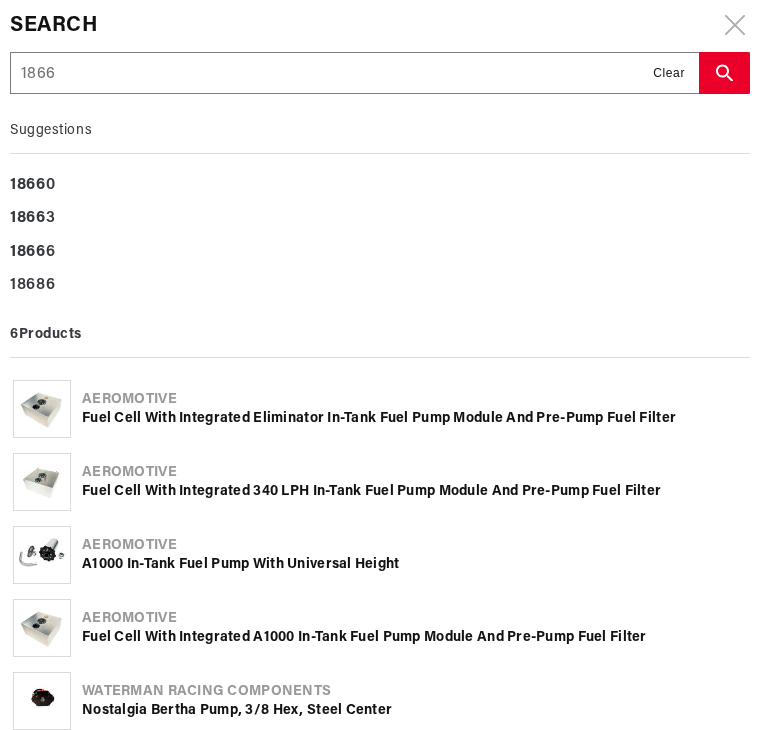 type on "186" 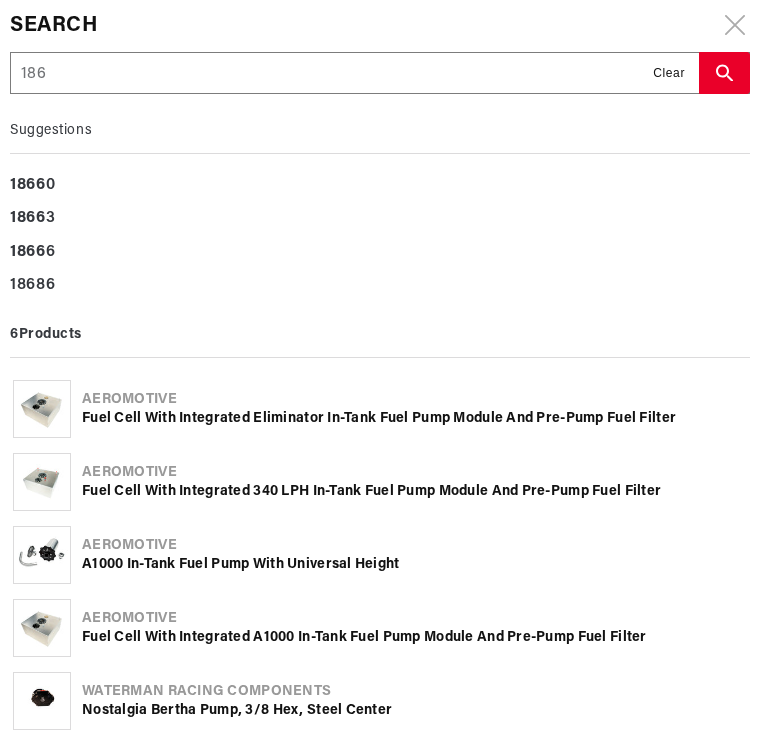 type on "18" 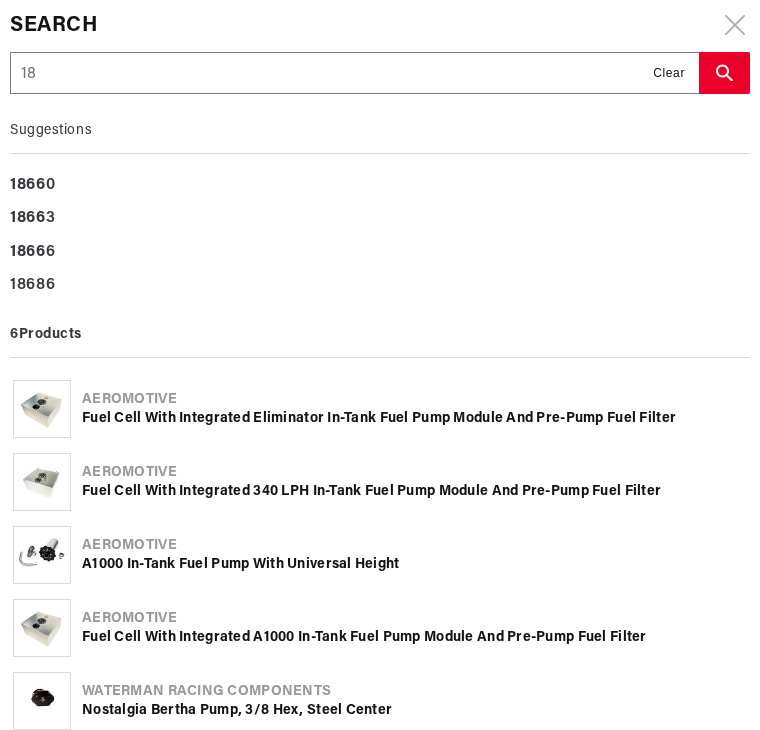 type on "1" 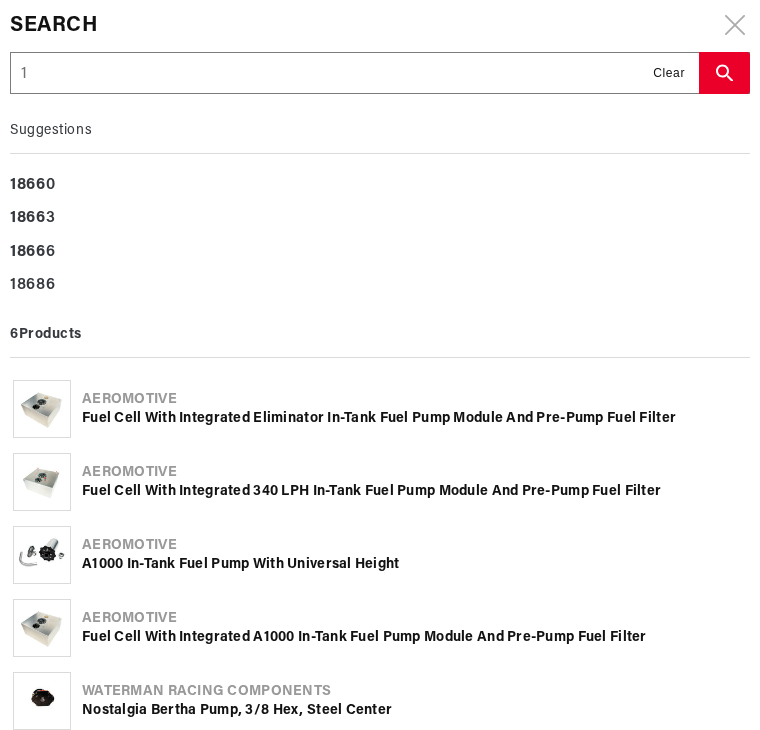 type 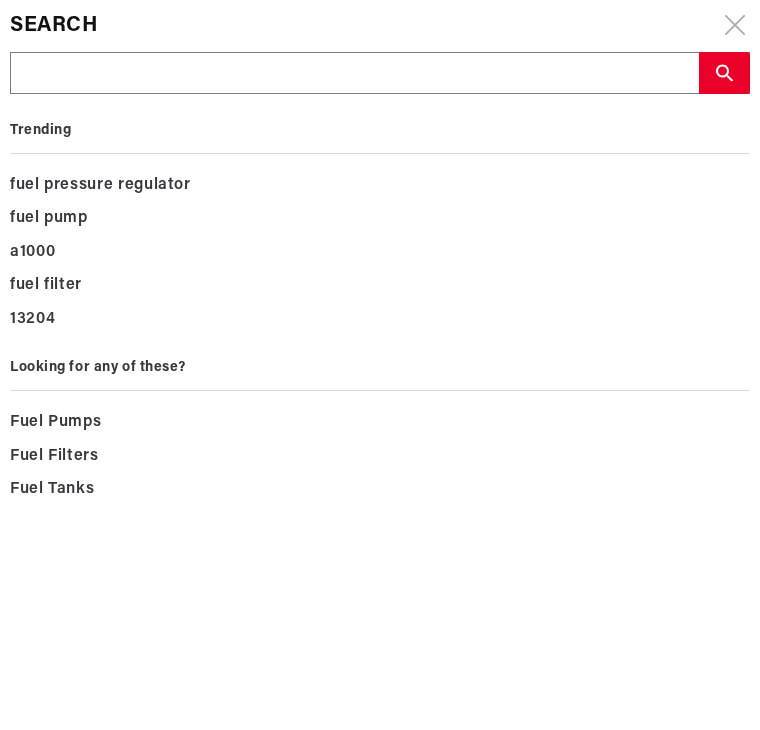 type on "a" 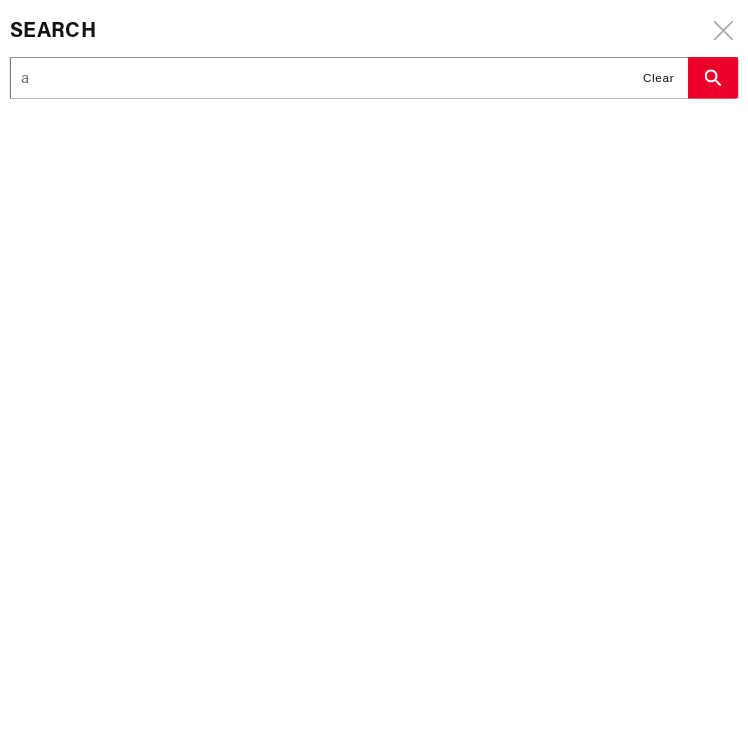 scroll, scrollTop: 0, scrollLeft: 680, axis: horizontal 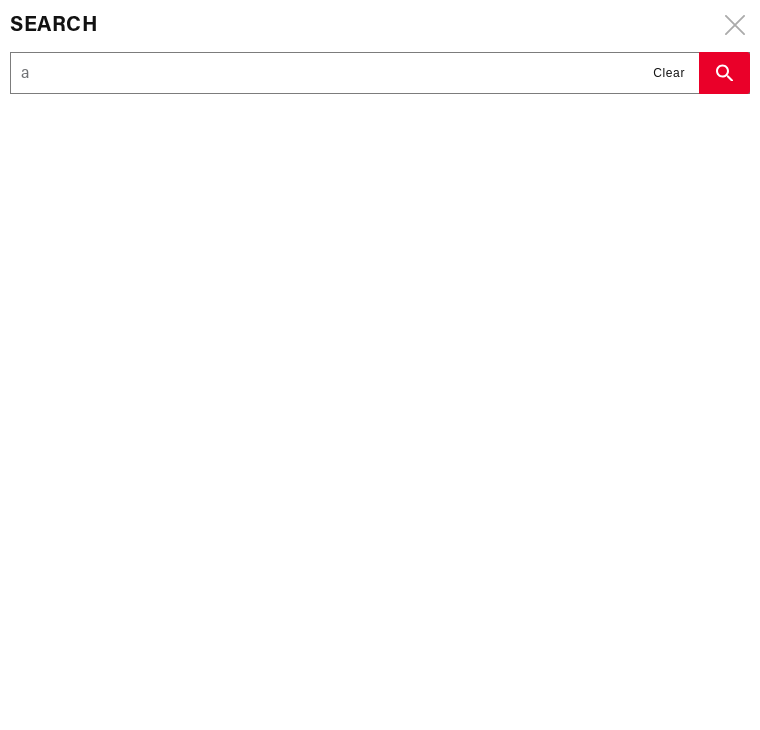 type on "a1" 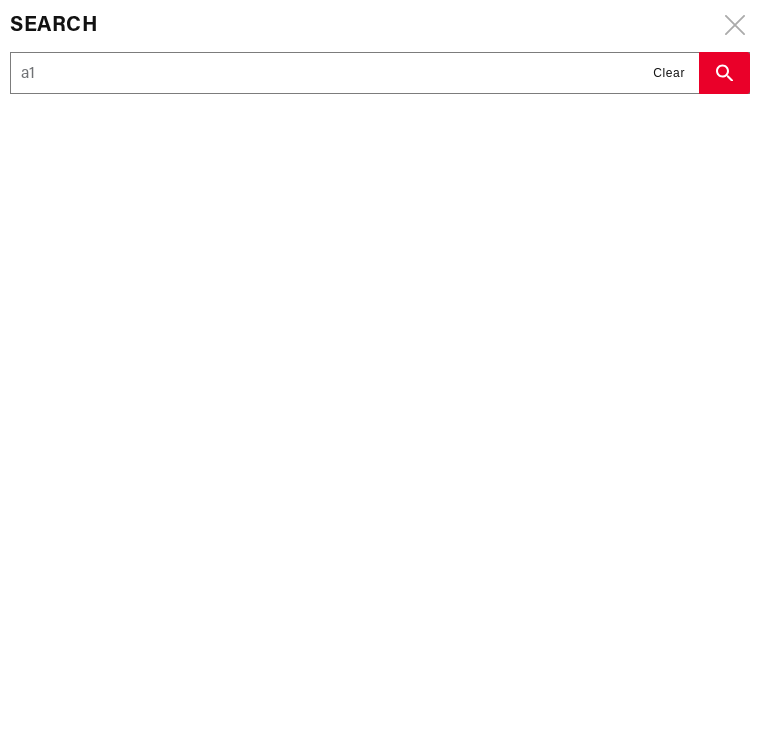 type on "a10" 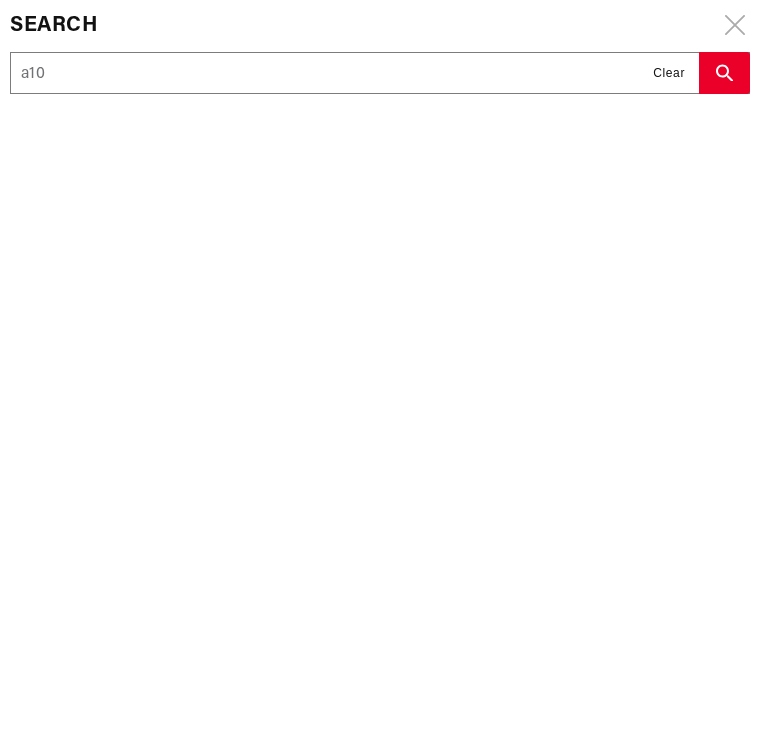 type on "a100" 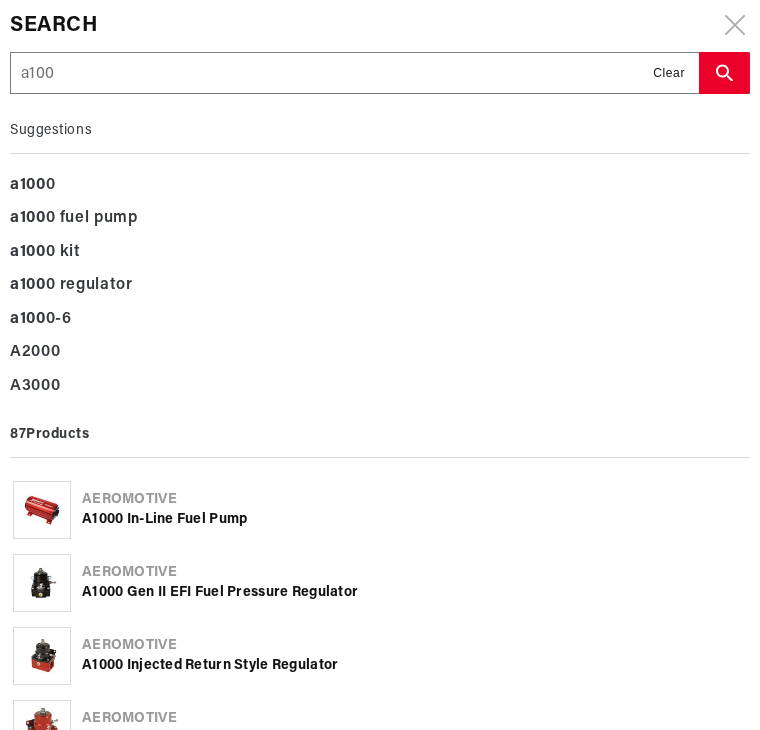 type on "a1000" 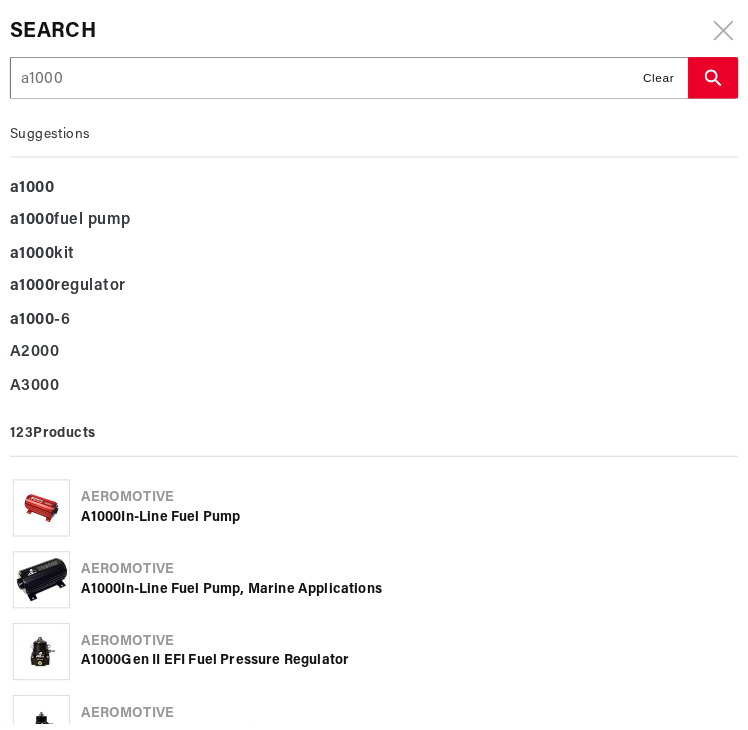 scroll, scrollTop: 0, scrollLeft: 668, axis: horizontal 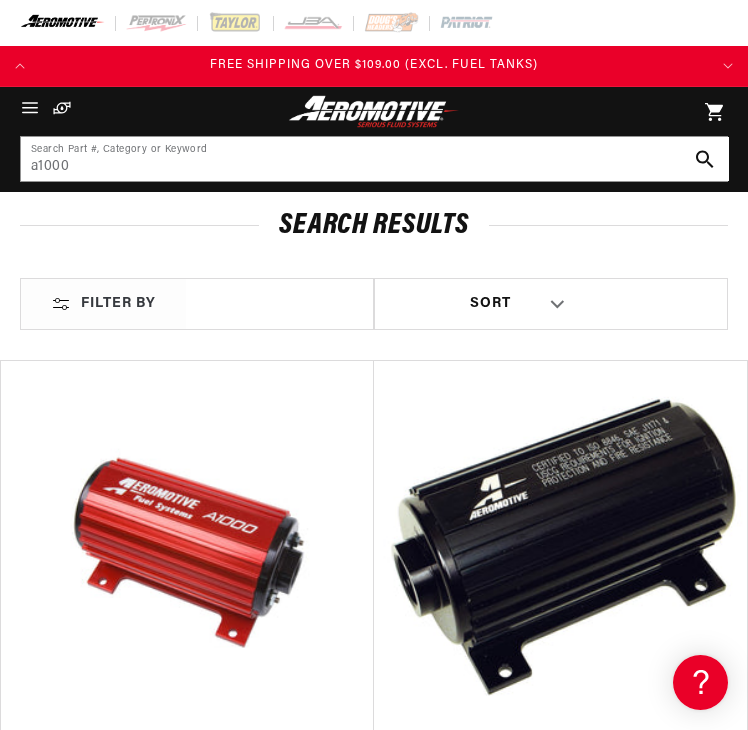 click on "A1000  In-Line Fuel Pump" at bounding box center [187, 771] 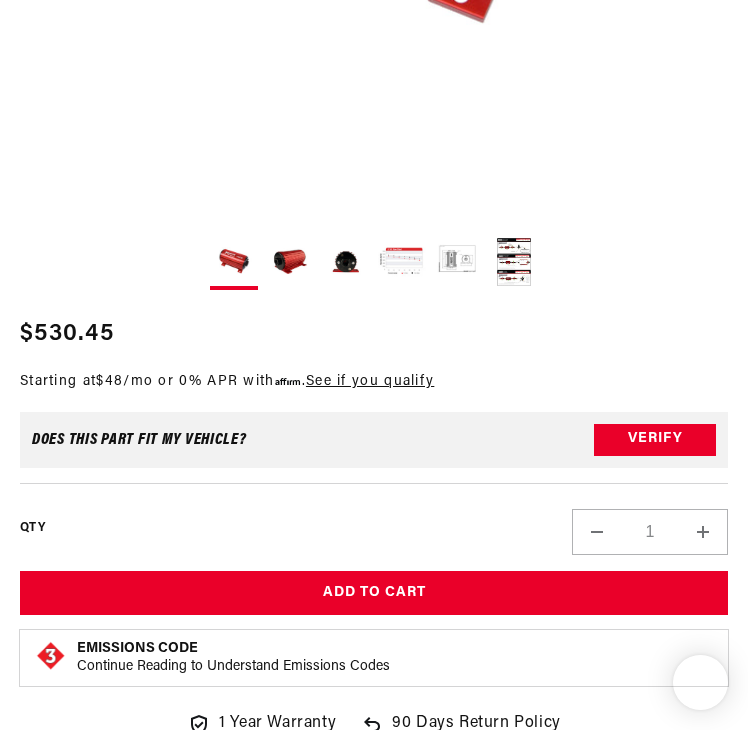 scroll, scrollTop: 1112, scrollLeft: 0, axis: vertical 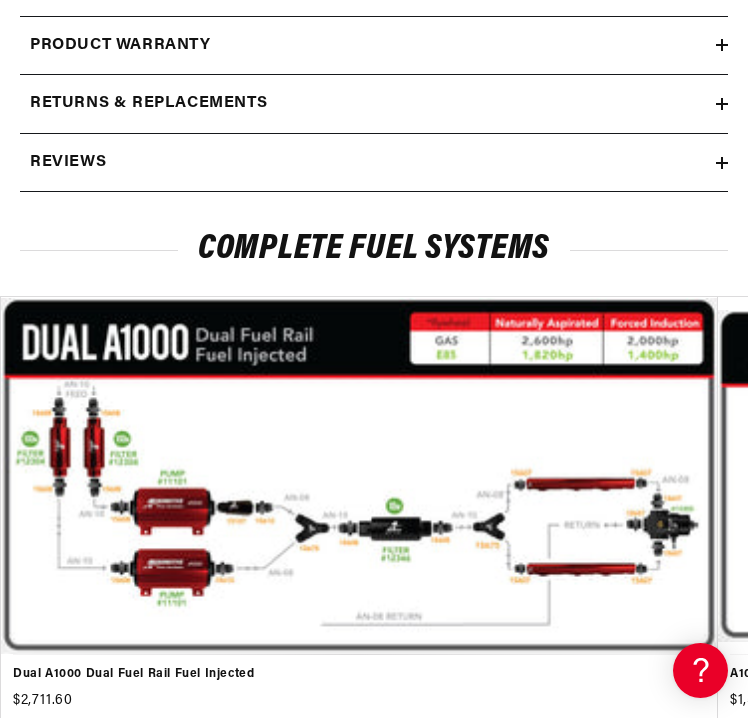 click on "Dual A1000 Dual Fuel Rail Fuel Injected" at bounding box center [359, 674] 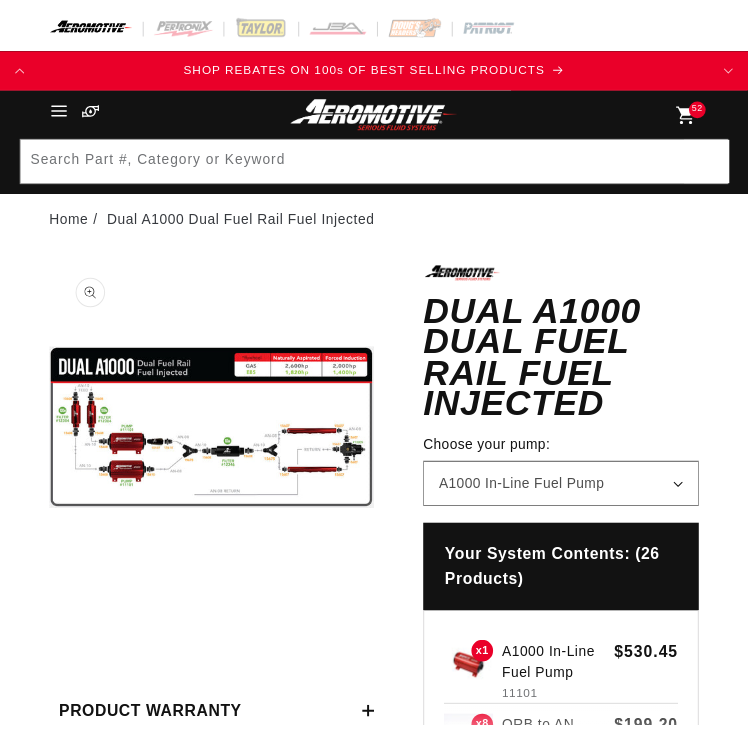 scroll, scrollTop: 0, scrollLeft: 0, axis: both 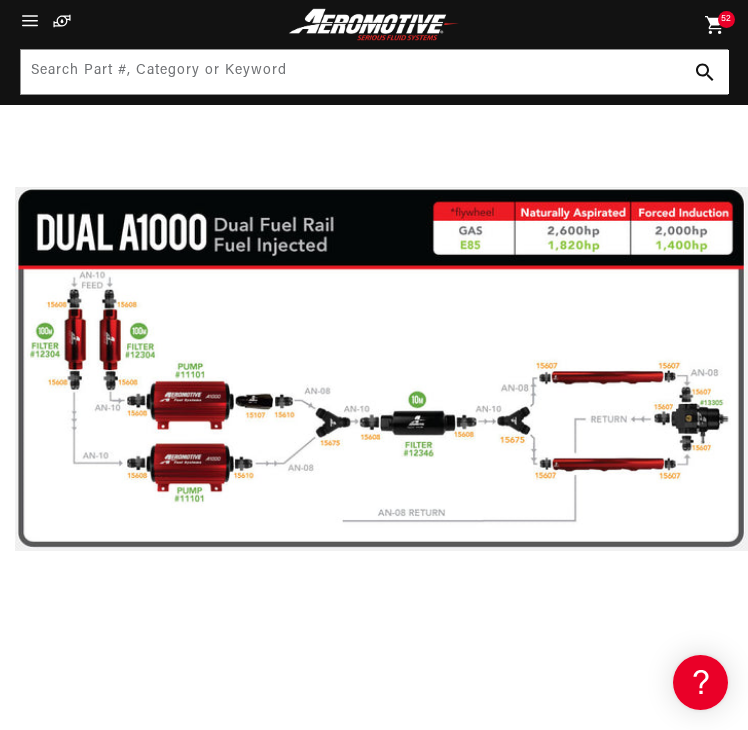 click on "View all 26 products" at bounding box center [374, 1124] 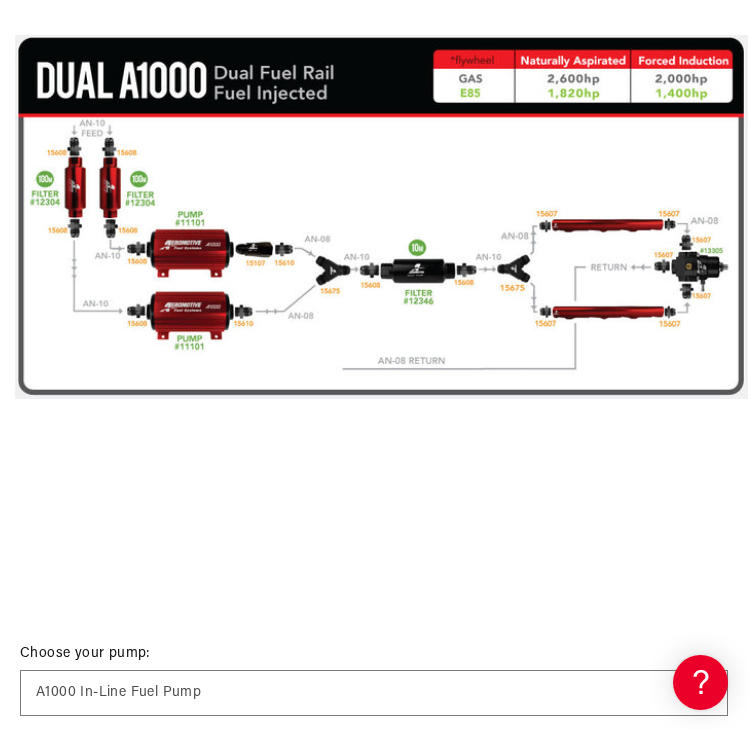 scroll, scrollTop: 480, scrollLeft: 0, axis: vertical 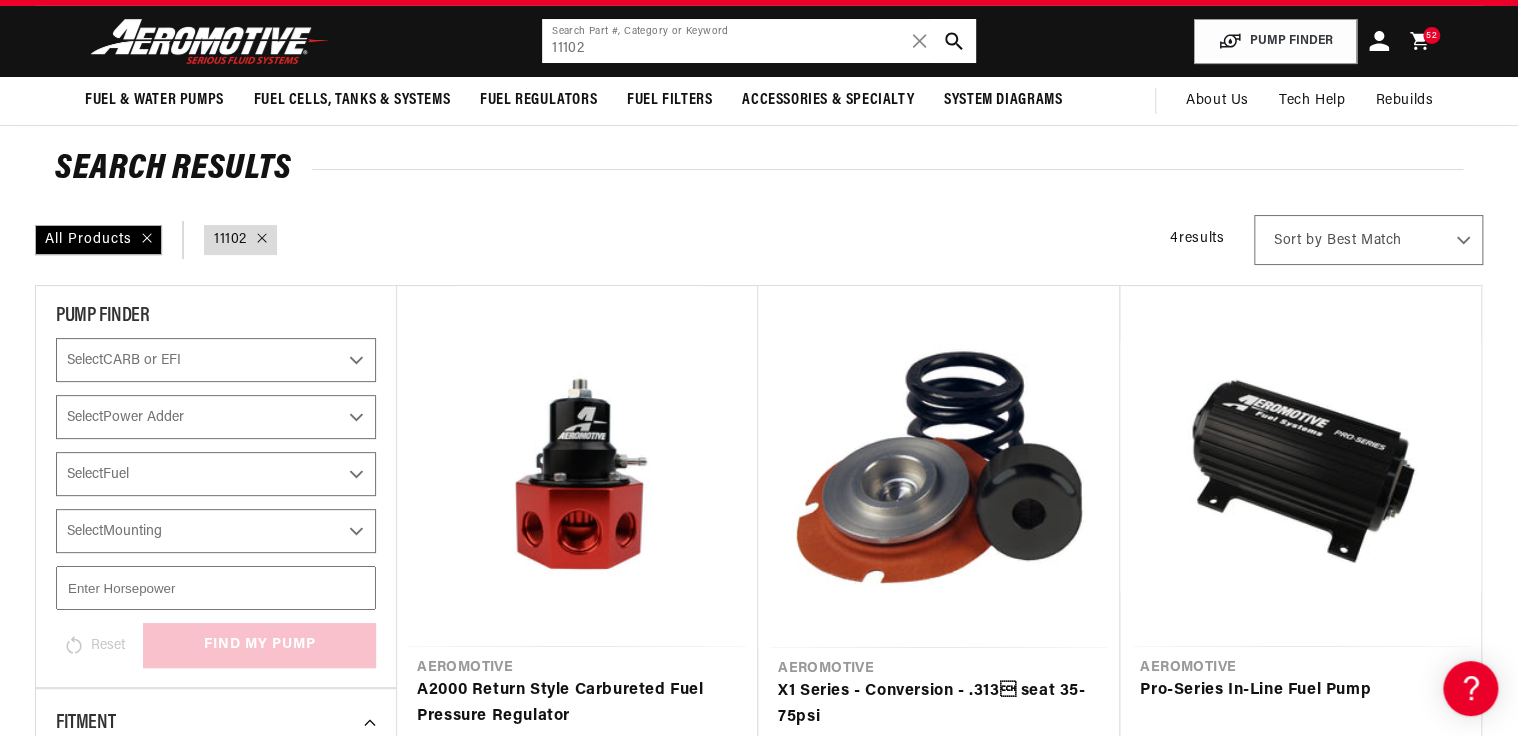 drag, startPoint x: 548, startPoint y: 54, endPoint x: 447, endPoint y: 54, distance: 101 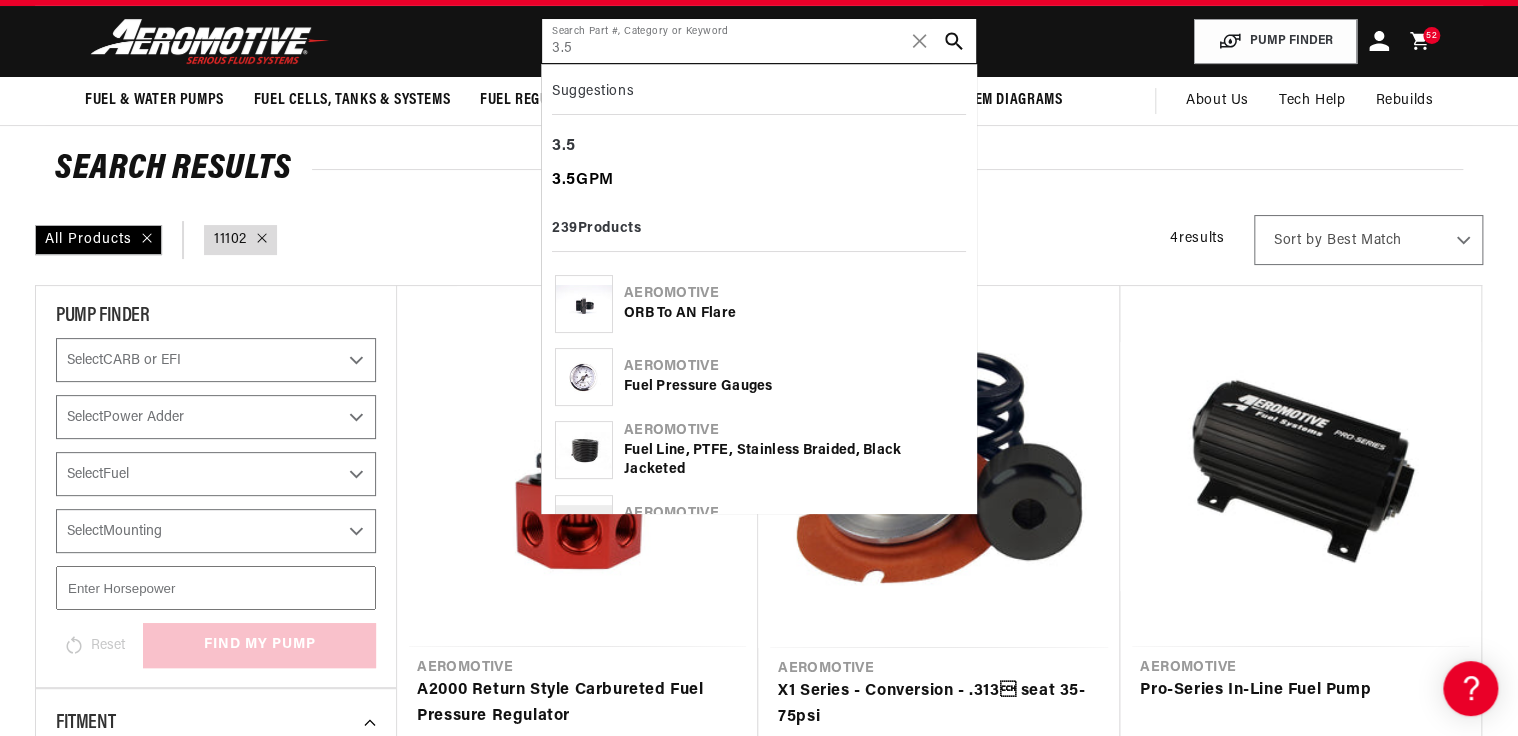 scroll, scrollTop: 0, scrollLeft: 791, axis: horizontal 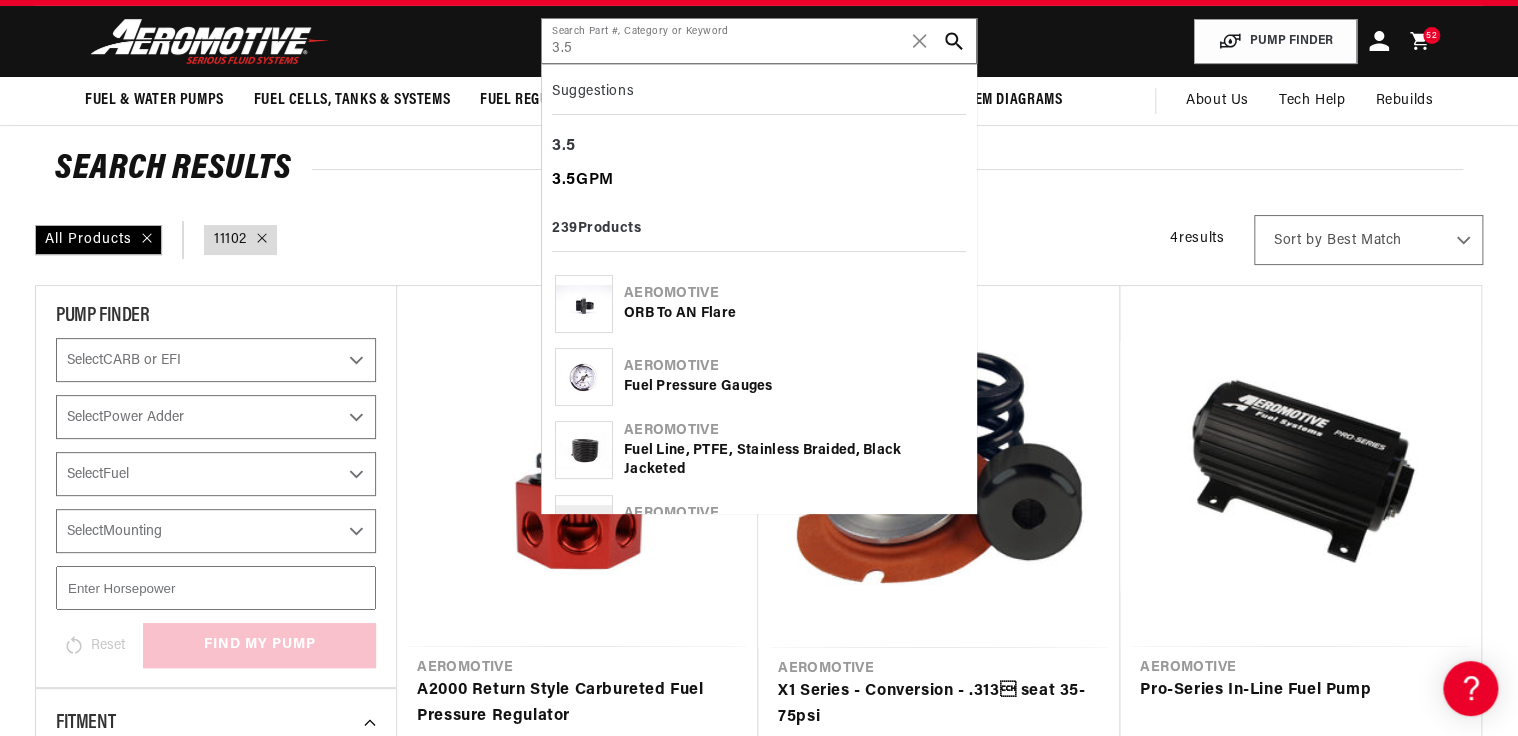 click on "3 . 5 GPM" 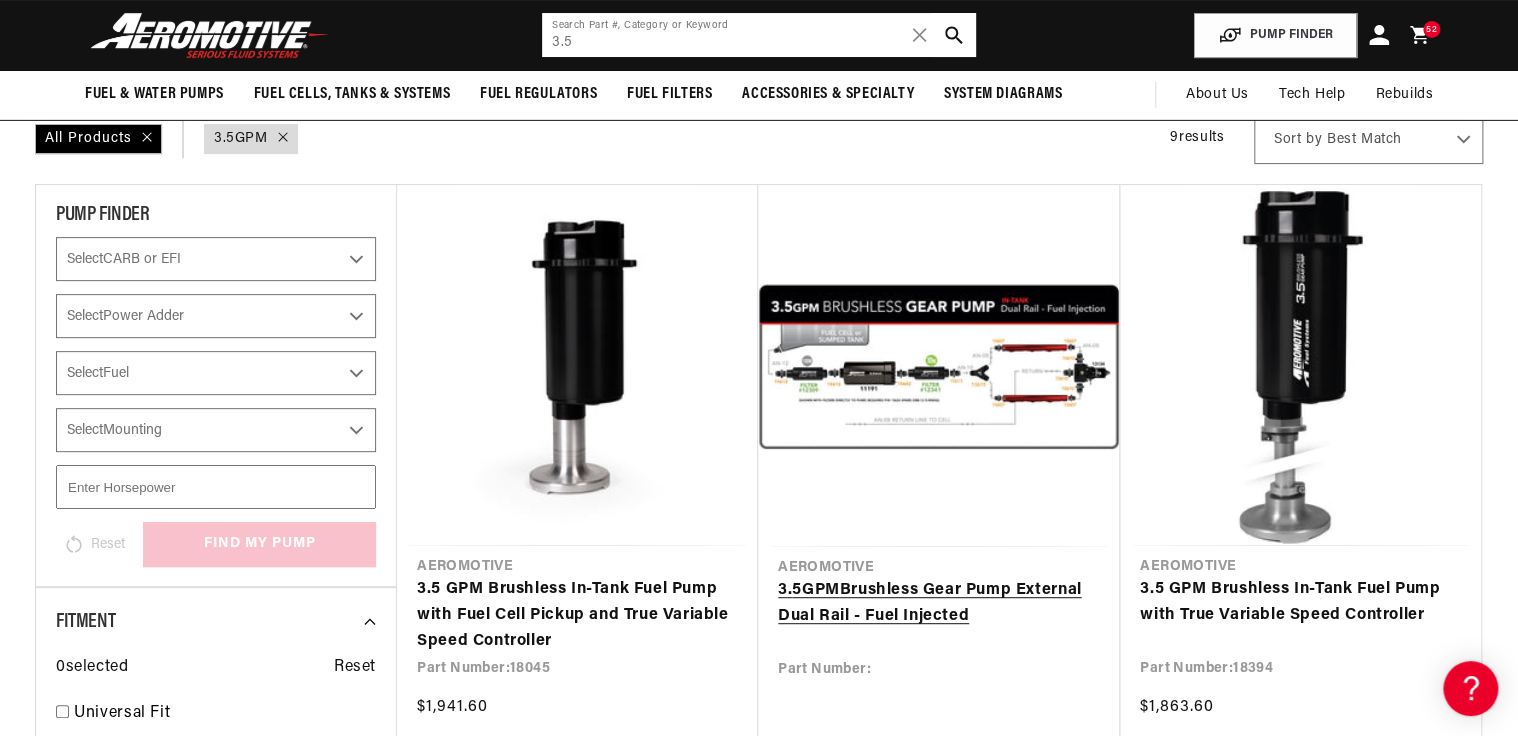 scroll, scrollTop: 160, scrollLeft: 0, axis: vertical 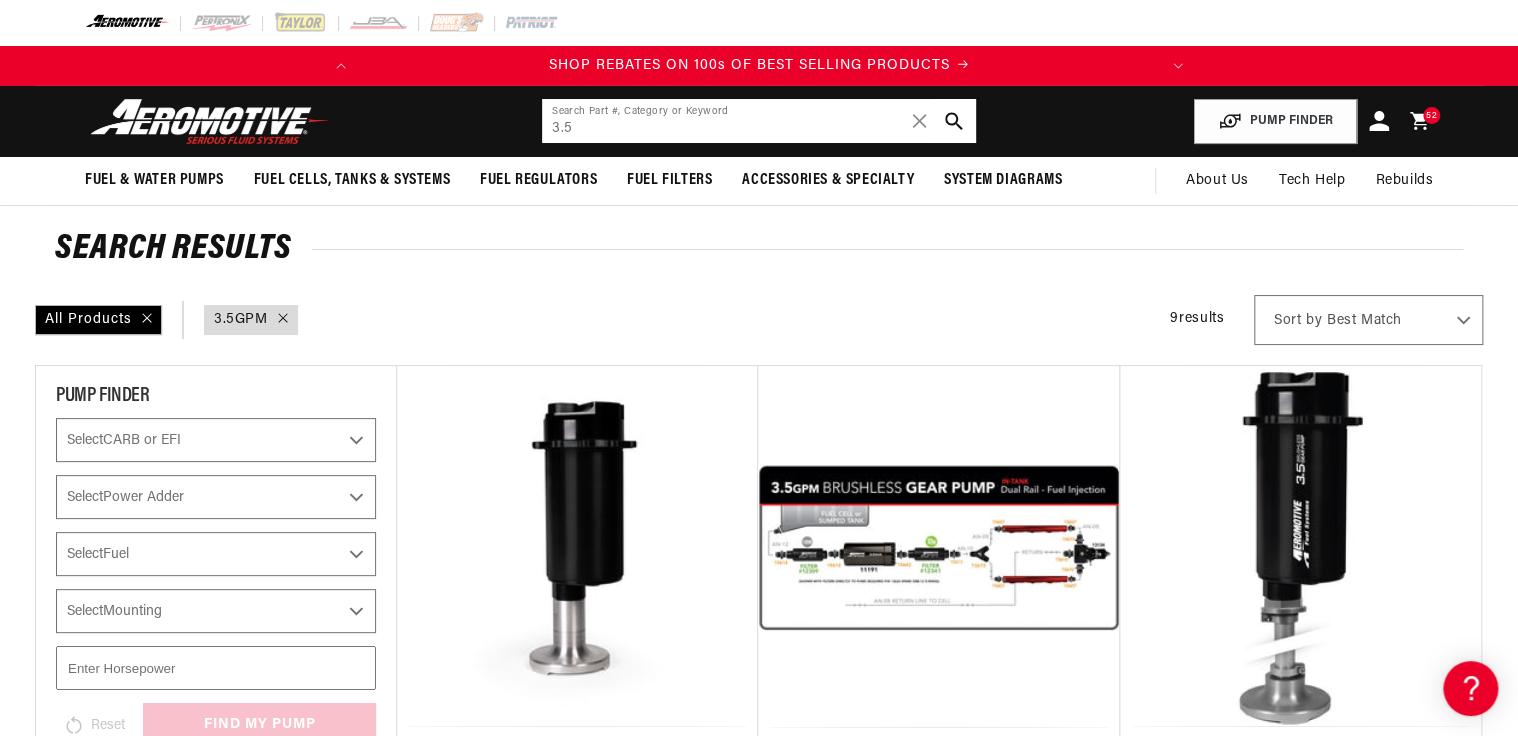 click on "3.5" 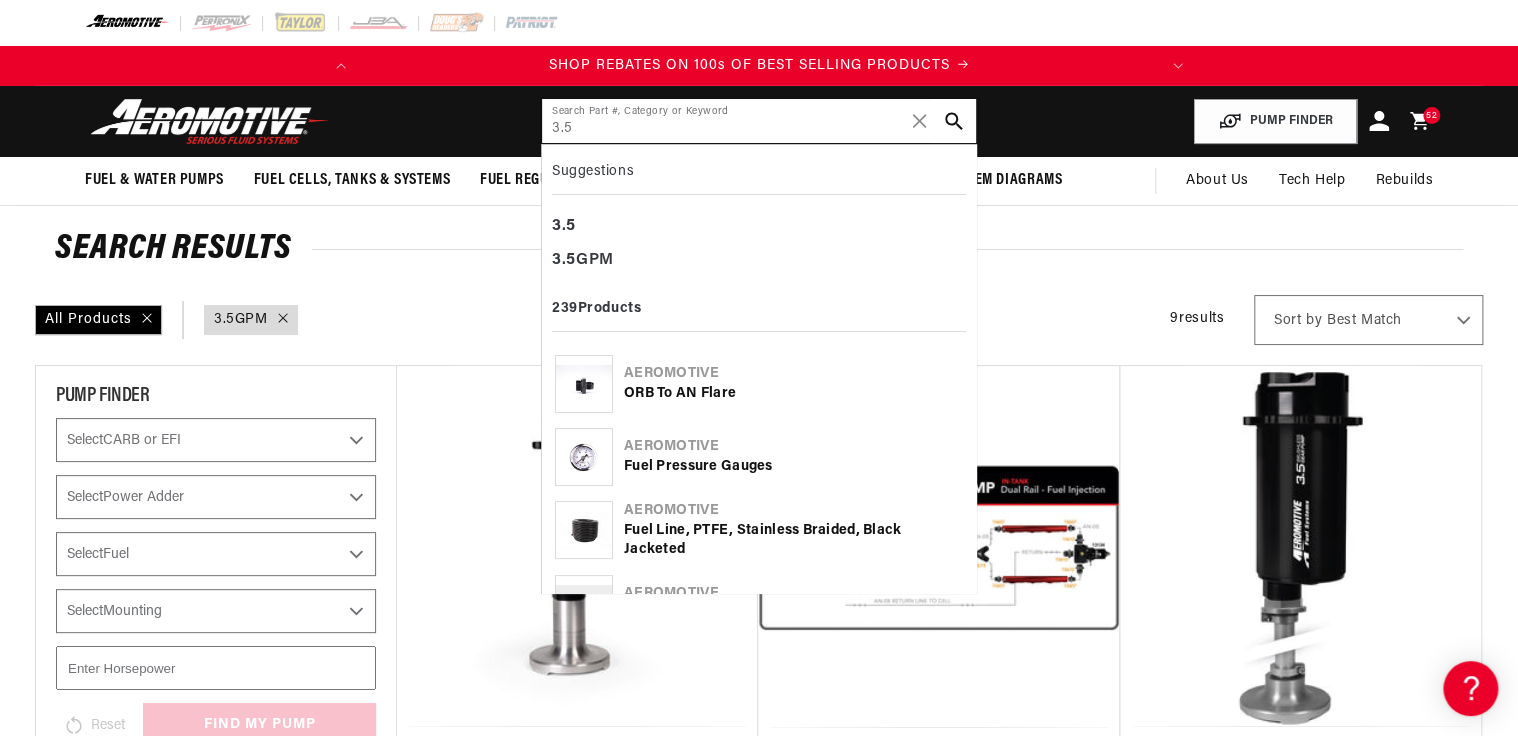 type on "3.5" 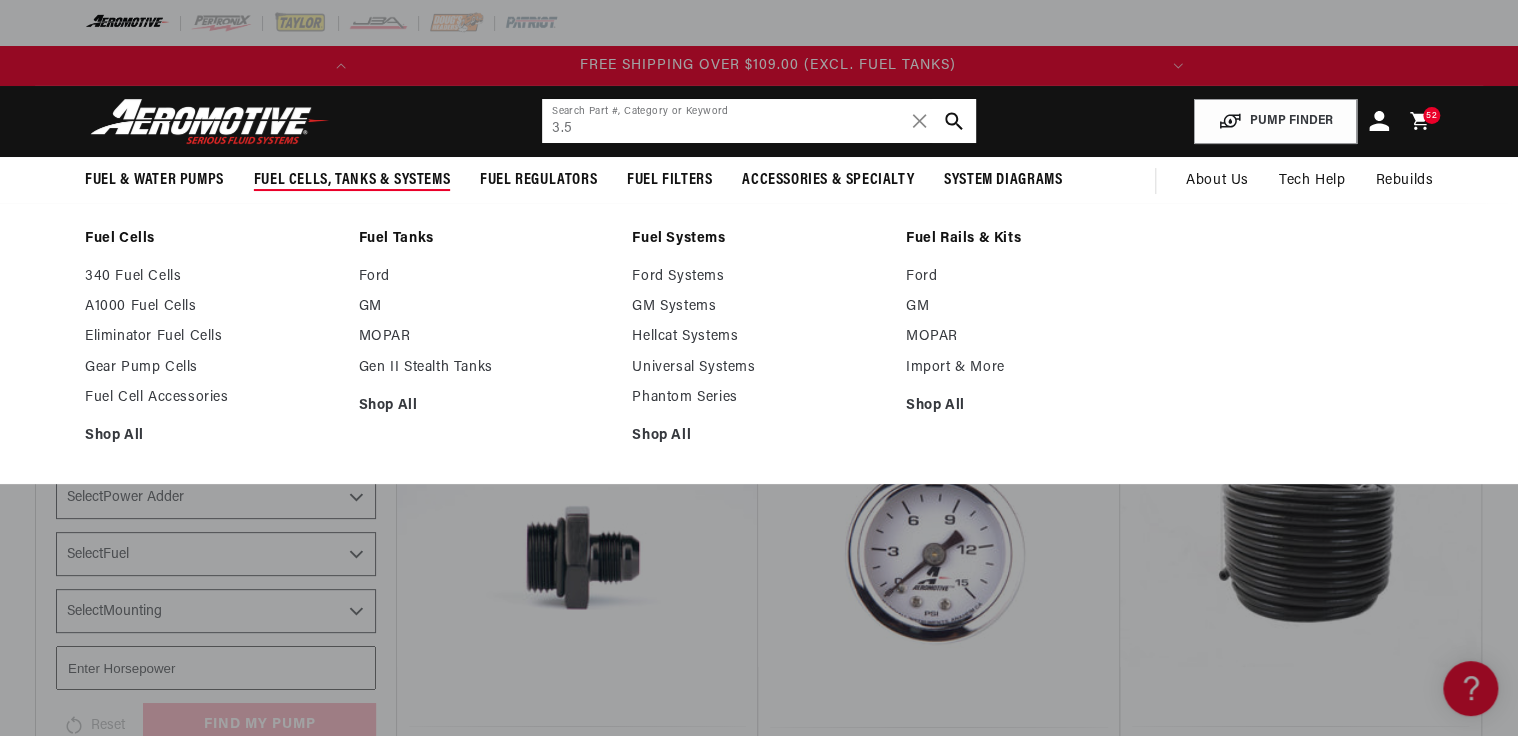 scroll, scrollTop: 0, scrollLeft: 791, axis: horizontal 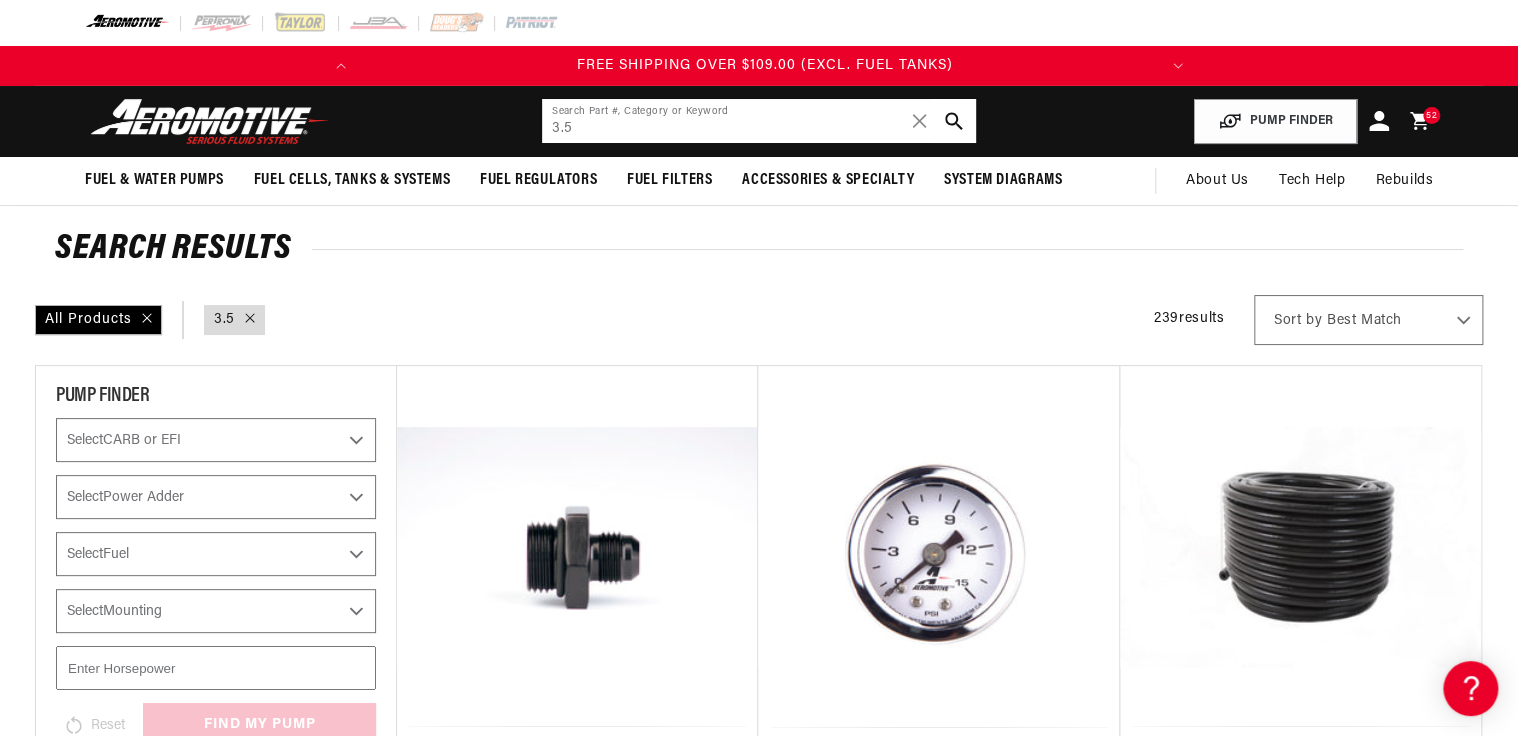 drag, startPoint x: 584, startPoint y: 131, endPoint x: 465, endPoint y: 130, distance: 119.0042 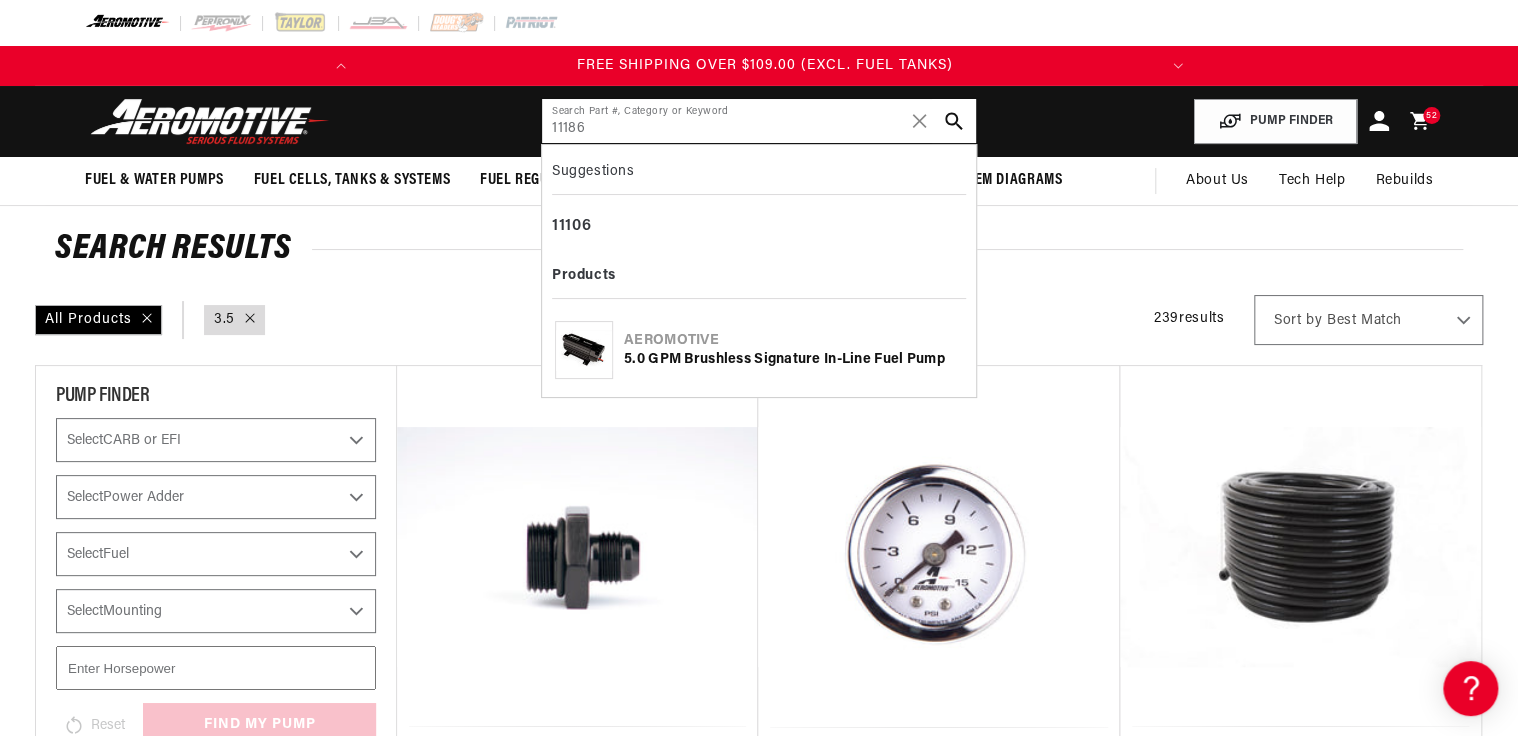 type on "11186" 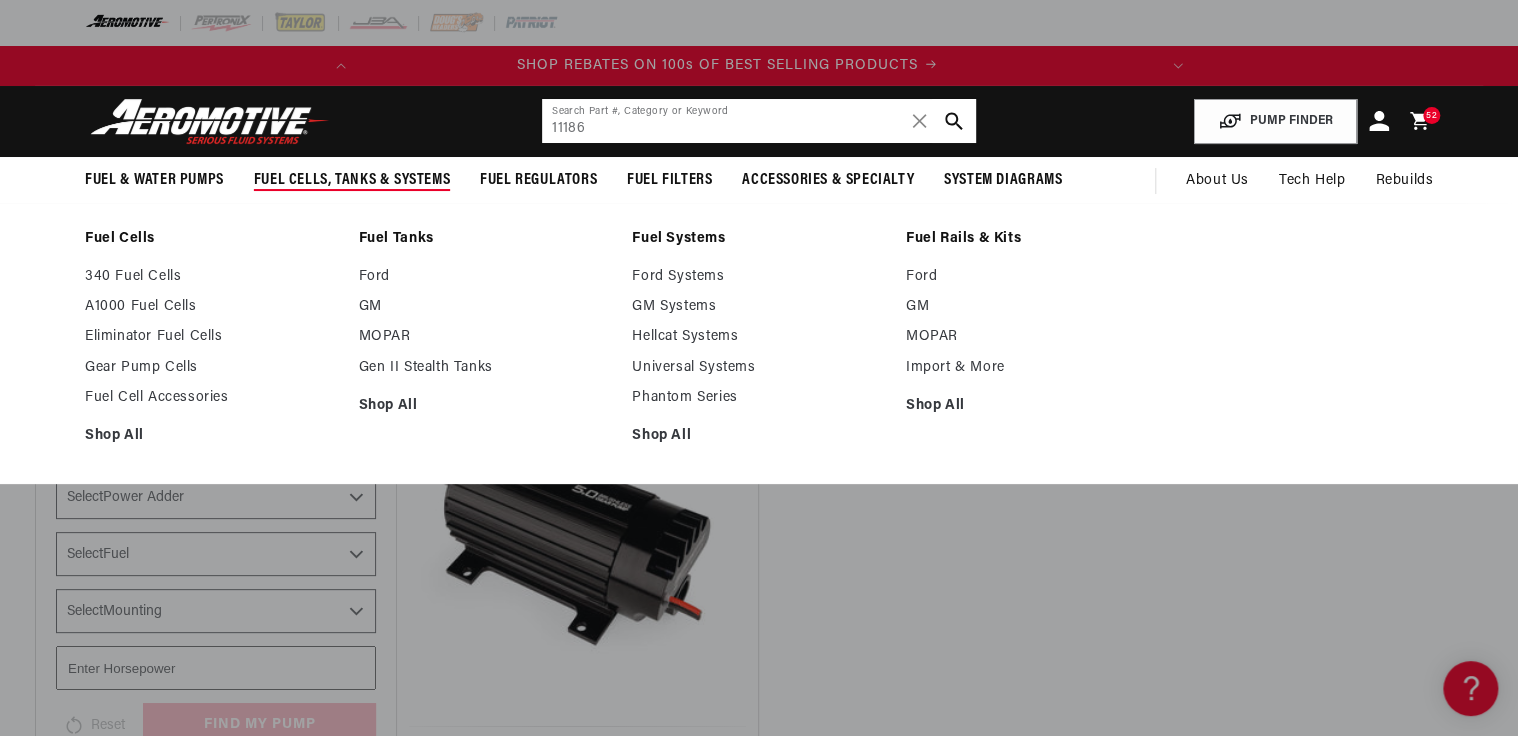 scroll, scrollTop: 0, scrollLeft: 0, axis: both 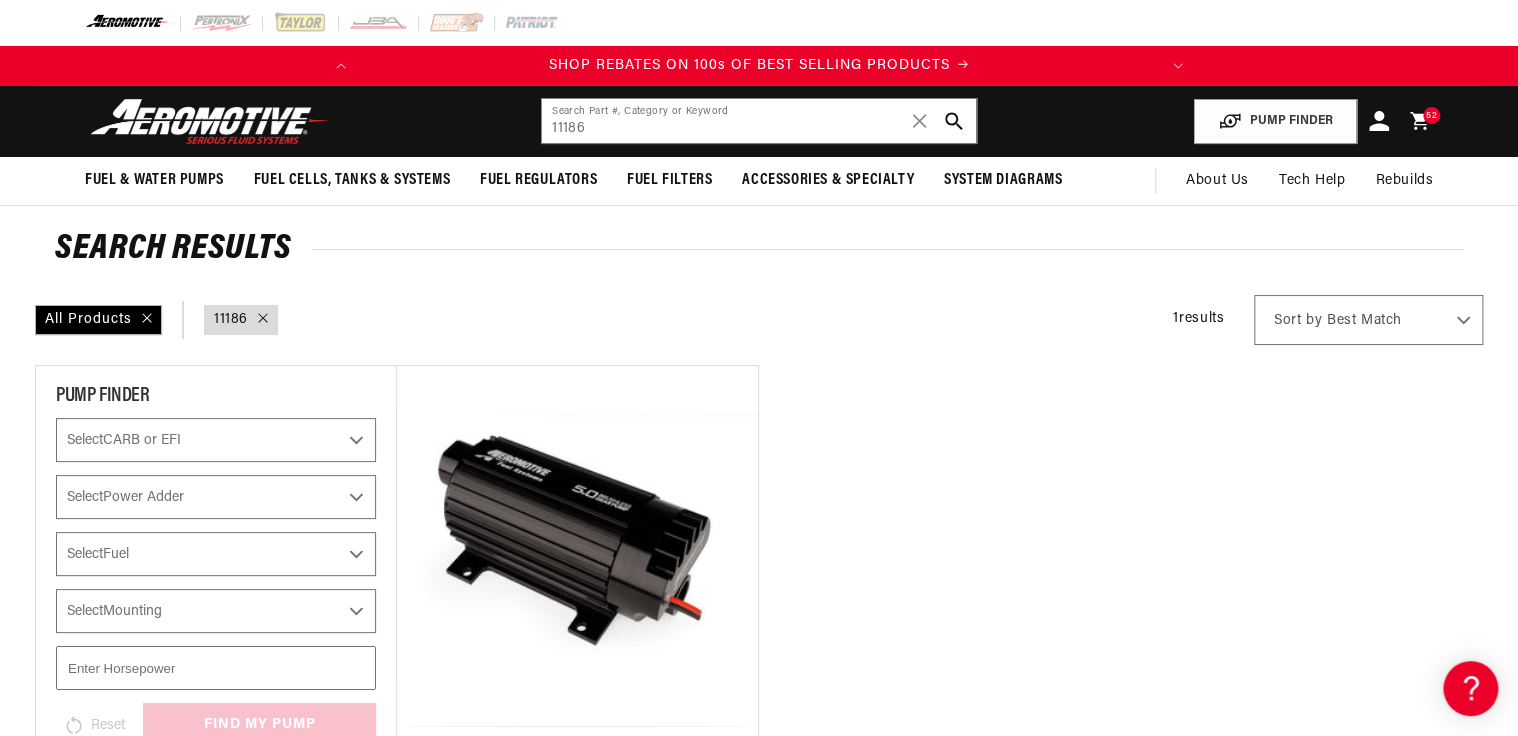 click on "5.0 GPM Brushless Signature In-Line Fuel Pump" at bounding box center (577, 783) 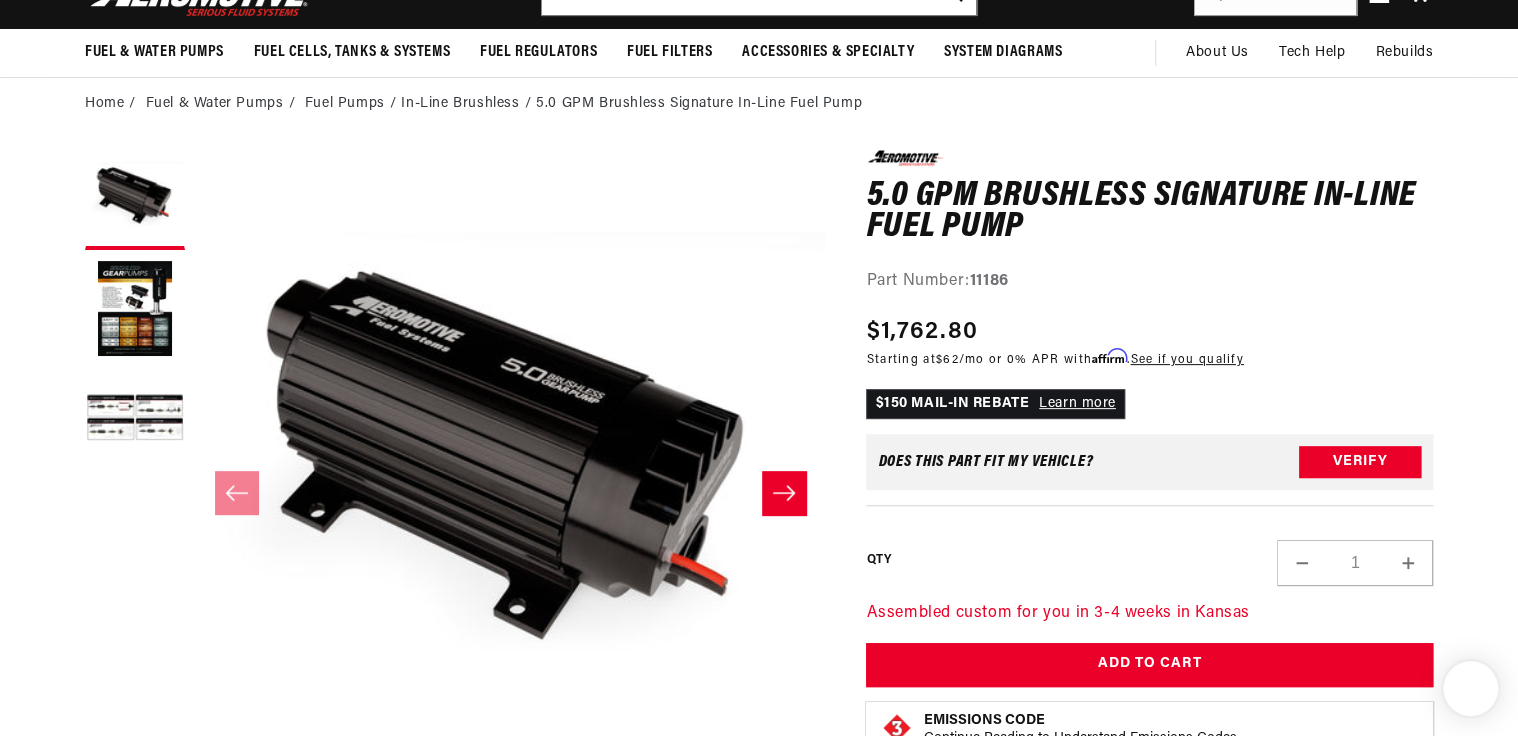 scroll, scrollTop: 160, scrollLeft: 0, axis: vertical 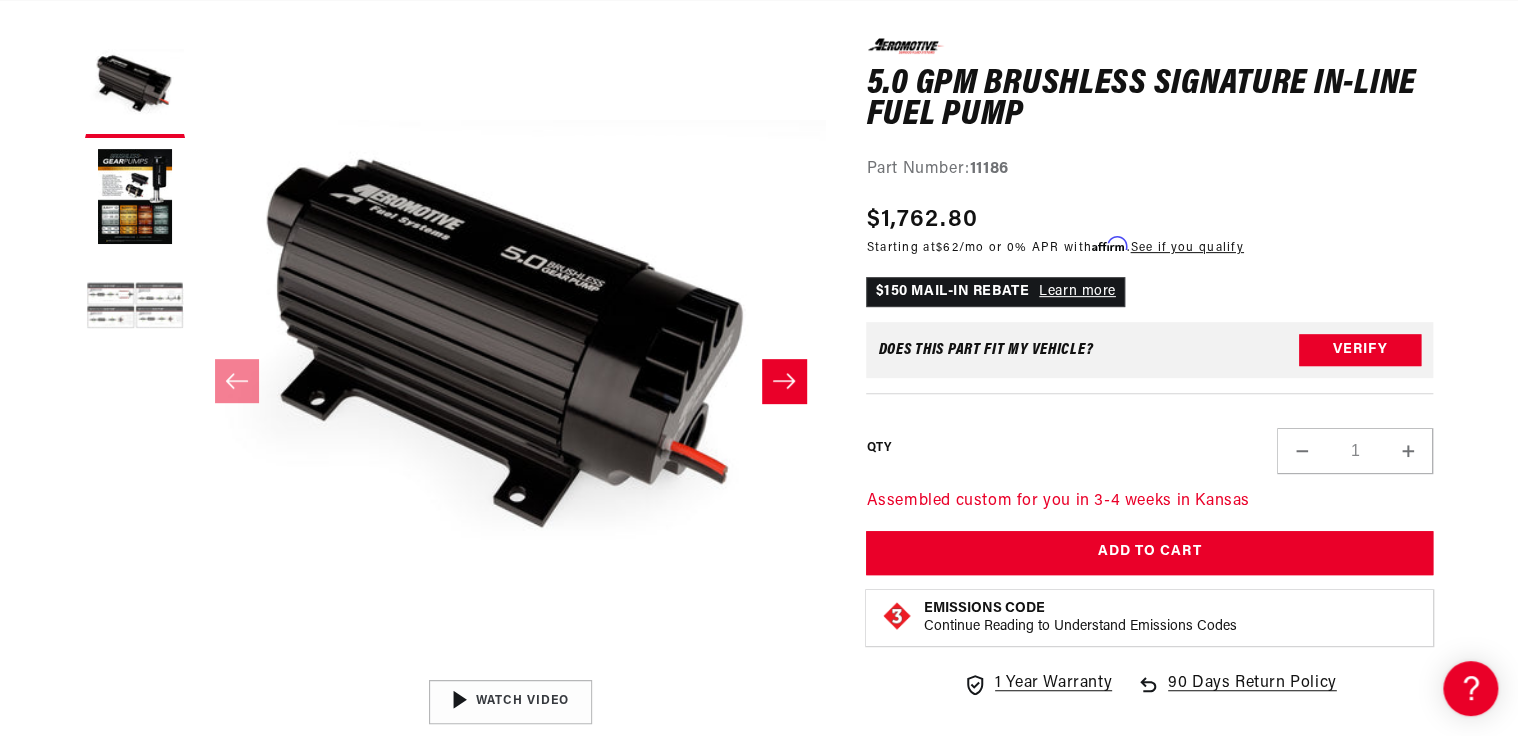 click at bounding box center (135, 308) 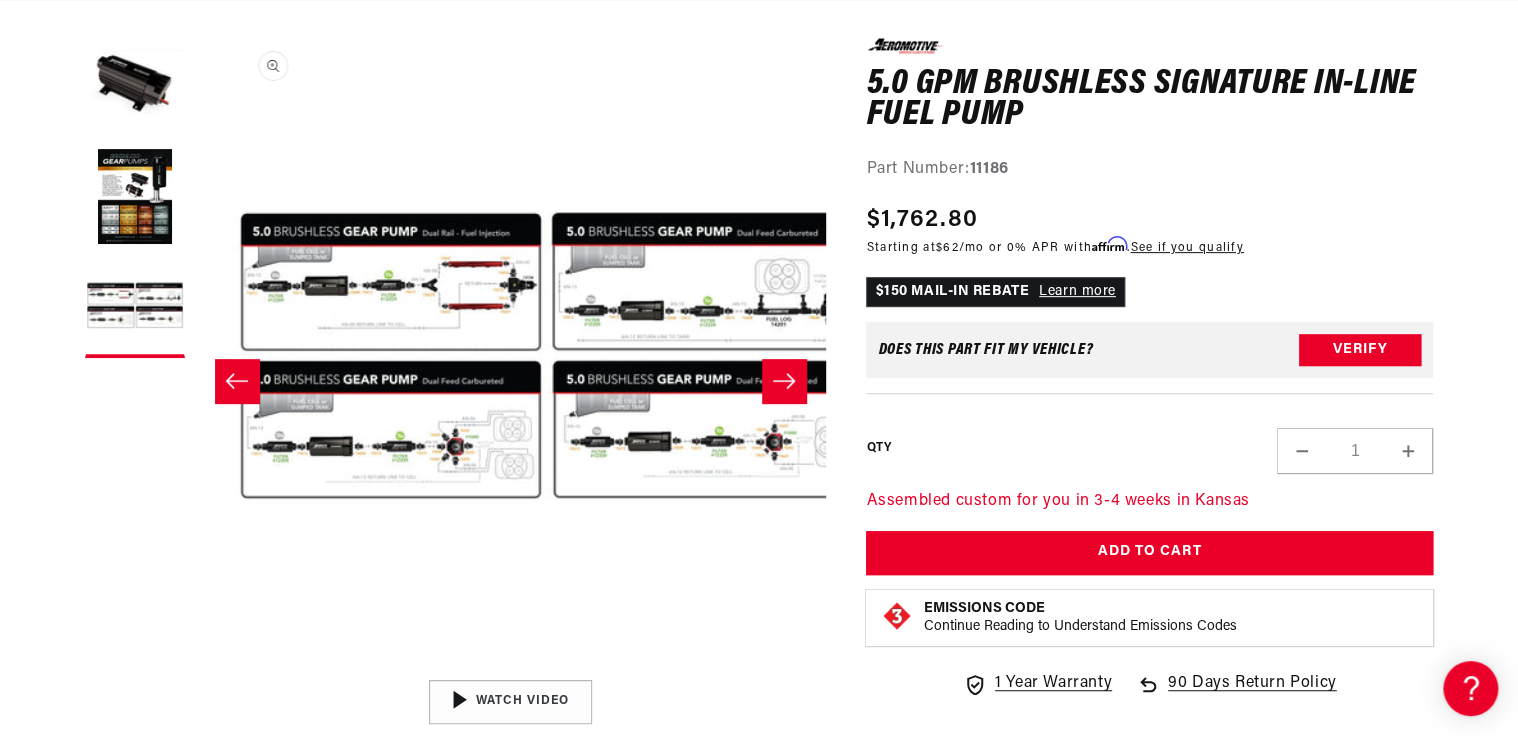 scroll, scrollTop: 0, scrollLeft: 1263, axis: horizontal 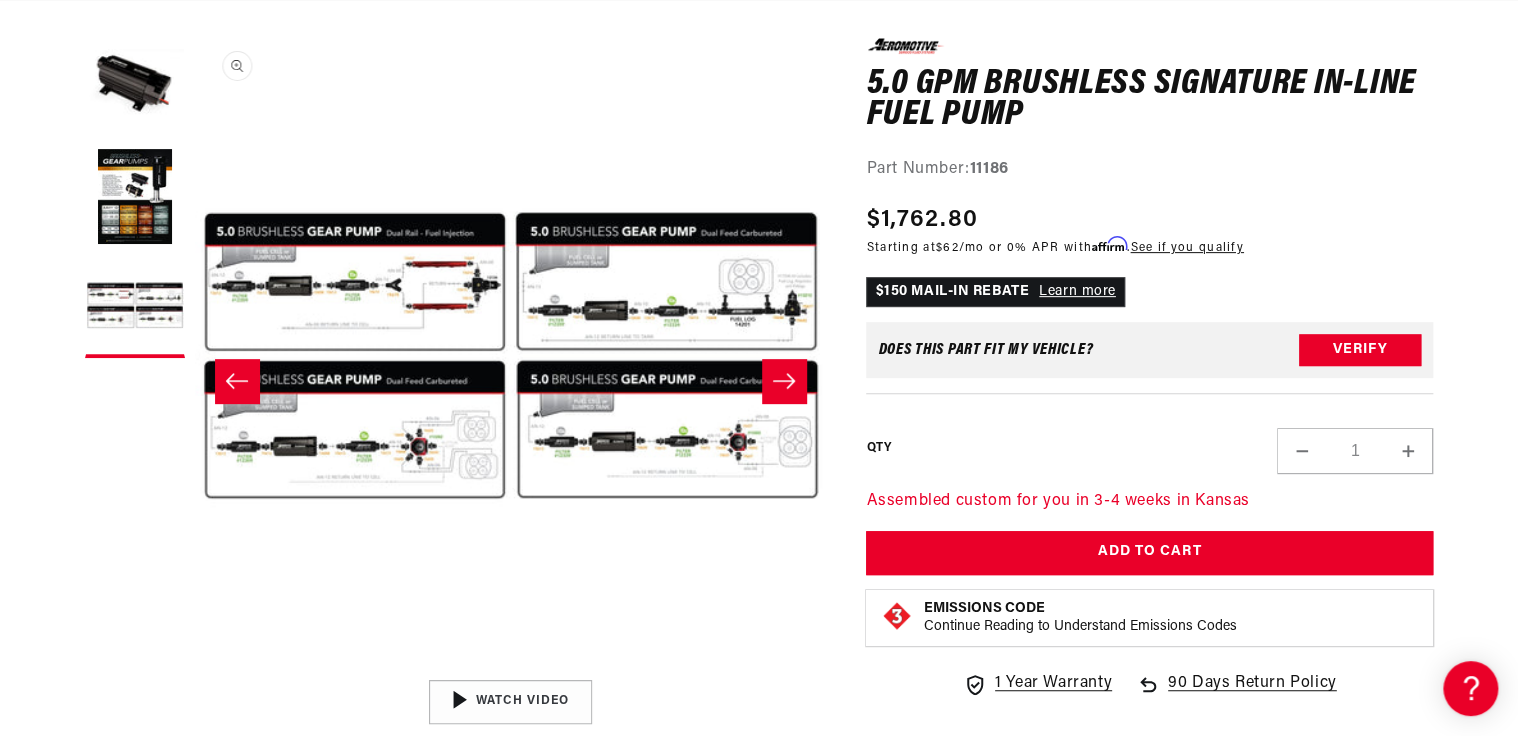 click on "Open media 3 in modal" at bounding box center (195, 670) 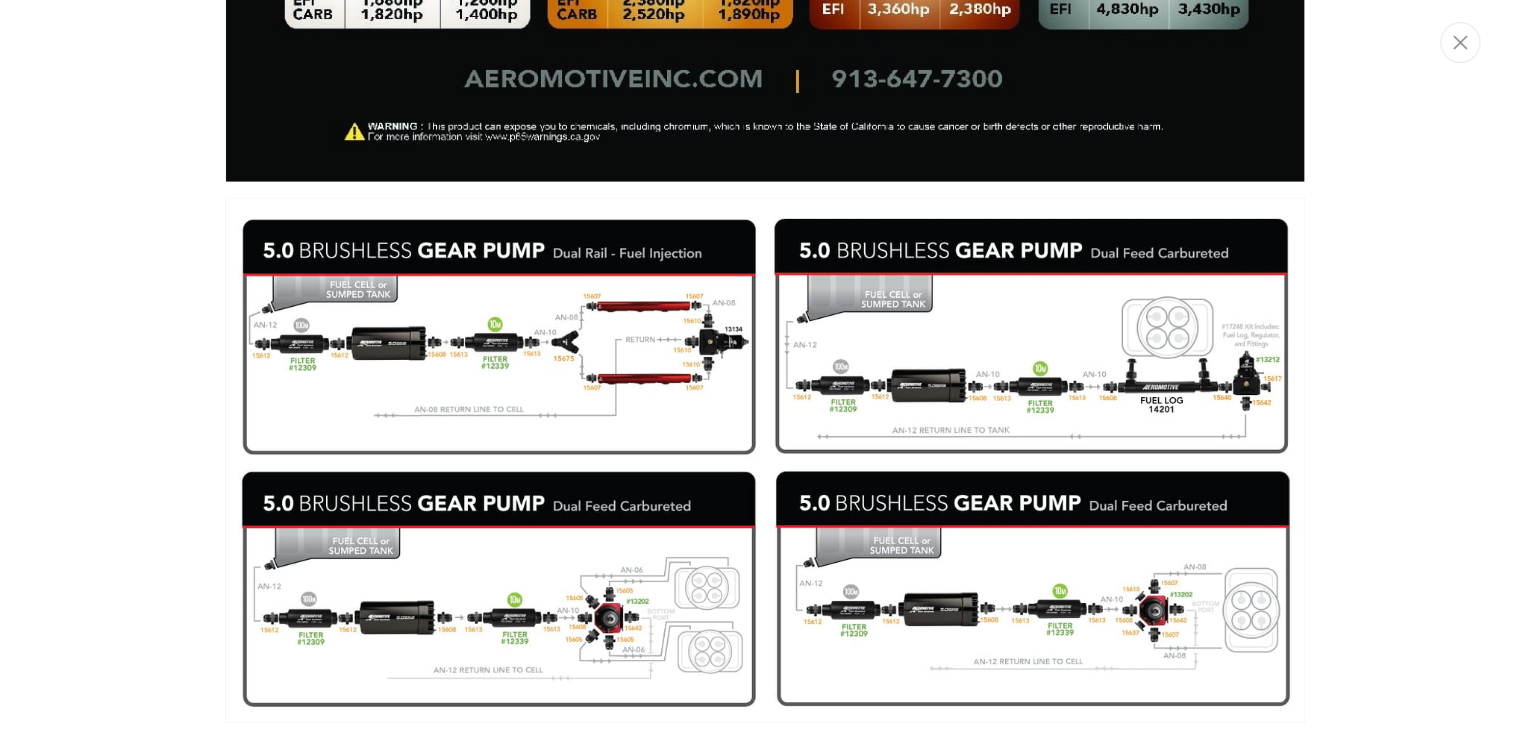 scroll, scrollTop: 2041, scrollLeft: 0, axis: vertical 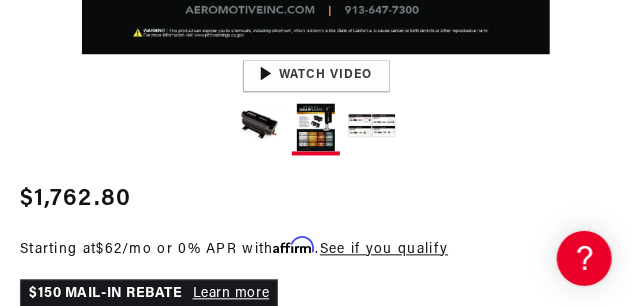 click at bounding box center [372, 128] 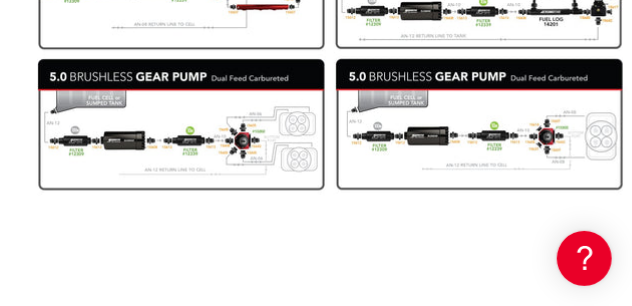 click on "Open media 3 in modal" at bounding box center (29, 354) 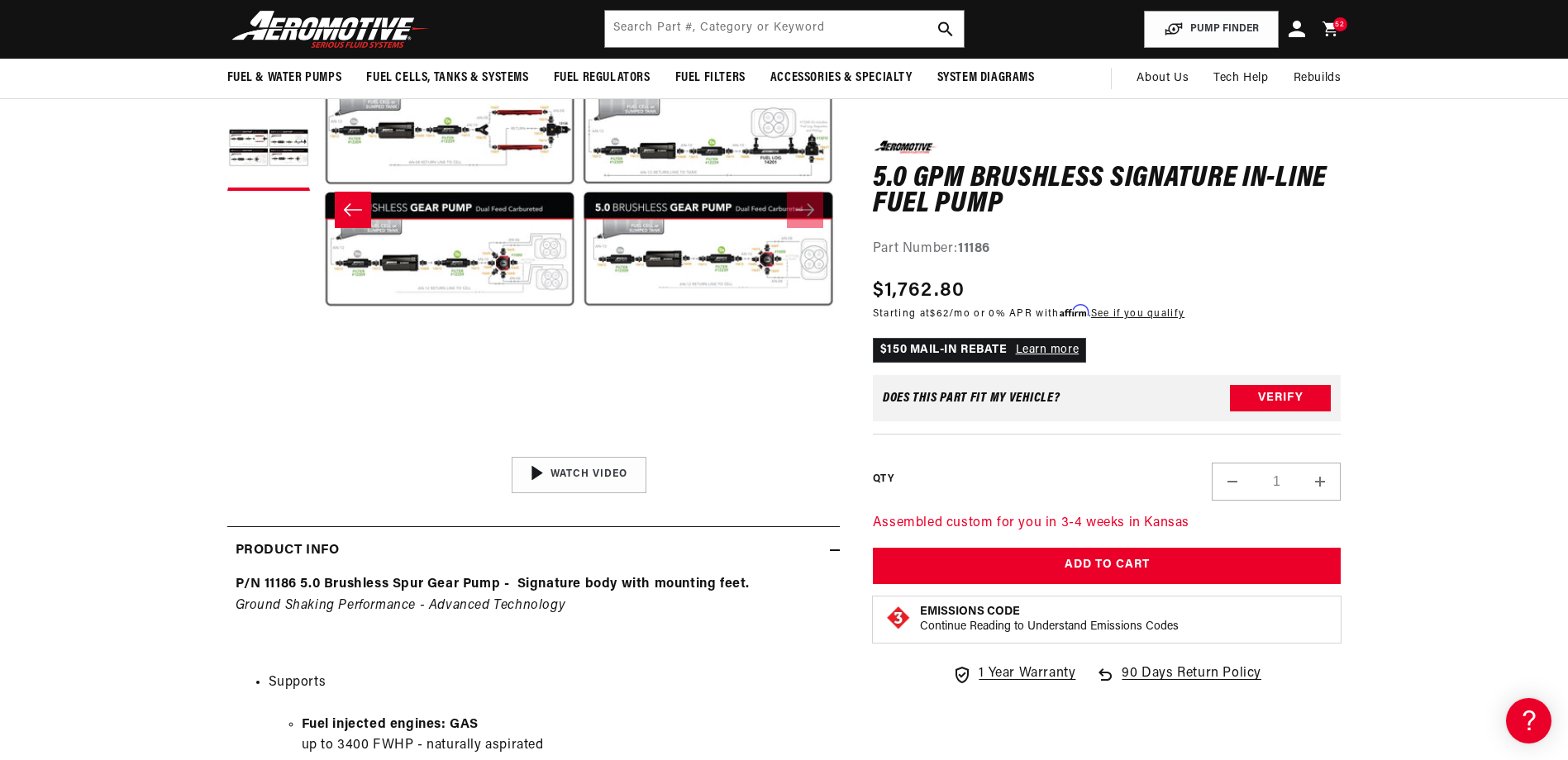 click on "Open media 3 in modal" at bounding box center [317, 448] 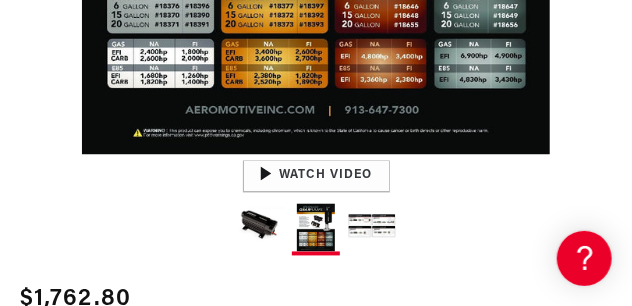click at bounding box center [372, 228] 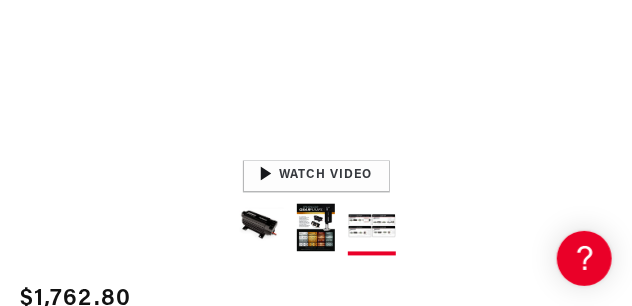 click at bounding box center (372, 230) 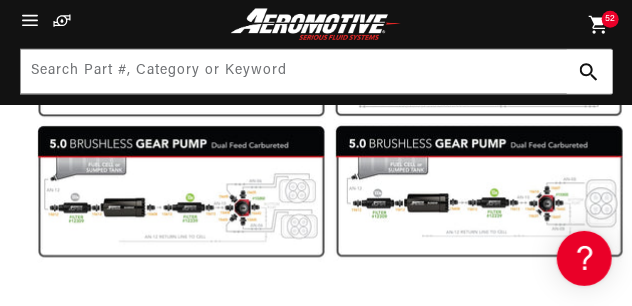 scroll, scrollTop: 0, scrollLeft: 552, axis: horizontal 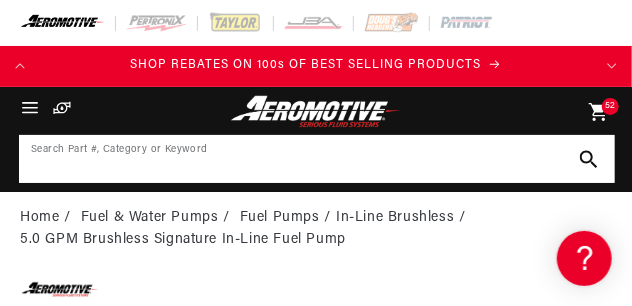 click at bounding box center [317, 159] 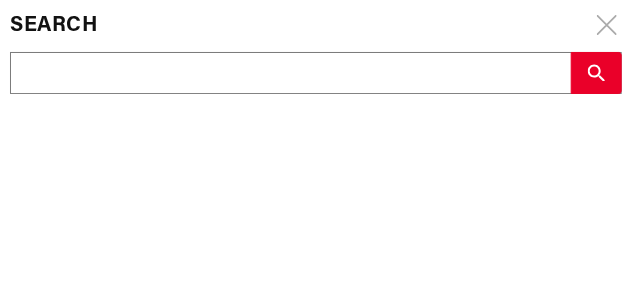 scroll, scrollTop: 0, scrollLeft: 1200, axis: horizontal 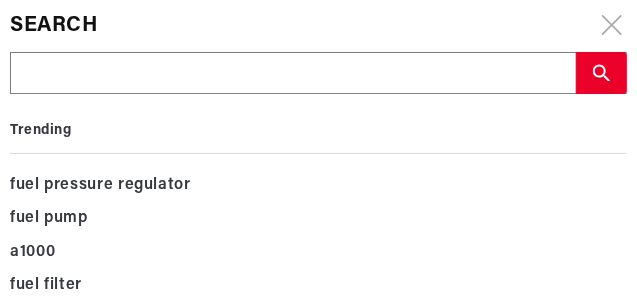 type on "1" 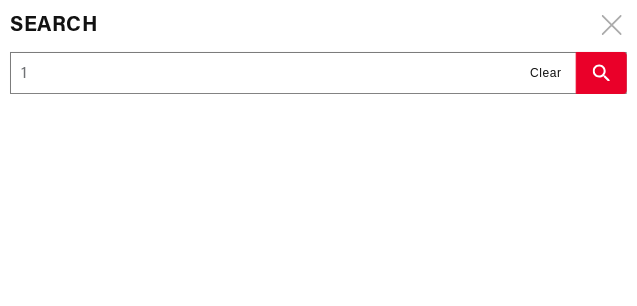 type on "11" 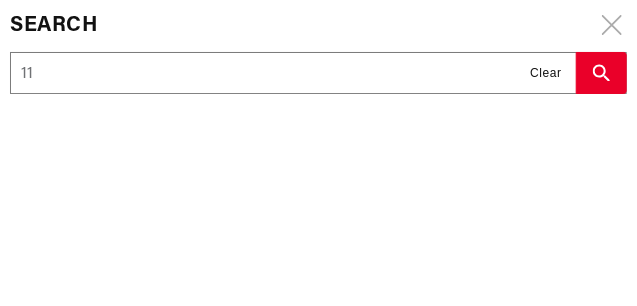 type on "111" 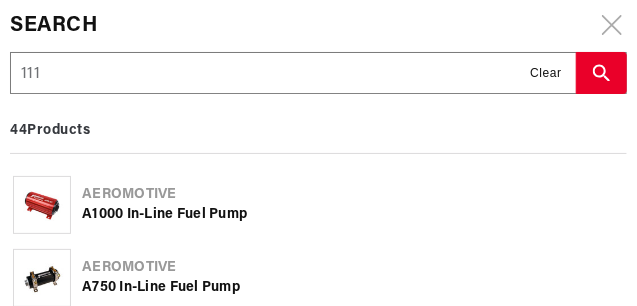 type on "1119" 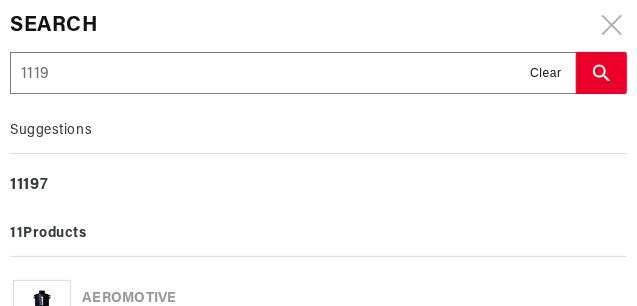 type on "11196" 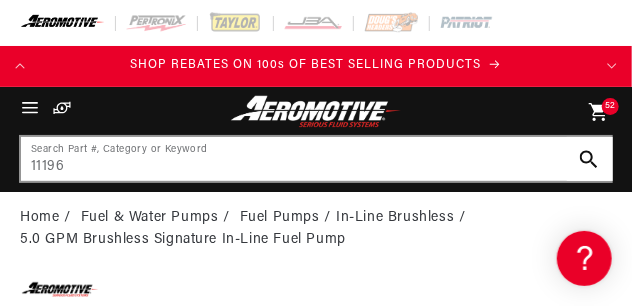 scroll, scrollTop: 0, scrollLeft: 1190, axis: horizontal 